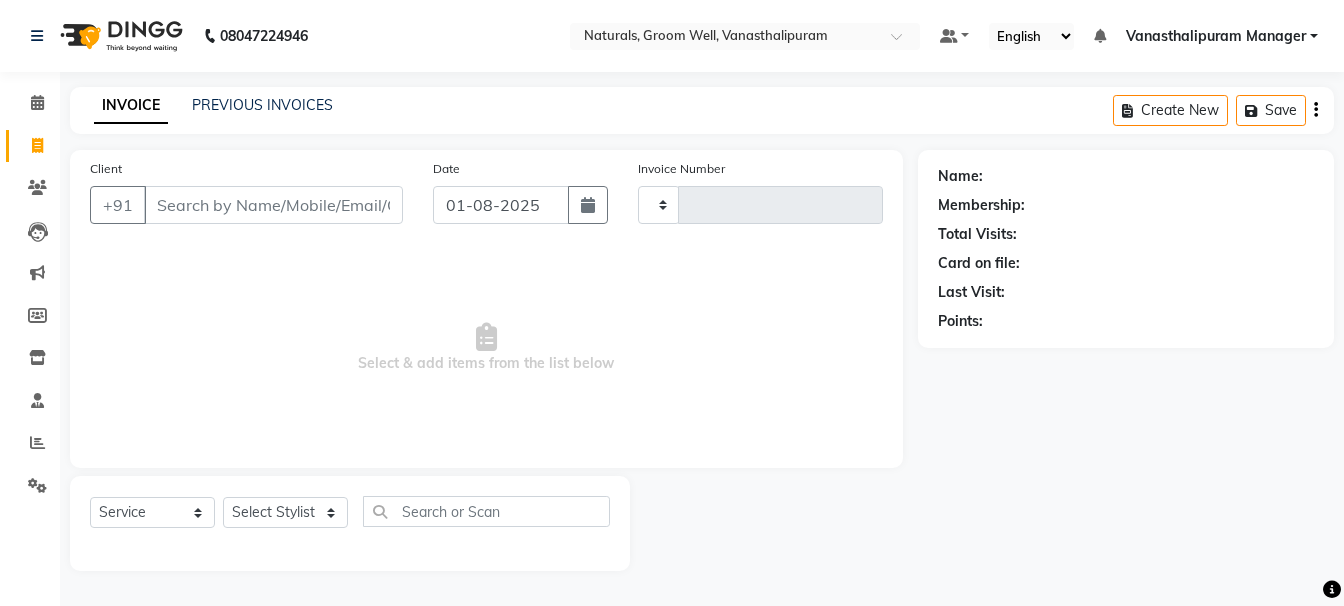 select on "service" 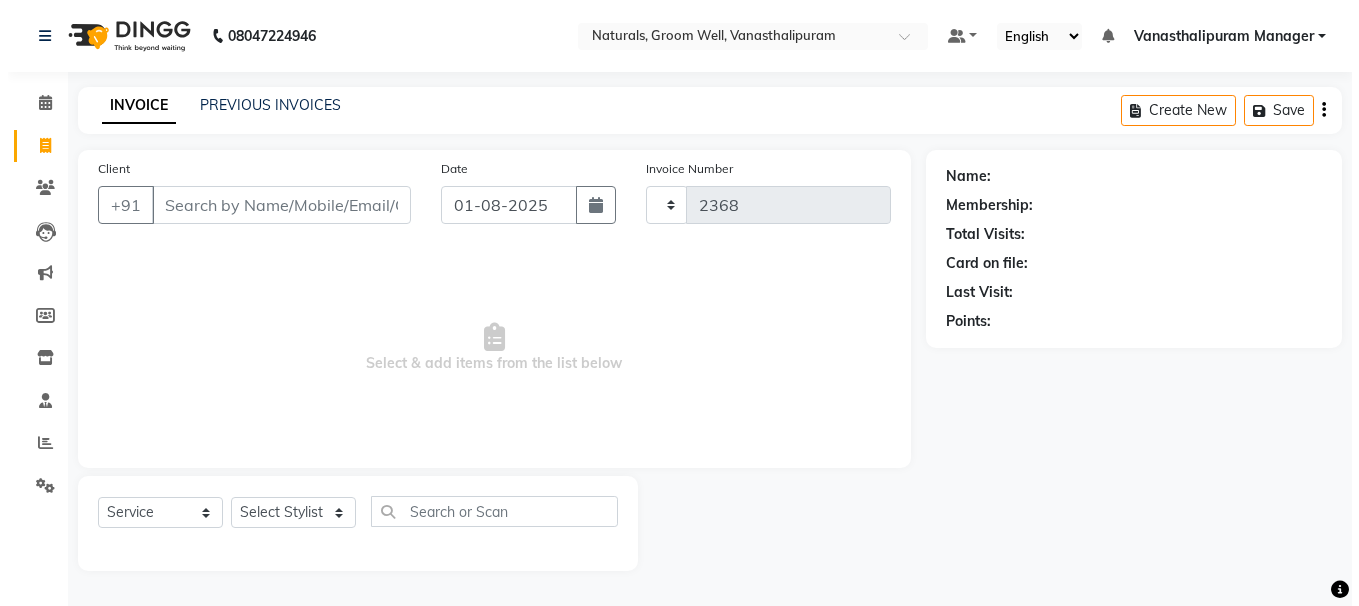 scroll, scrollTop: 0, scrollLeft: 0, axis: both 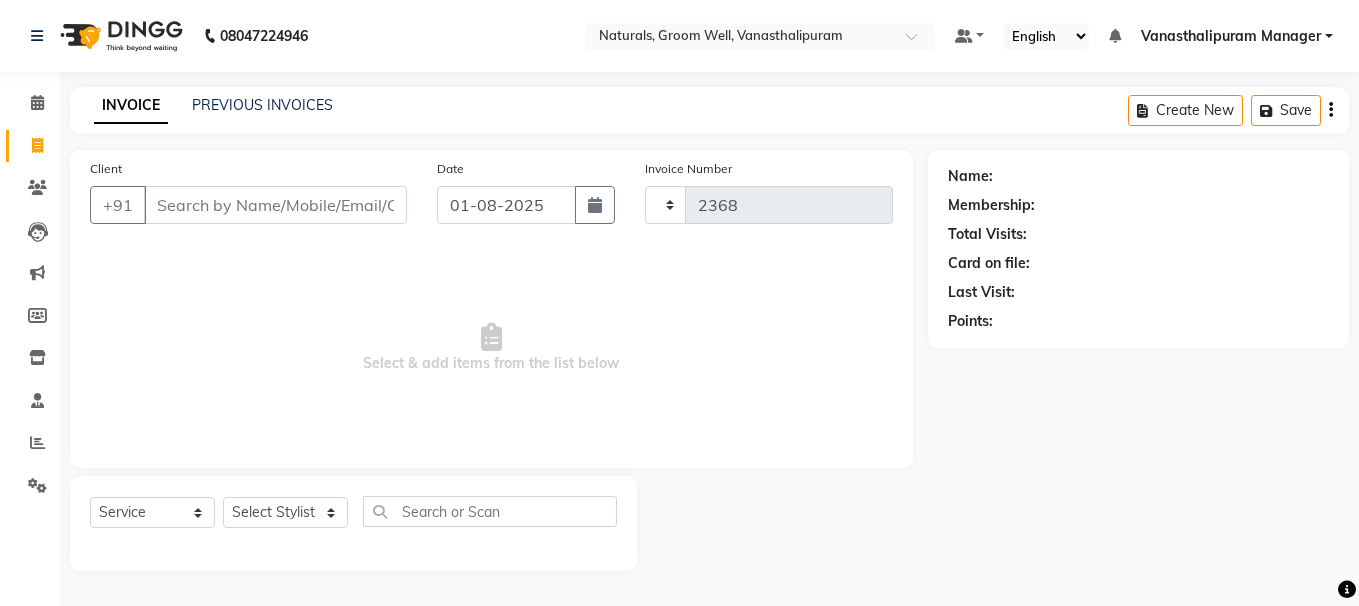 select on "5859" 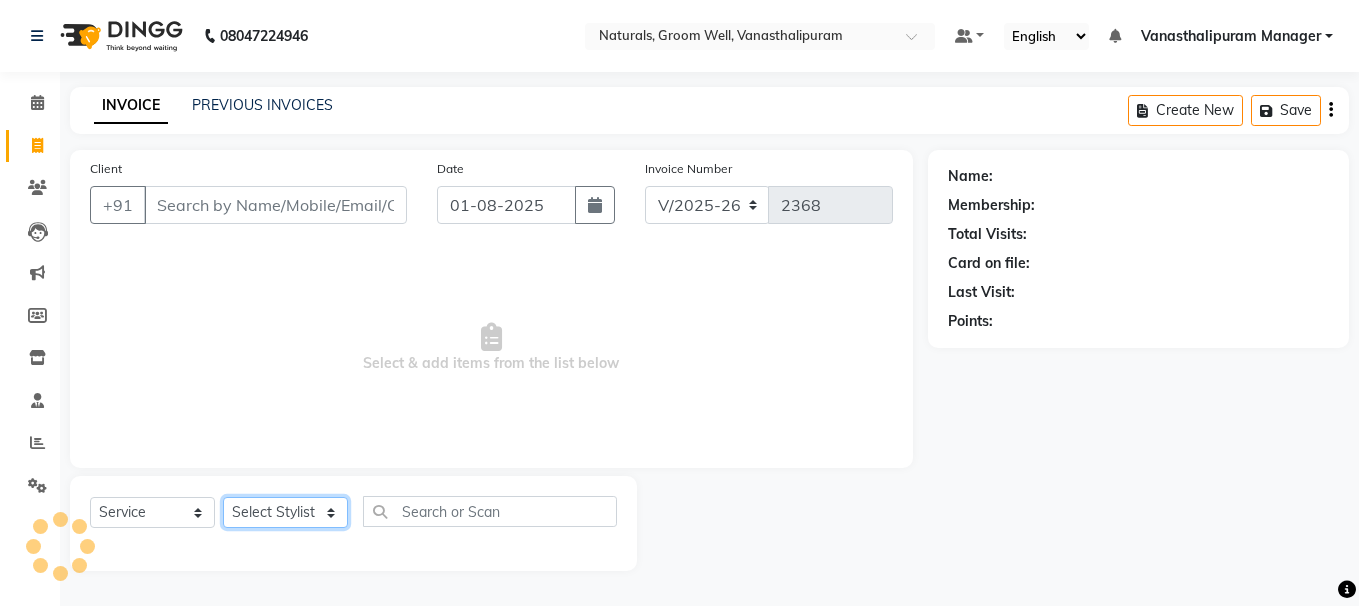 click on "Select Stylist" 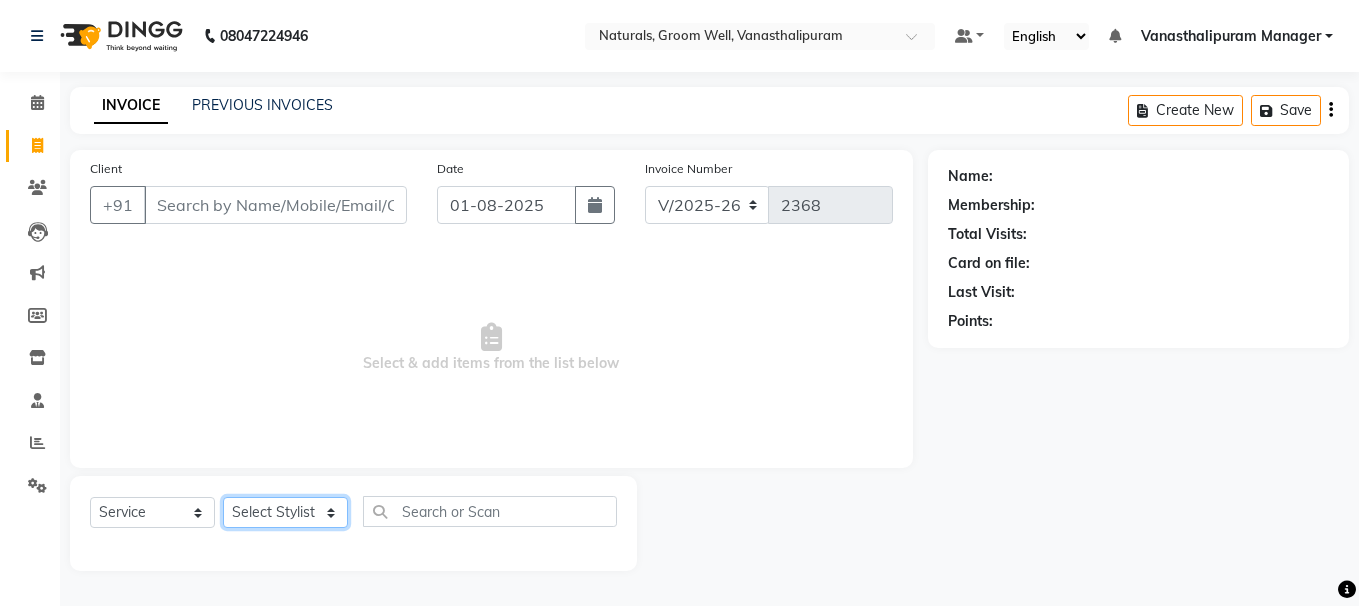 click on "Select Stylist [FIRST] [FIRST] [FIRST] [FIRST] [FIRST] [FIRST] [FIRST] [FIRST] Vanasthalipuram Manager [FIRST]" 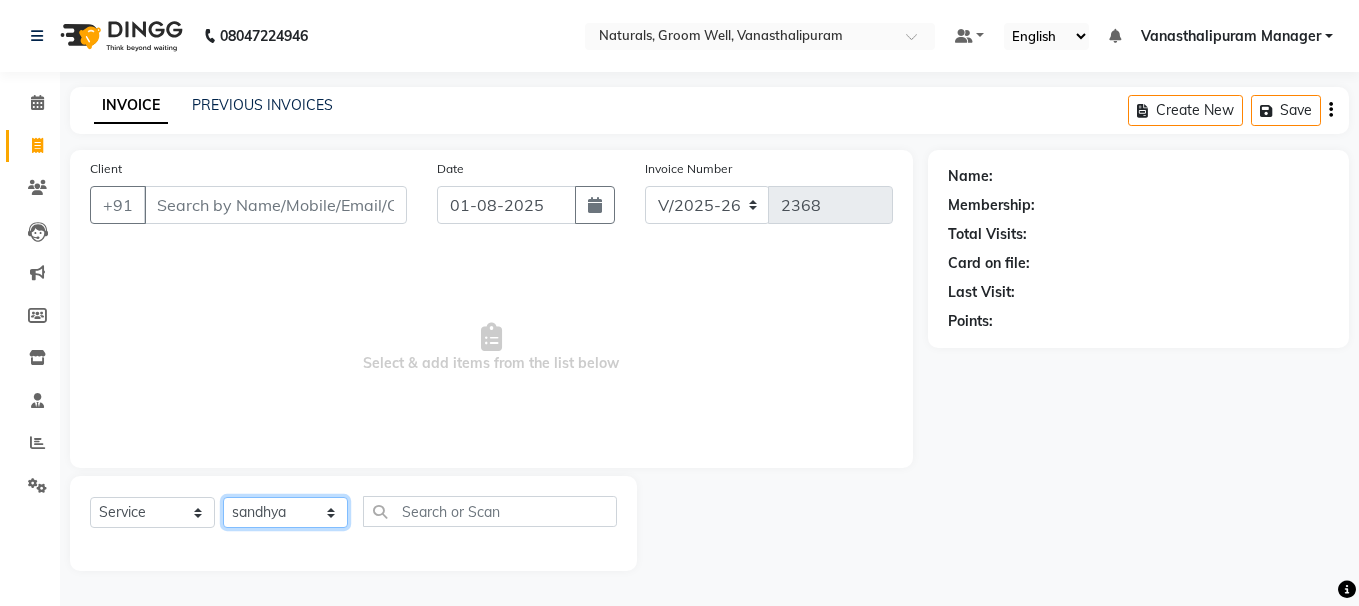click on "Select Stylist [FIRST] [FIRST] [FIRST] [FIRST] [FIRST] [FIRST] [FIRST] [FIRST] Vanasthalipuram Manager [FIRST]" 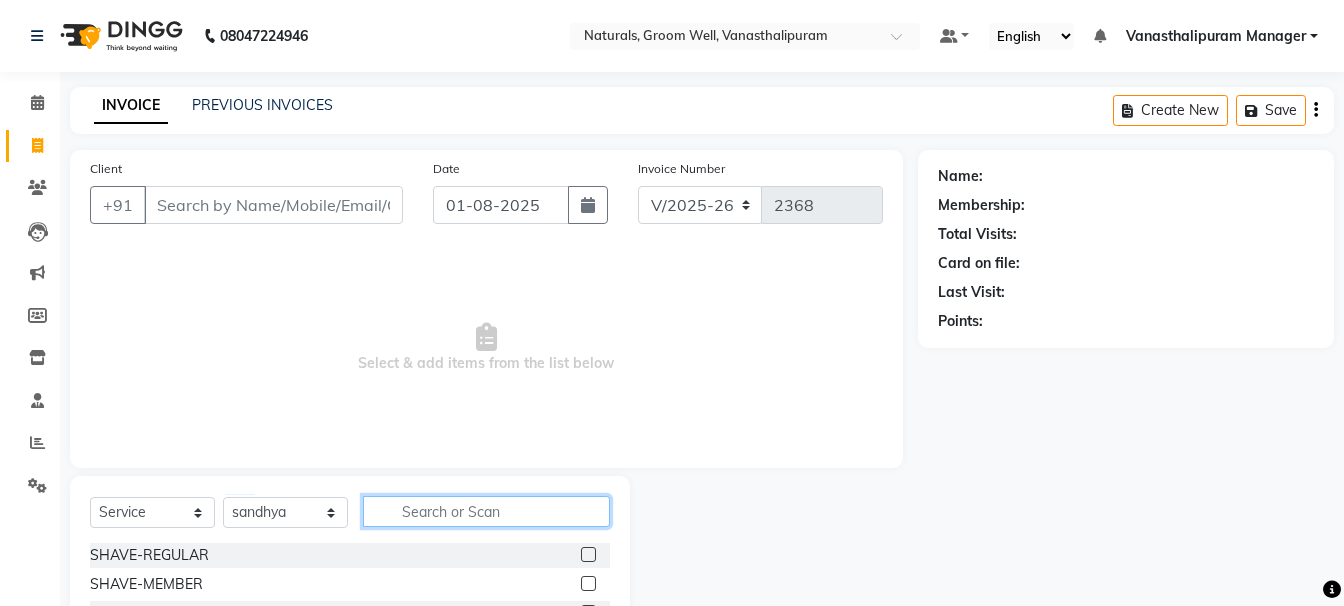 click 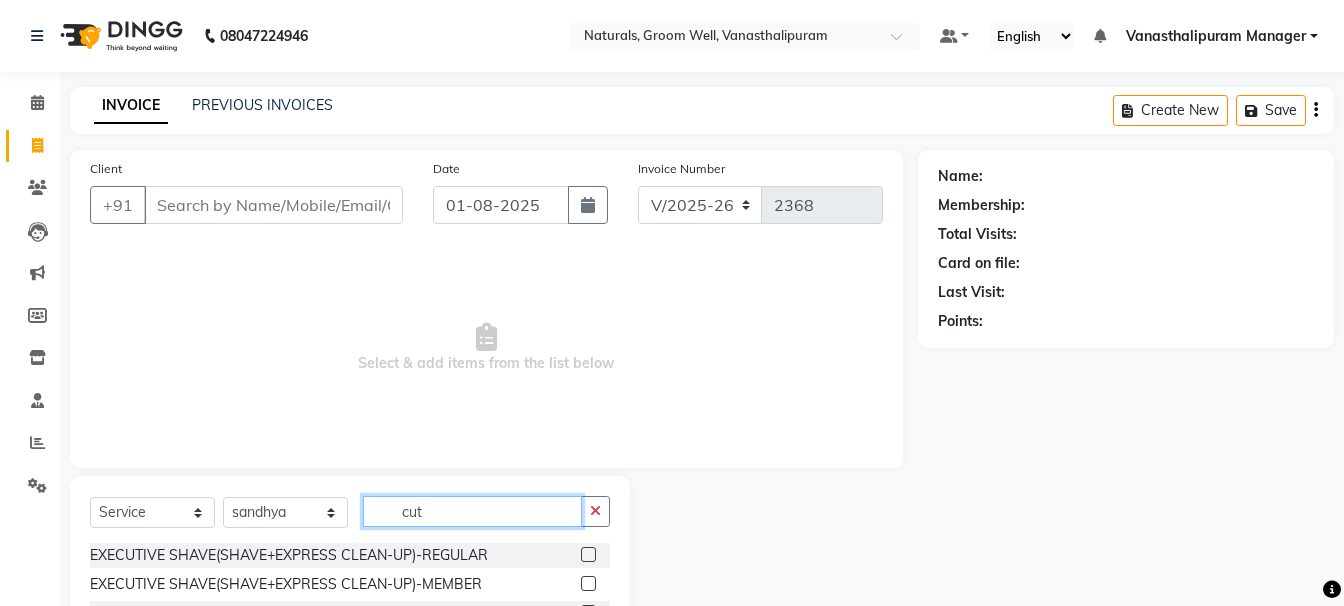 scroll, scrollTop: 195, scrollLeft: 0, axis: vertical 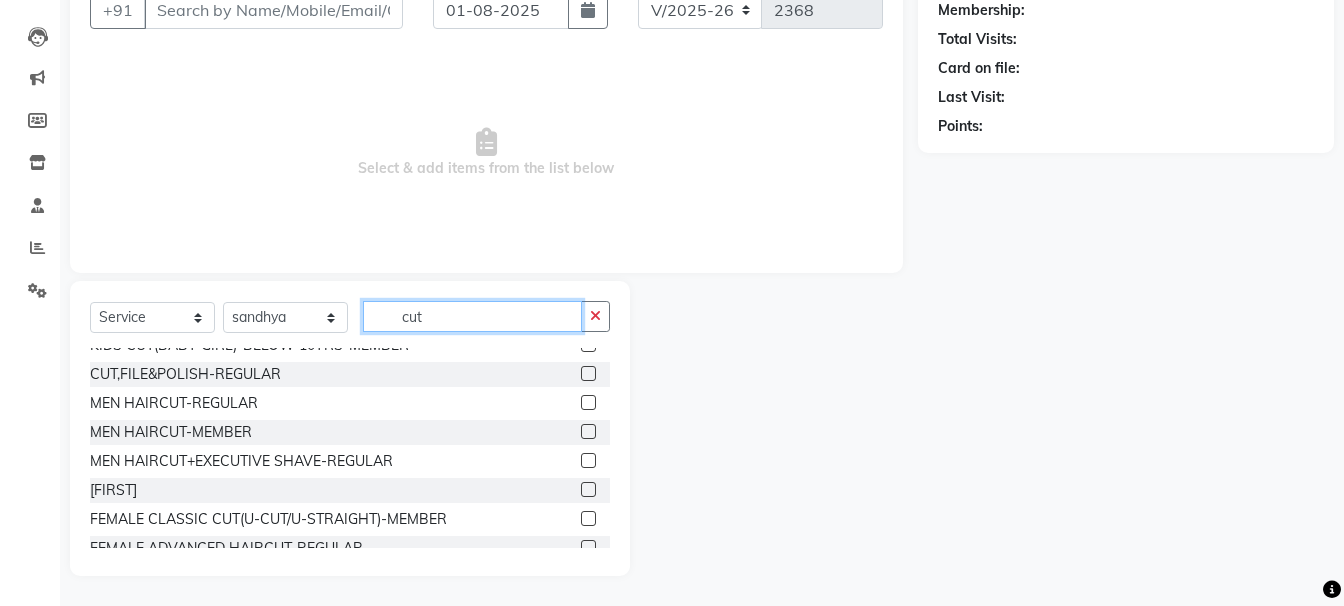 type on "cut" 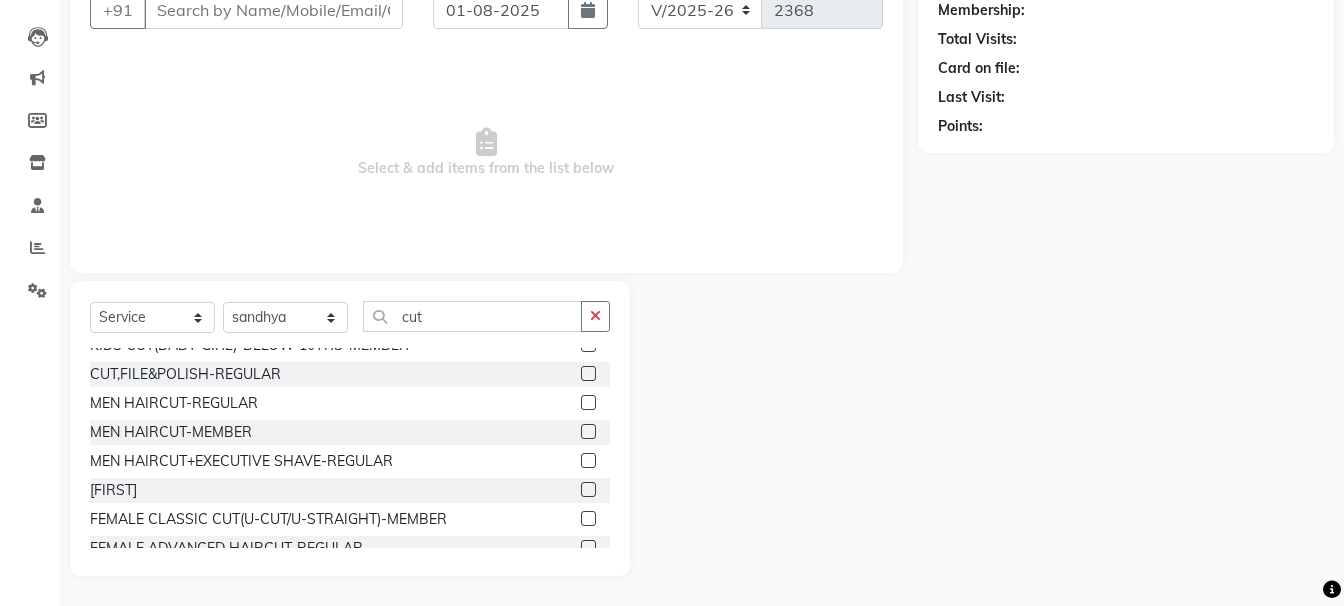 click 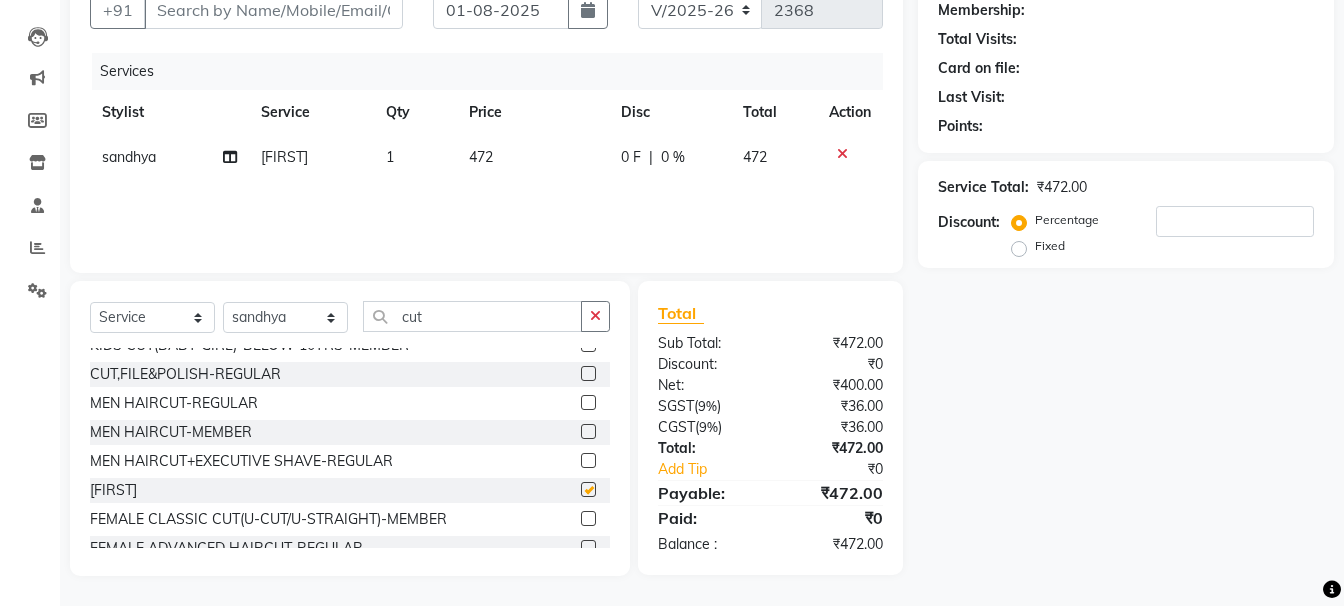 checkbox on "false" 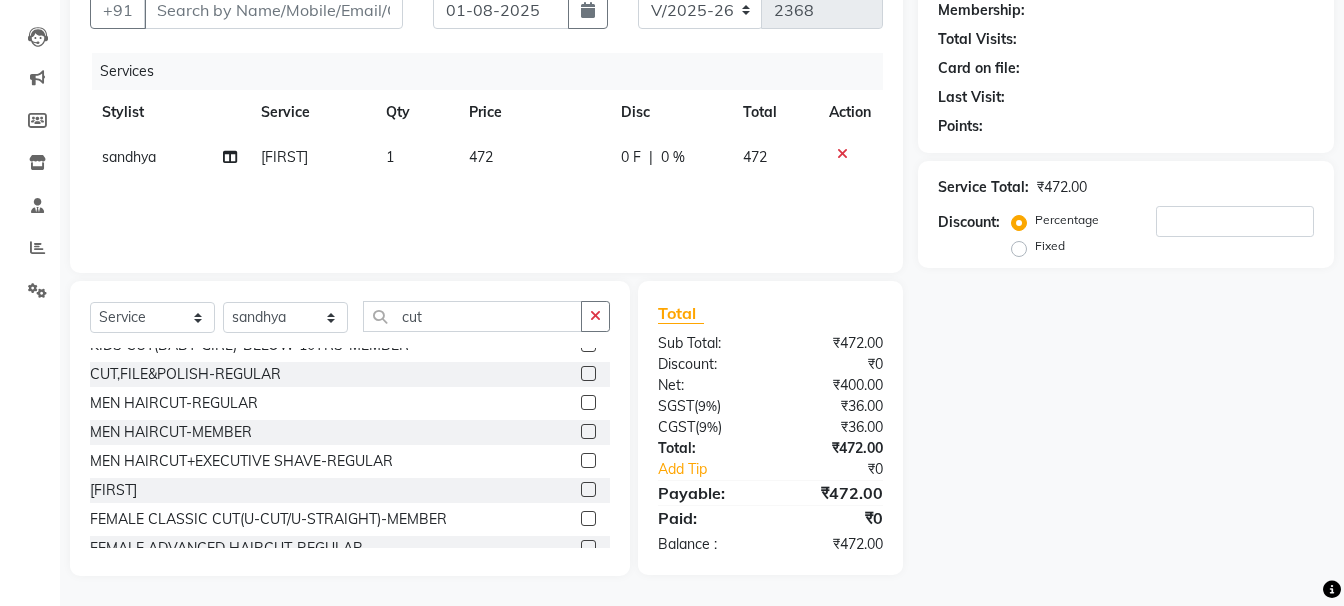 click on "472" 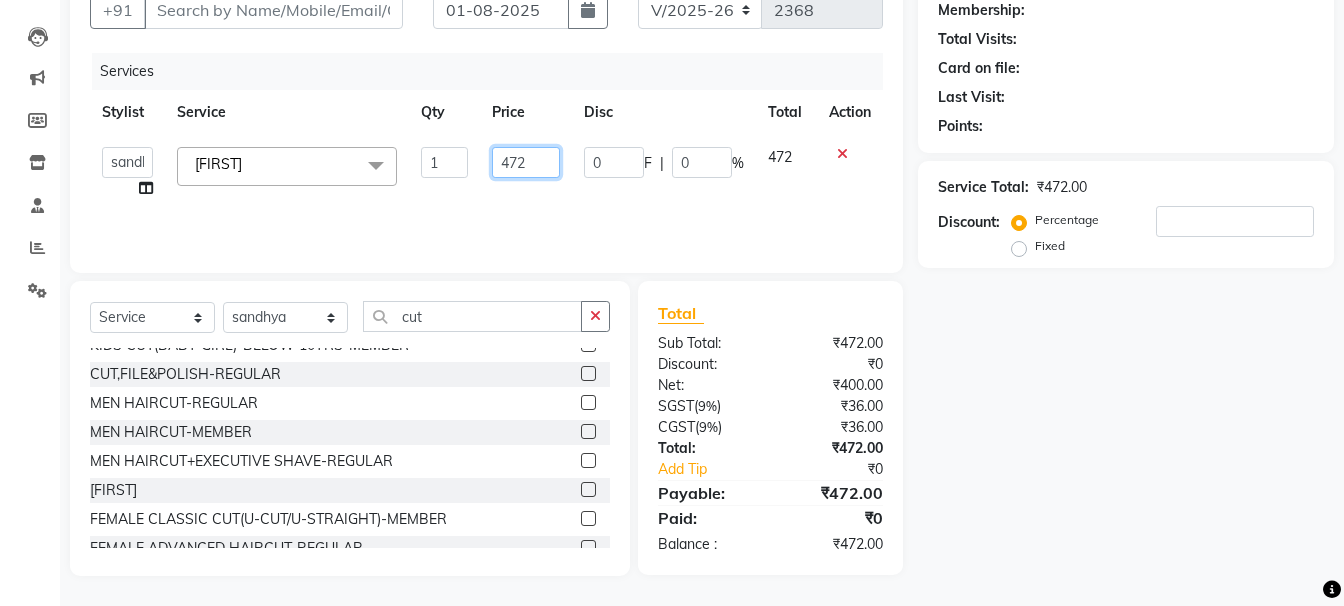click on "472" 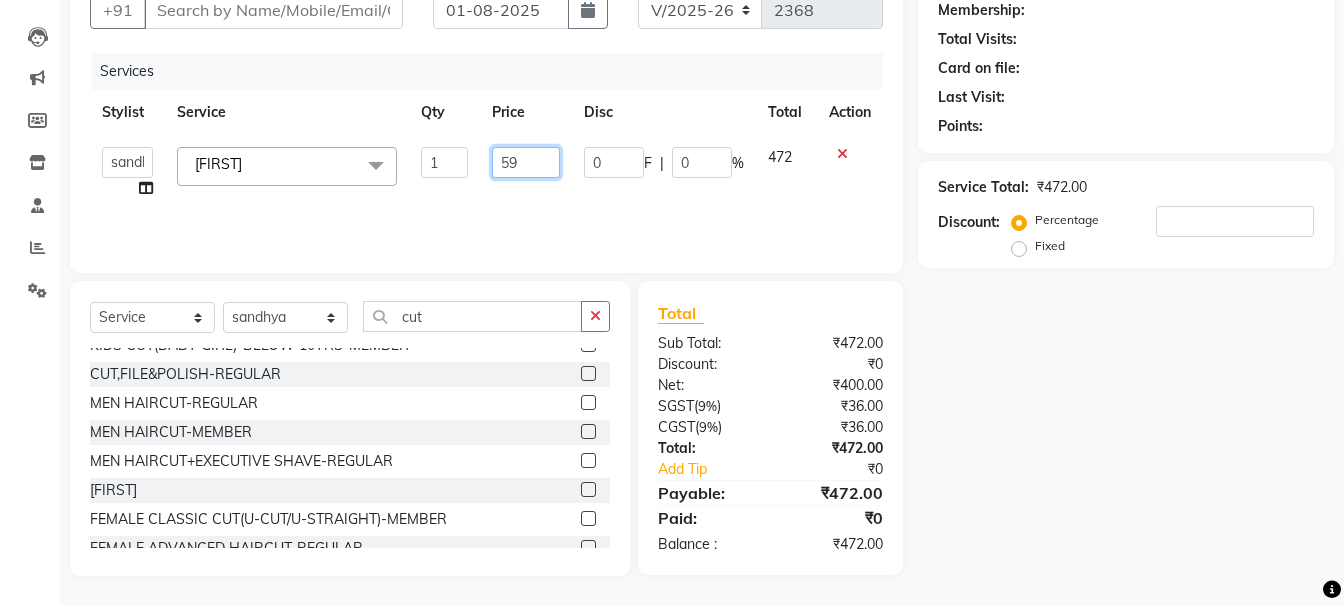 type on "590" 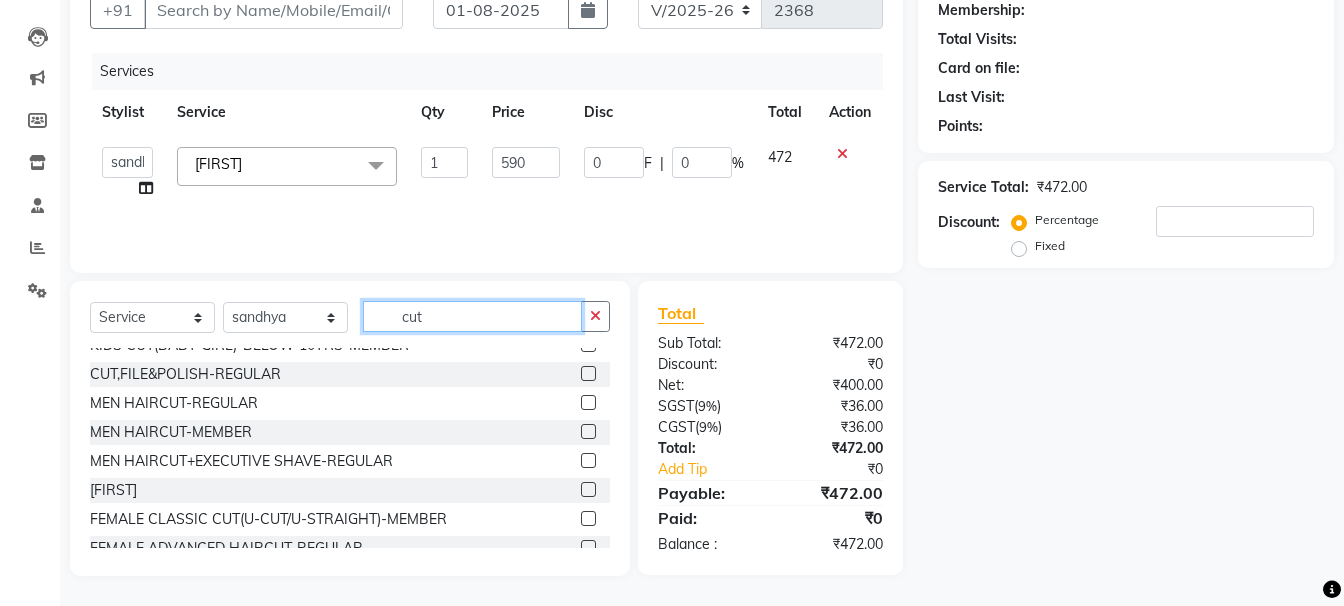 click on "cut" 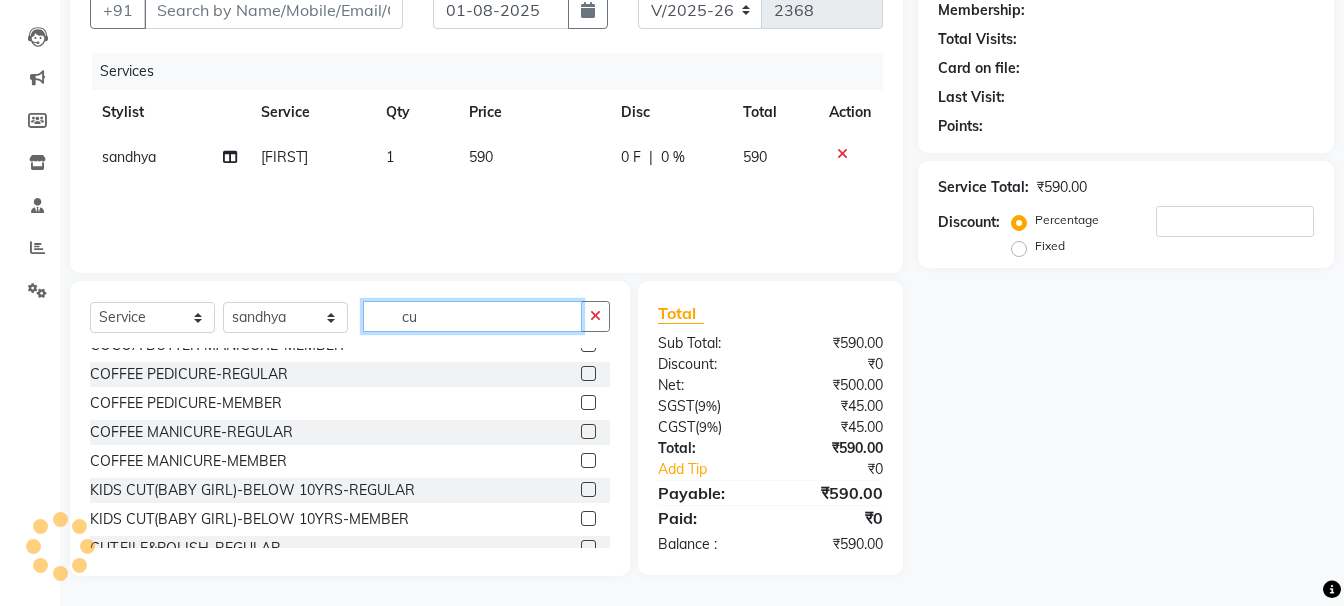 type on "c" 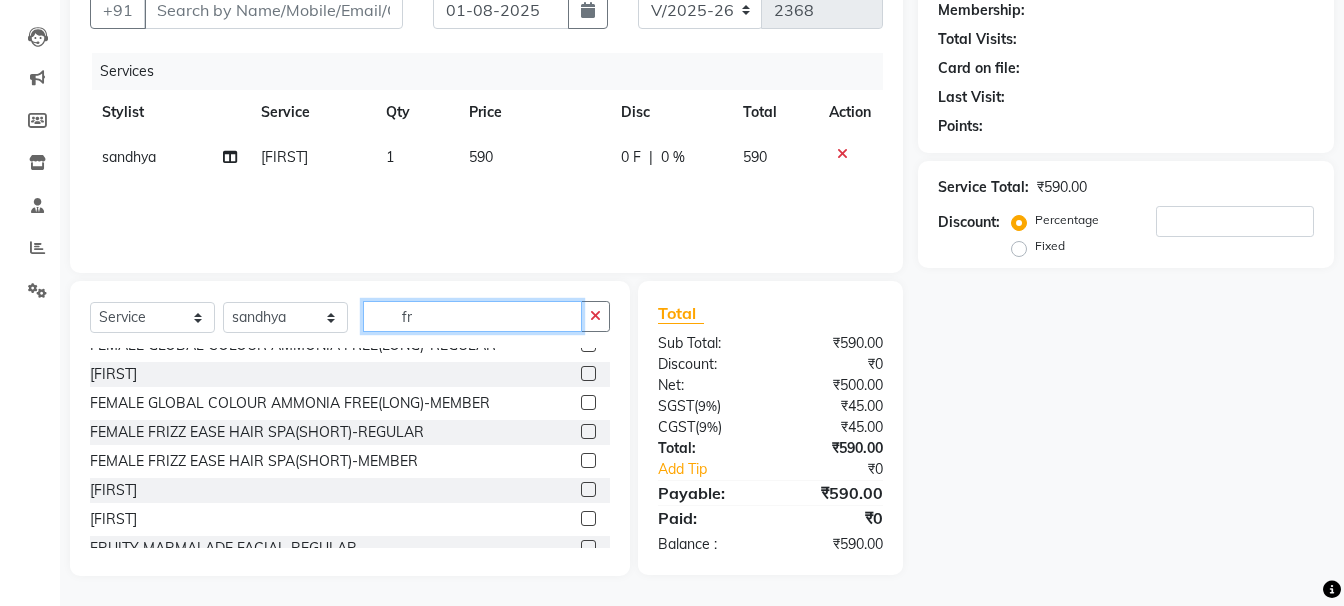 scroll, scrollTop: 0, scrollLeft: 0, axis: both 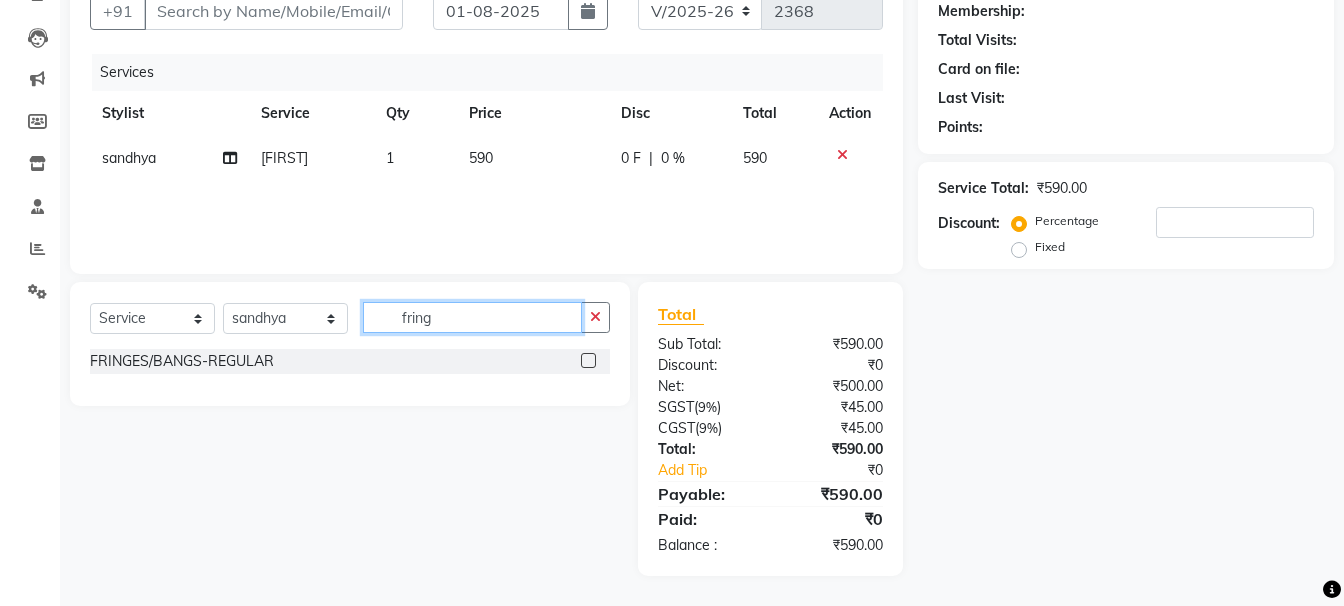 type on "fring" 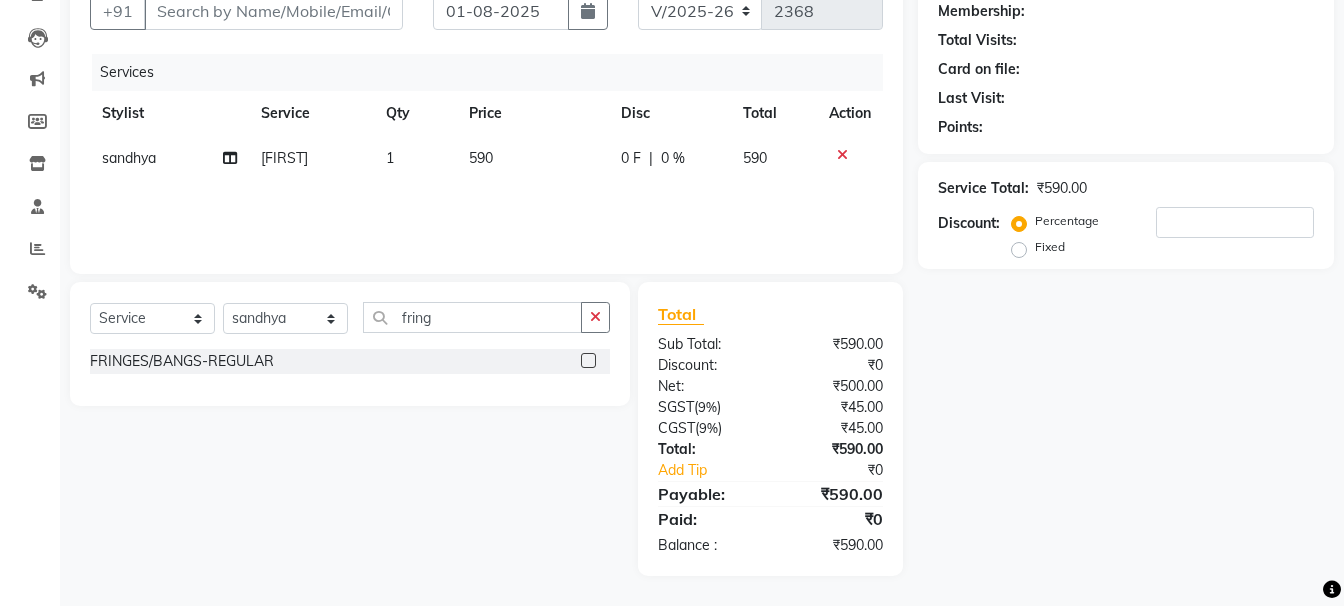 click 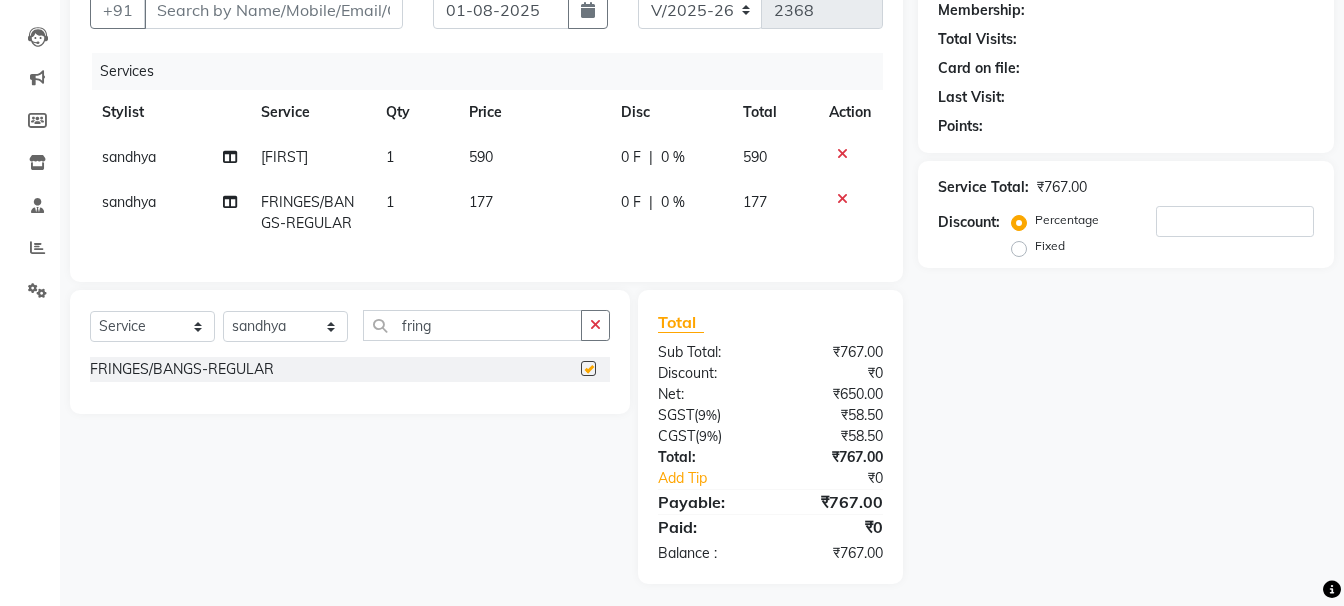 checkbox on "false" 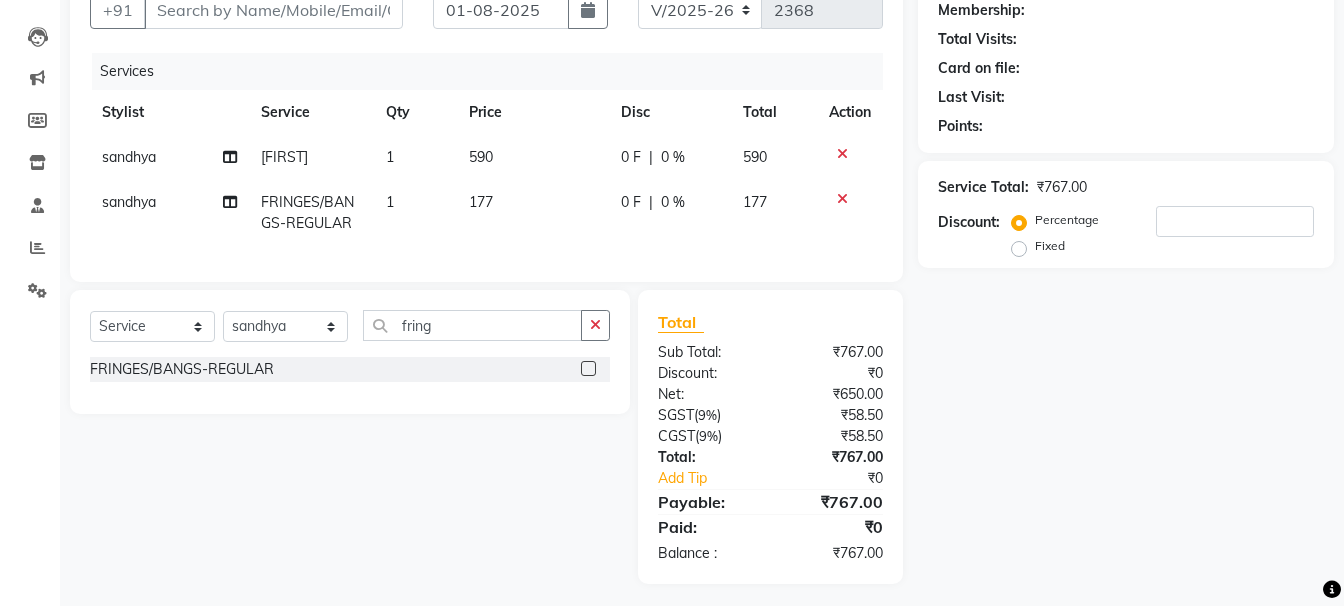 click on "177" 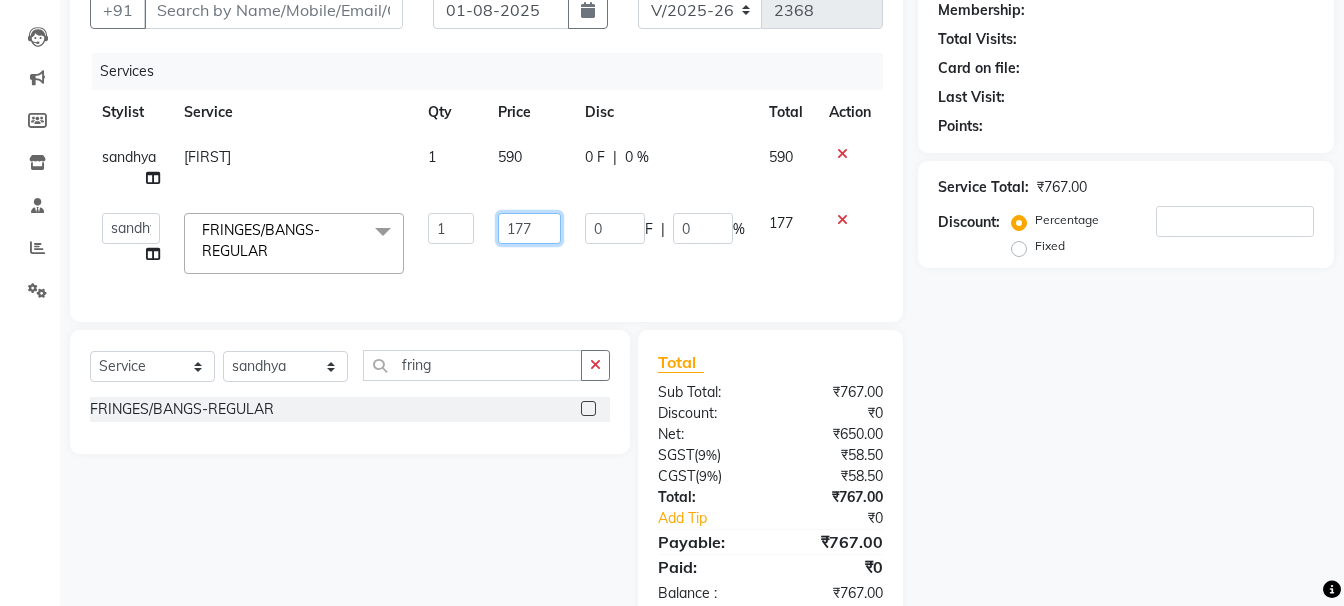 click on "177" 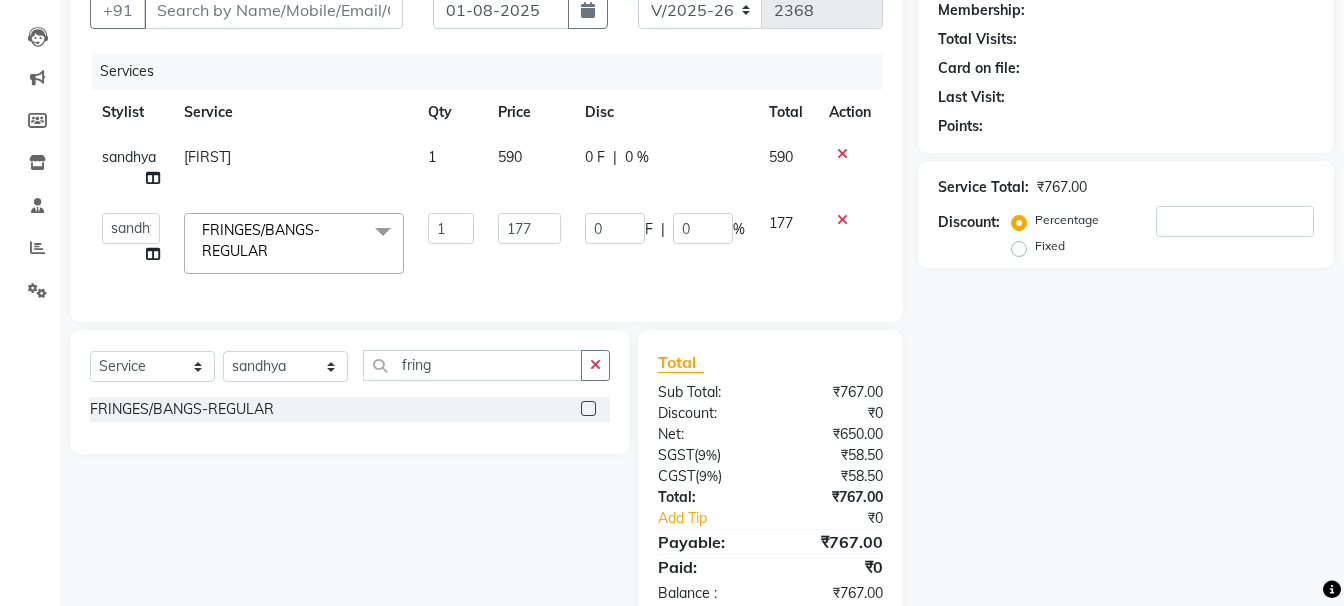 click on "Select Service Product Membership Package Voucher Prepaid Gift Card Select Stylist [FIRST] [FIRST] [FIRST] [FIRST] [FIRST] [FIRST] [FIRST] [FIRST] Vanasthalipuram Manager [FIRST] fring FRINGES/BANGS-REGULAR" 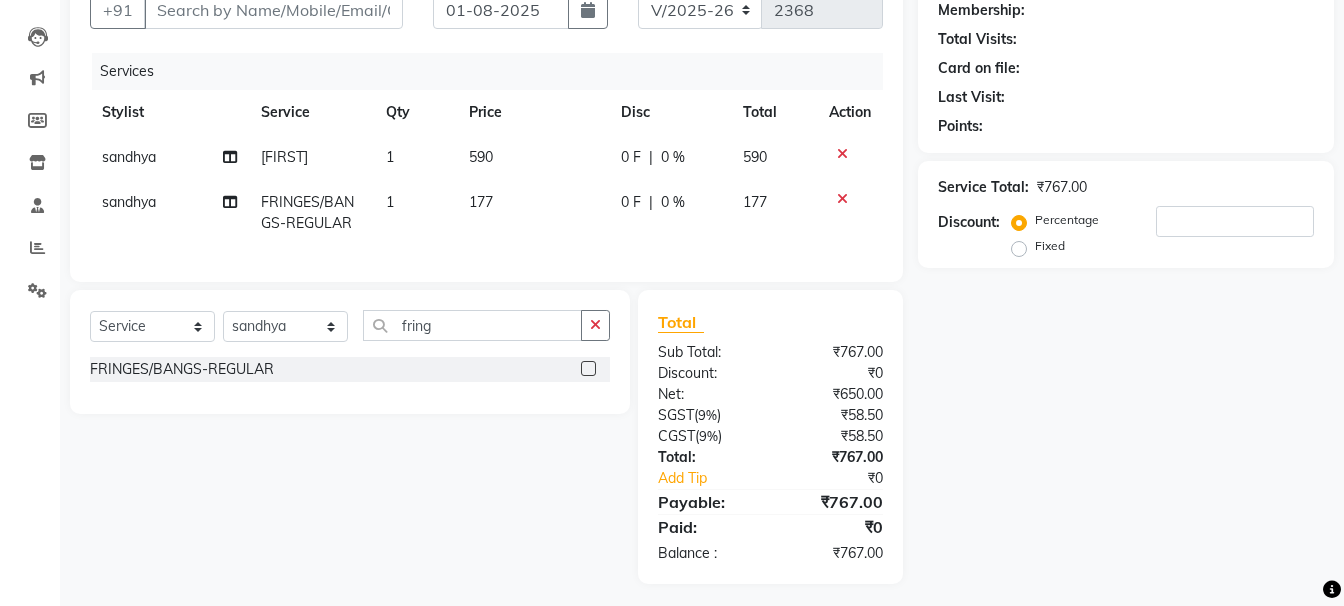 click on "177" 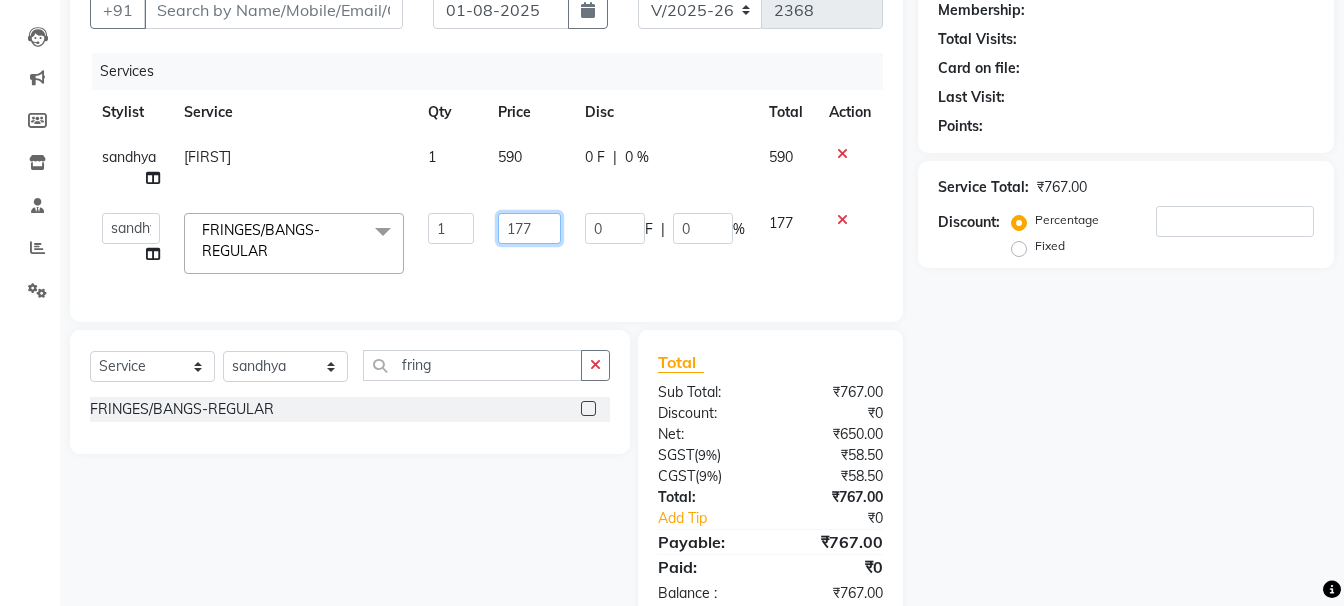 click on "177" 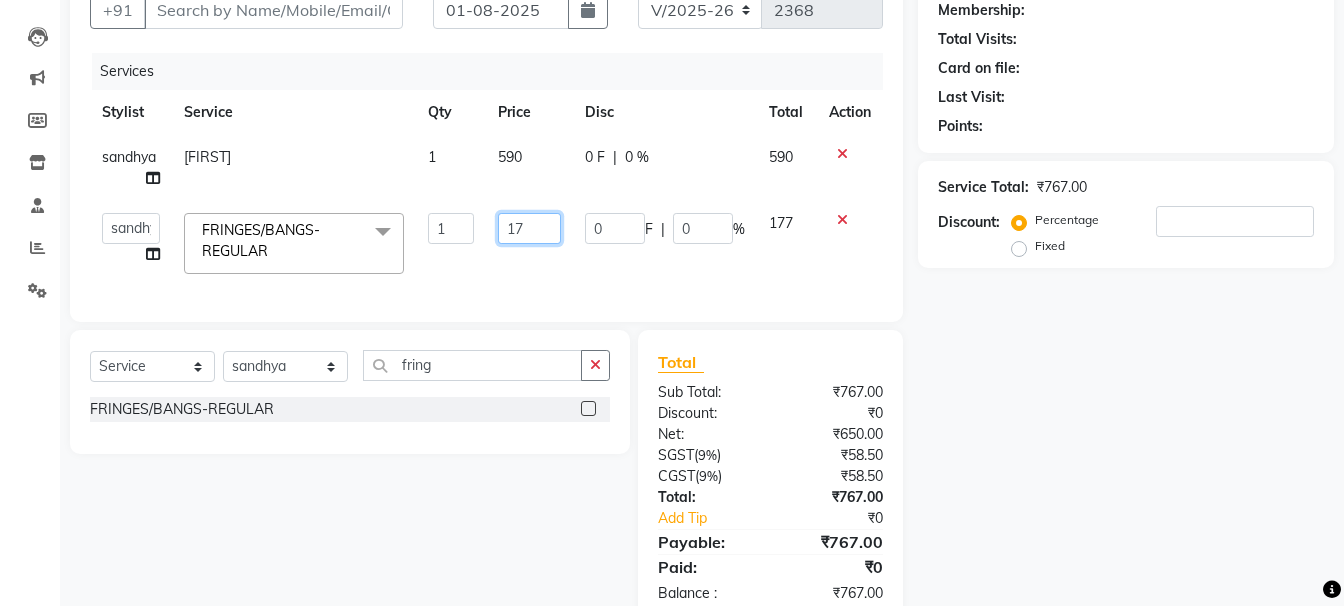 type on "1" 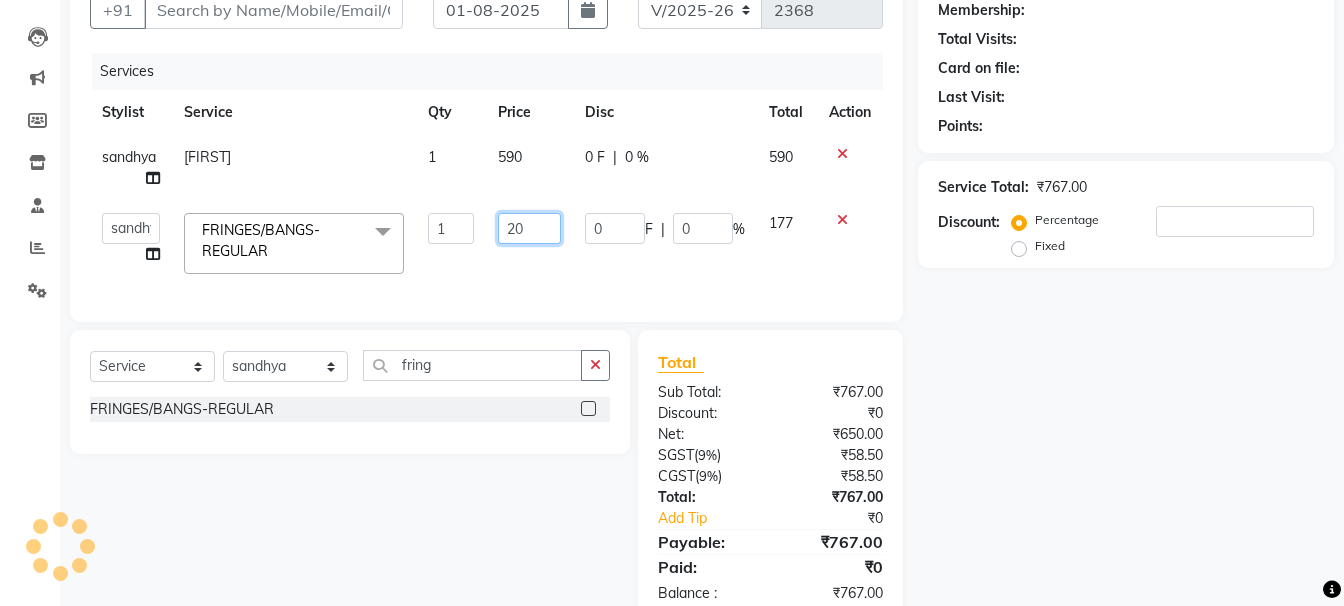 type on "200" 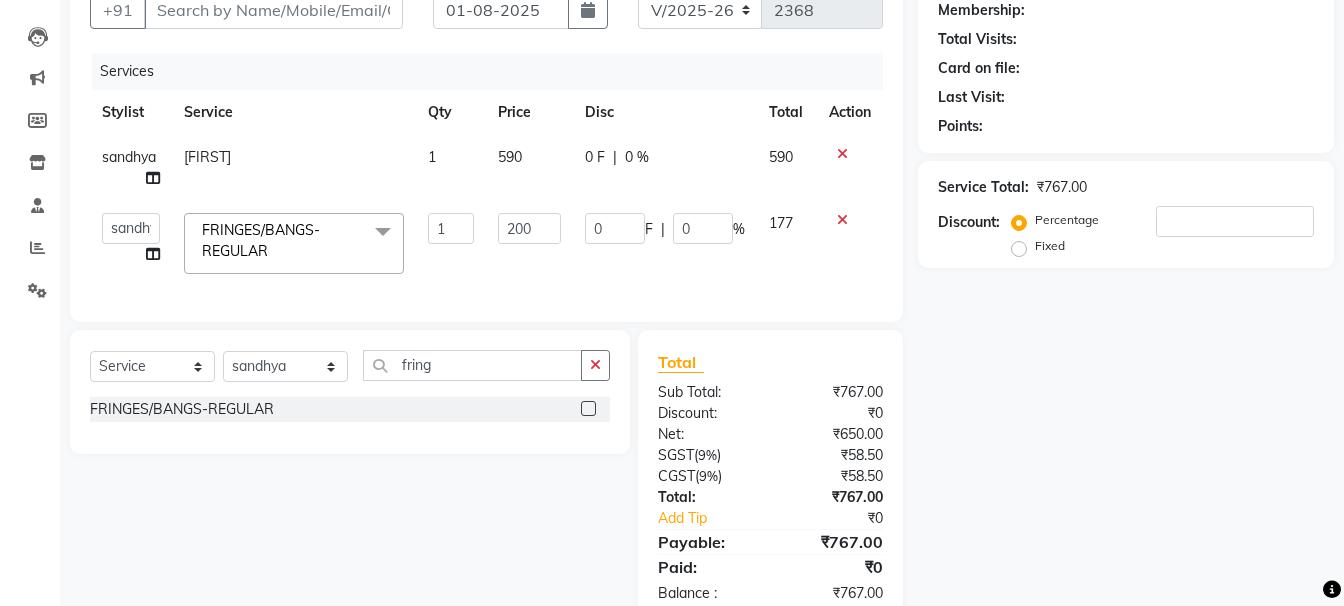 click on "Service Total:  ₹767.00  Discount:  Percentage   Fixed" 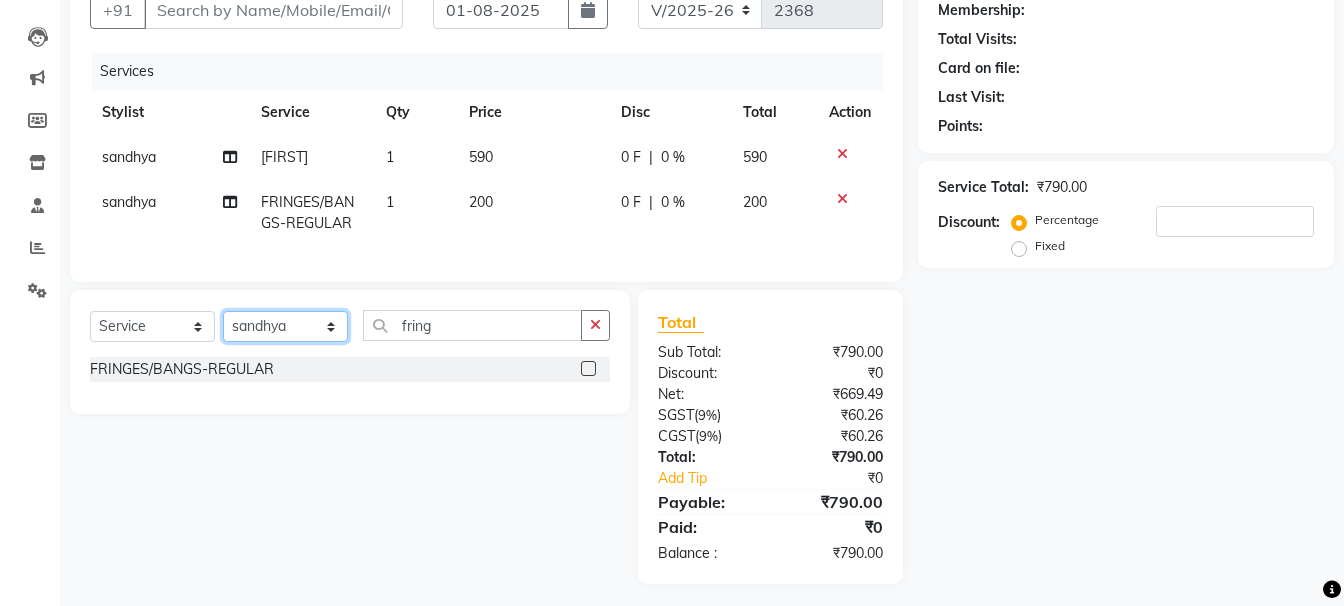 click on "Select Stylist [FIRST] [FIRST] [FIRST] [FIRST] [FIRST] [FIRST] [FIRST] [FIRST] Vanasthalipuram Manager [FIRST]" 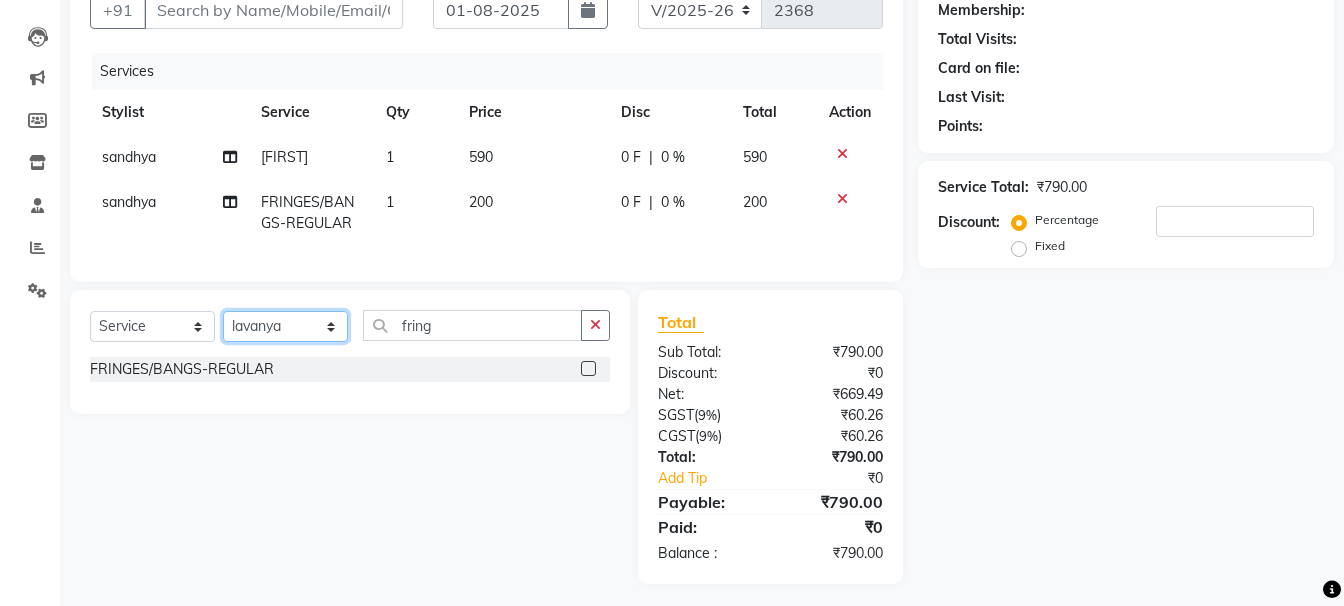 click on "Select Stylist [FIRST] [FIRST] [FIRST] [FIRST] [FIRST] [FIRST] [FIRST] [FIRST] Vanasthalipuram Manager [FIRST]" 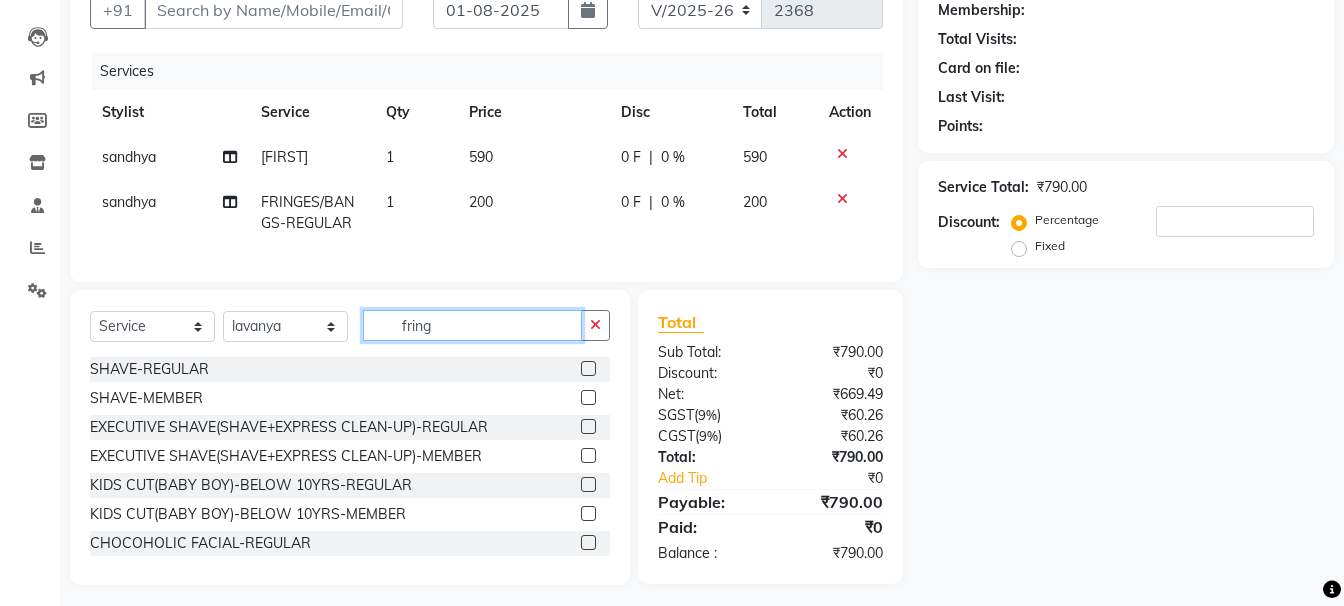 click on "fring" 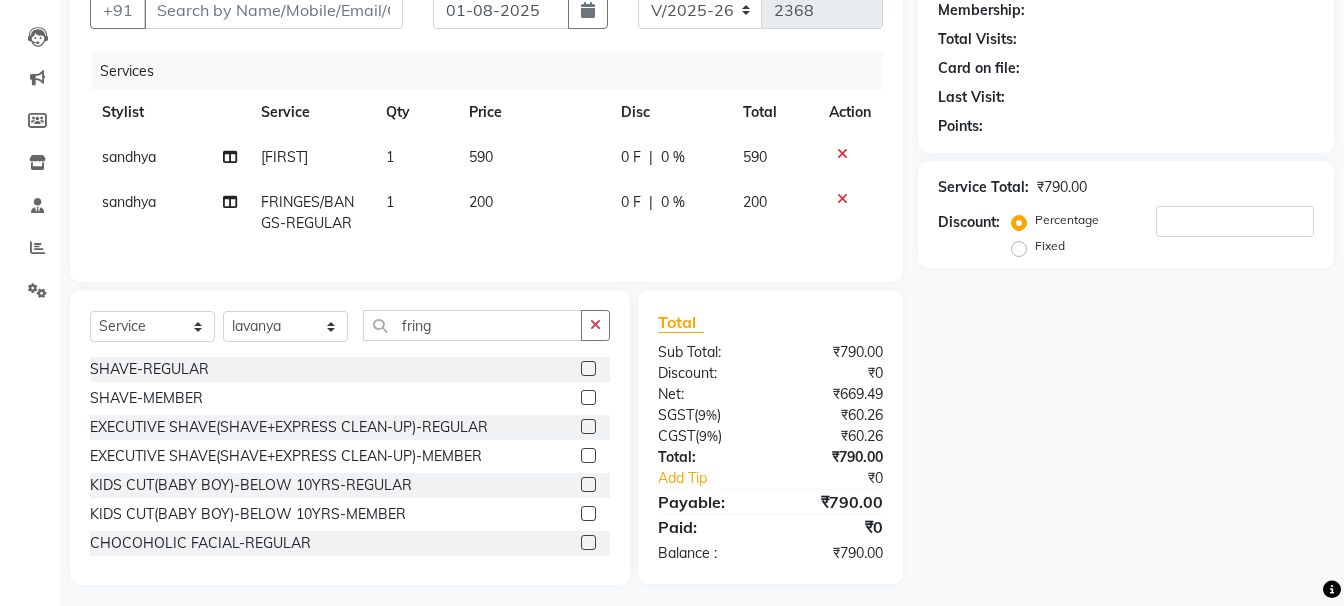 click 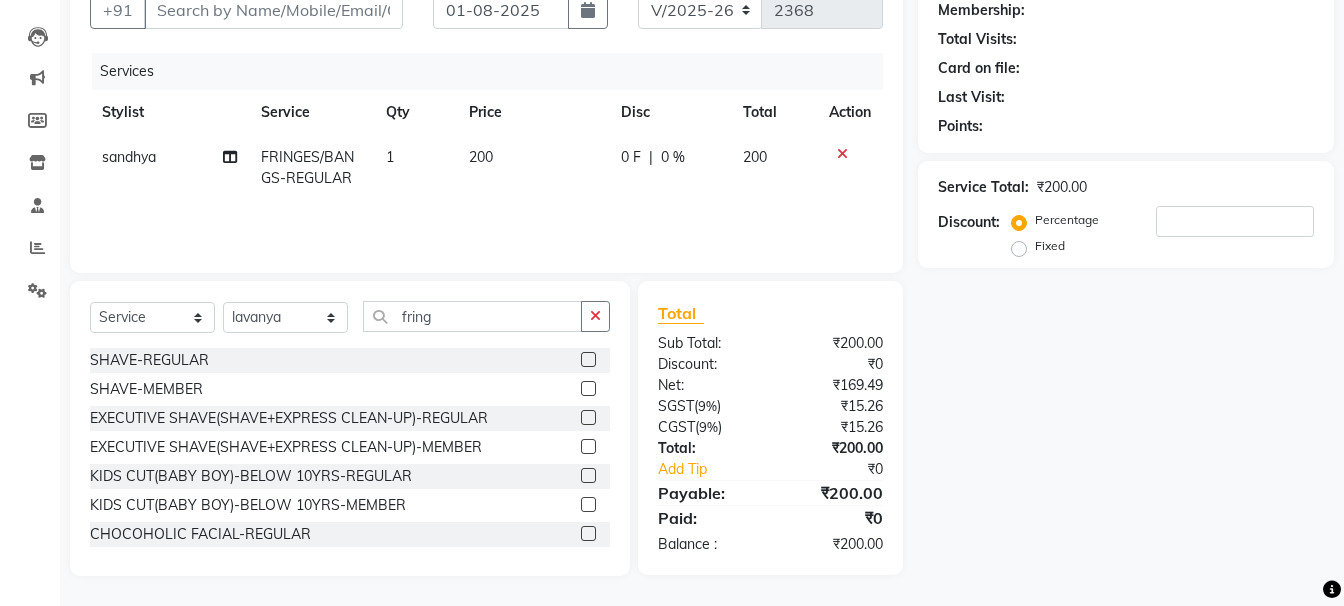 click 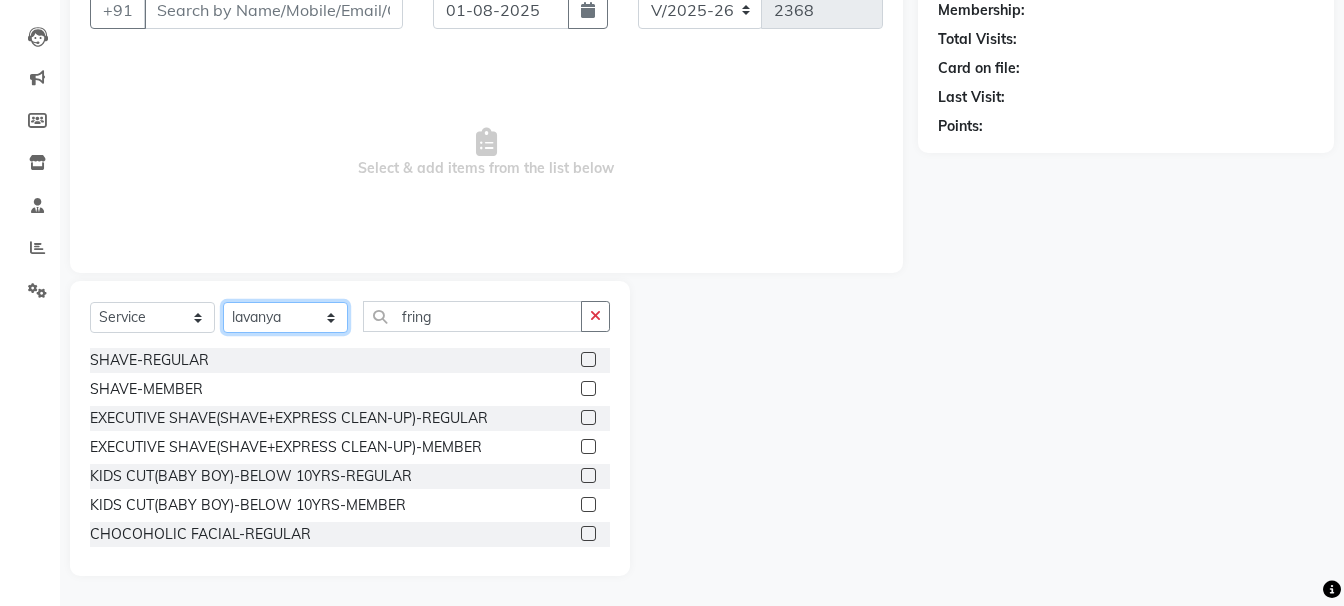 click on "Select Stylist [FIRST] [FIRST] [FIRST] [FIRST] [FIRST] [FIRST] [FIRST] [FIRST] Vanasthalipuram Manager [FIRST]" 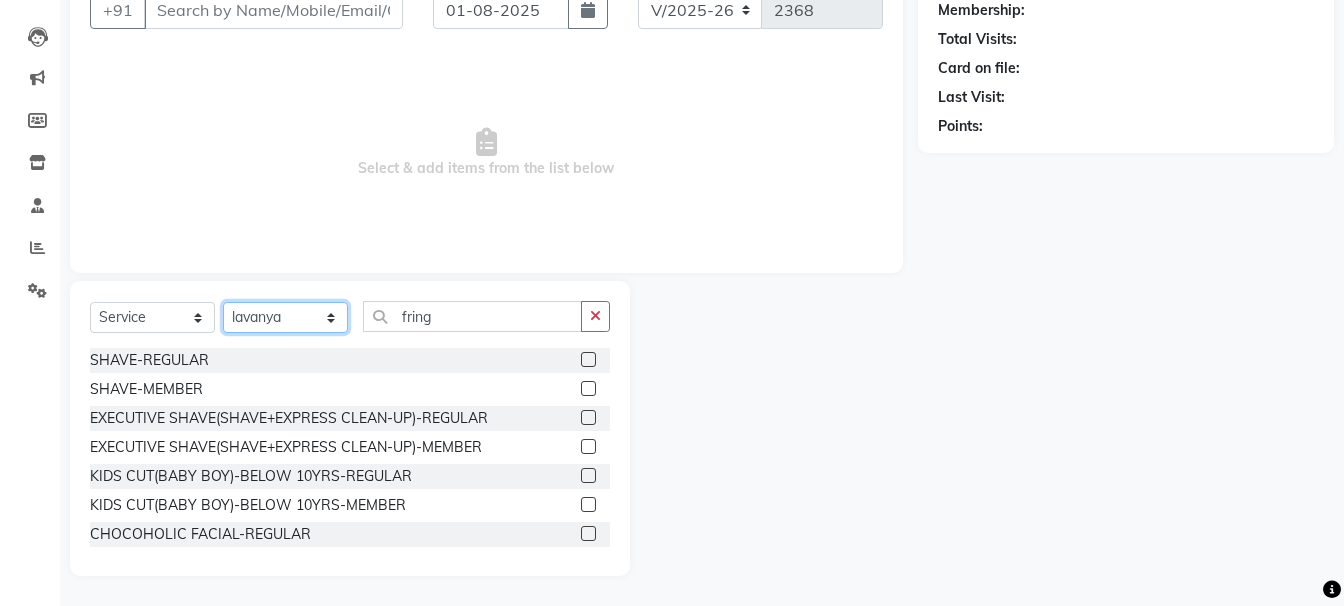 select on "84994" 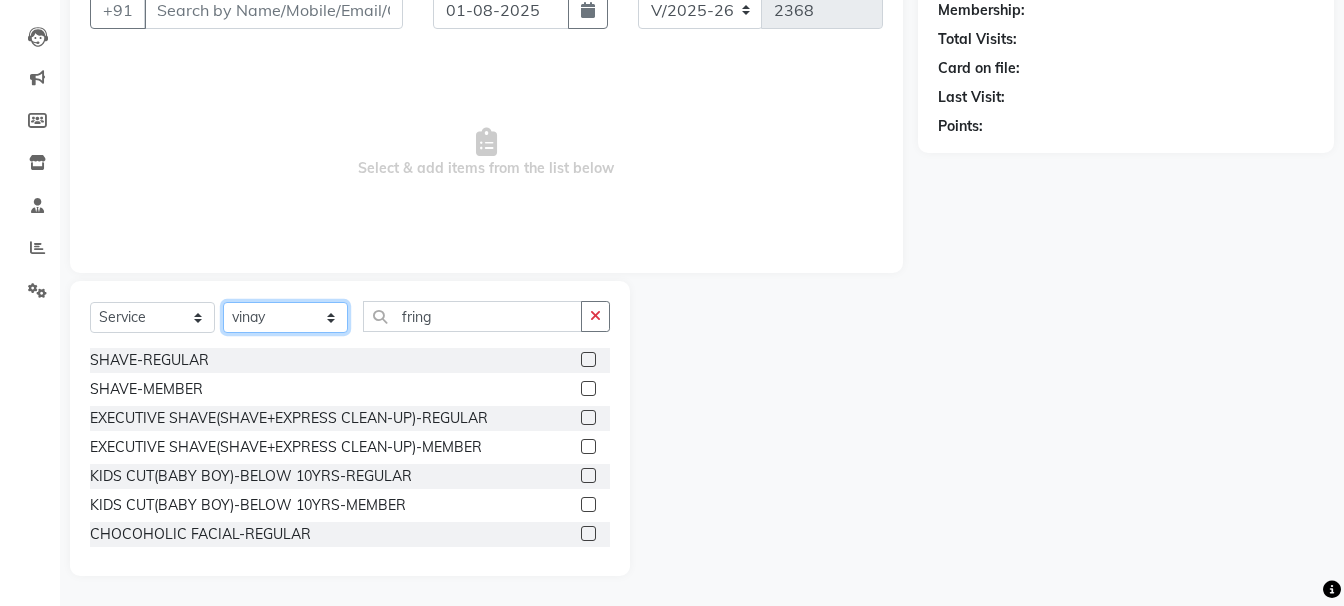 click on "Select Stylist [FIRST] [FIRST] [FIRST] [FIRST] [FIRST] [FIRST] [FIRST] [FIRST] Vanasthalipuram Manager [FIRST]" 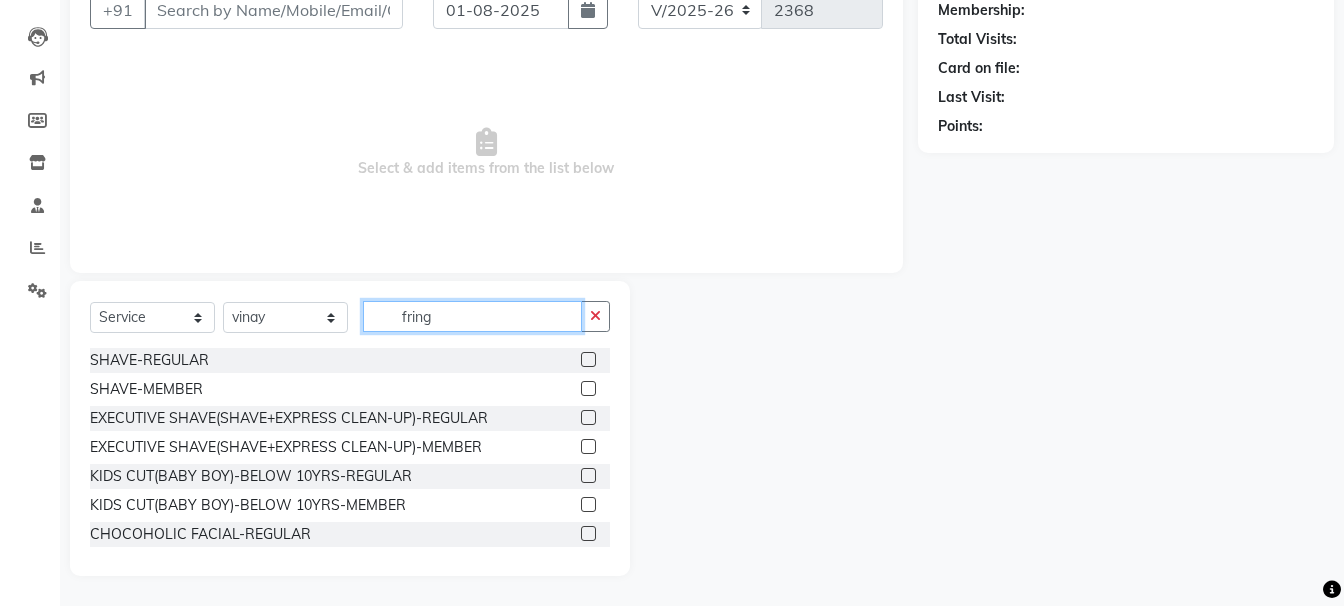 click on "fring" 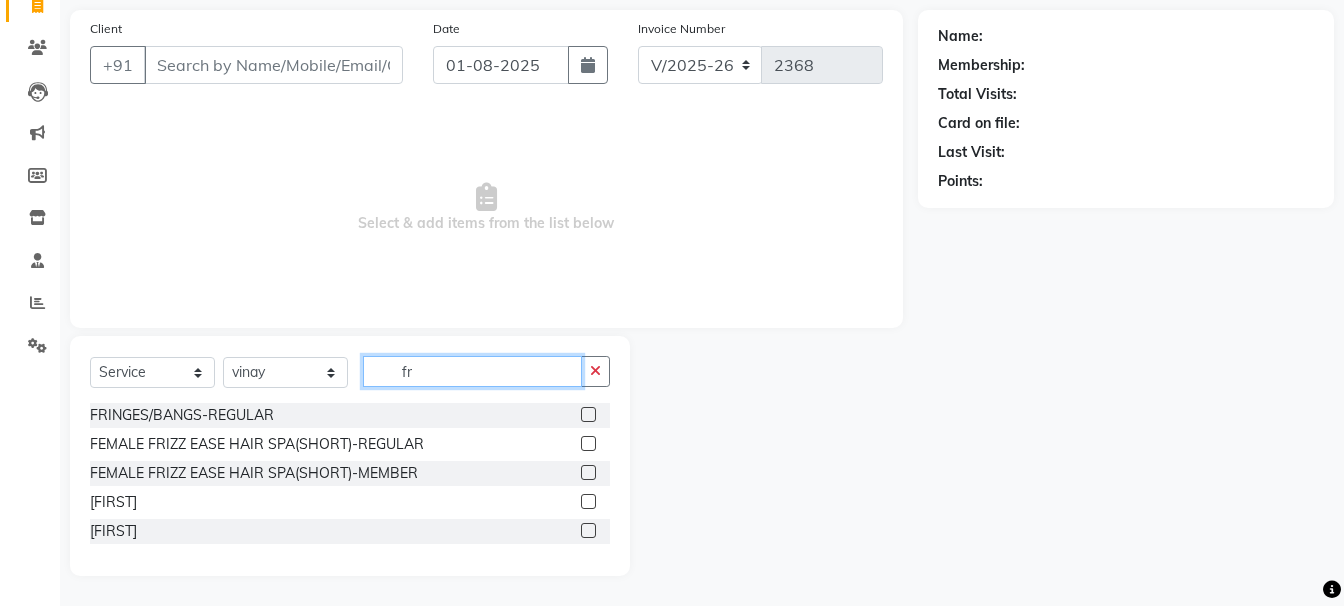 type on "f" 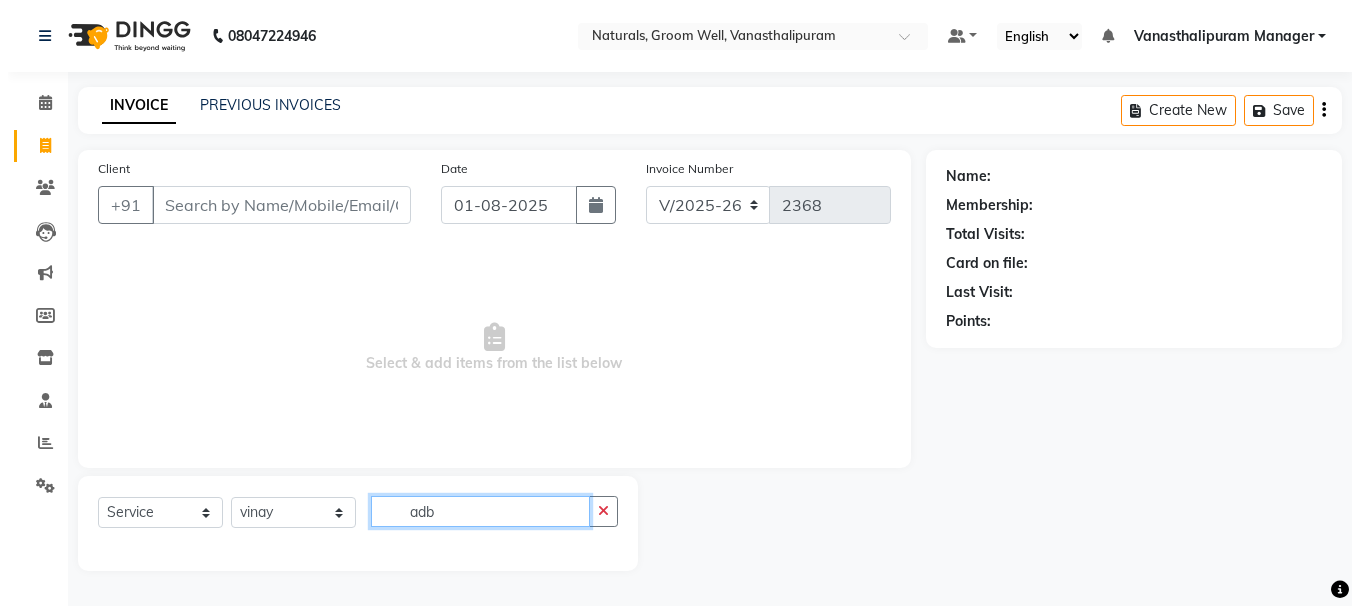 scroll, scrollTop: 0, scrollLeft: 0, axis: both 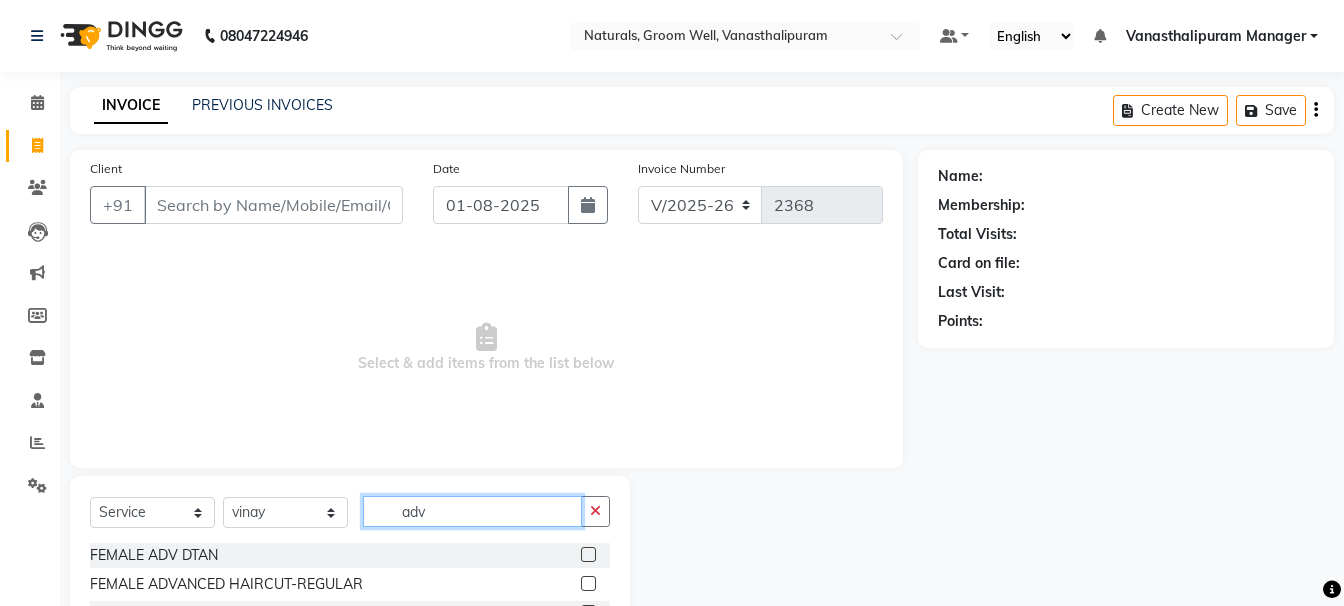 type on "adv" 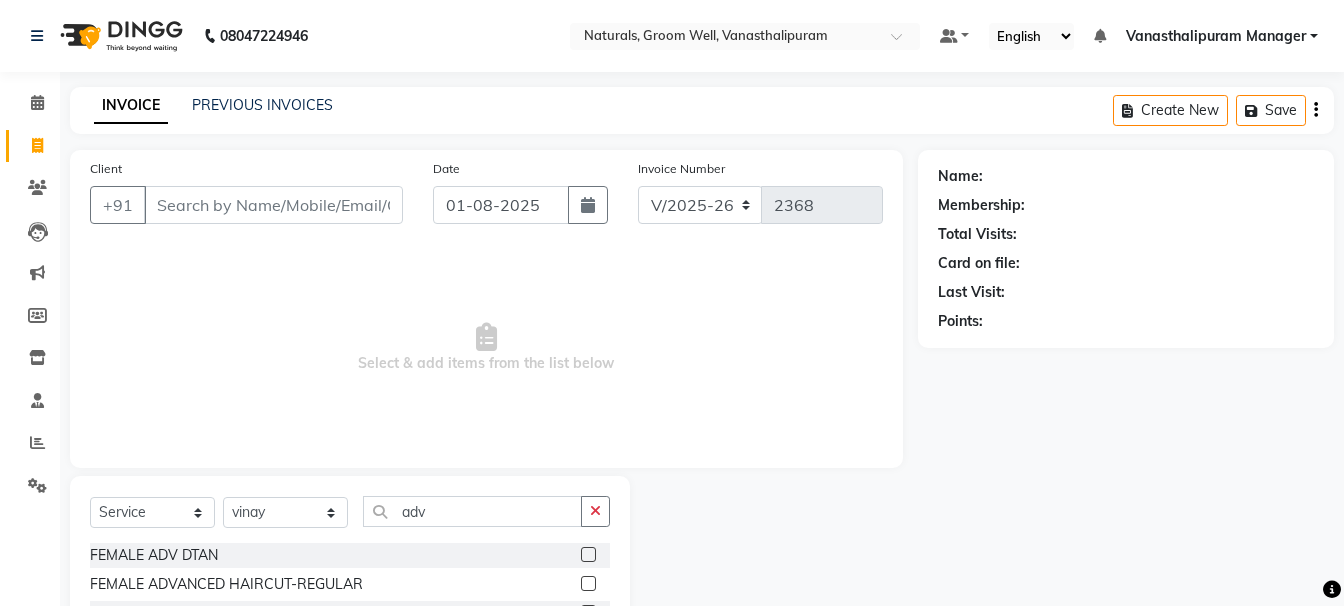 click 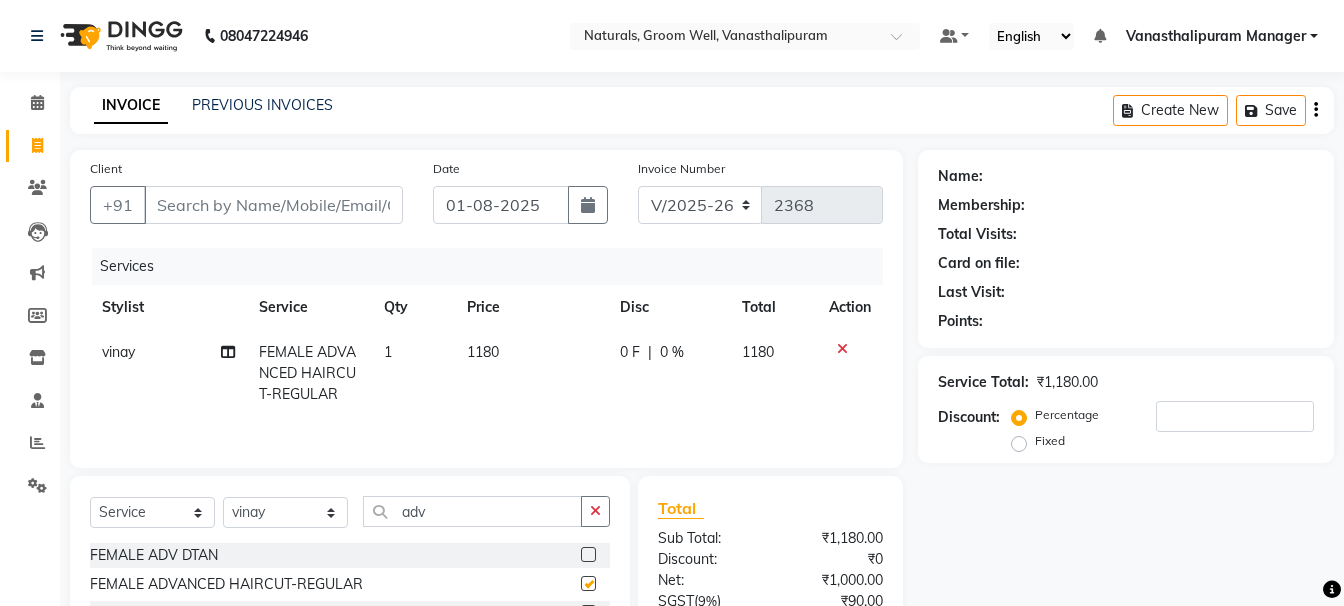 click on "1180" 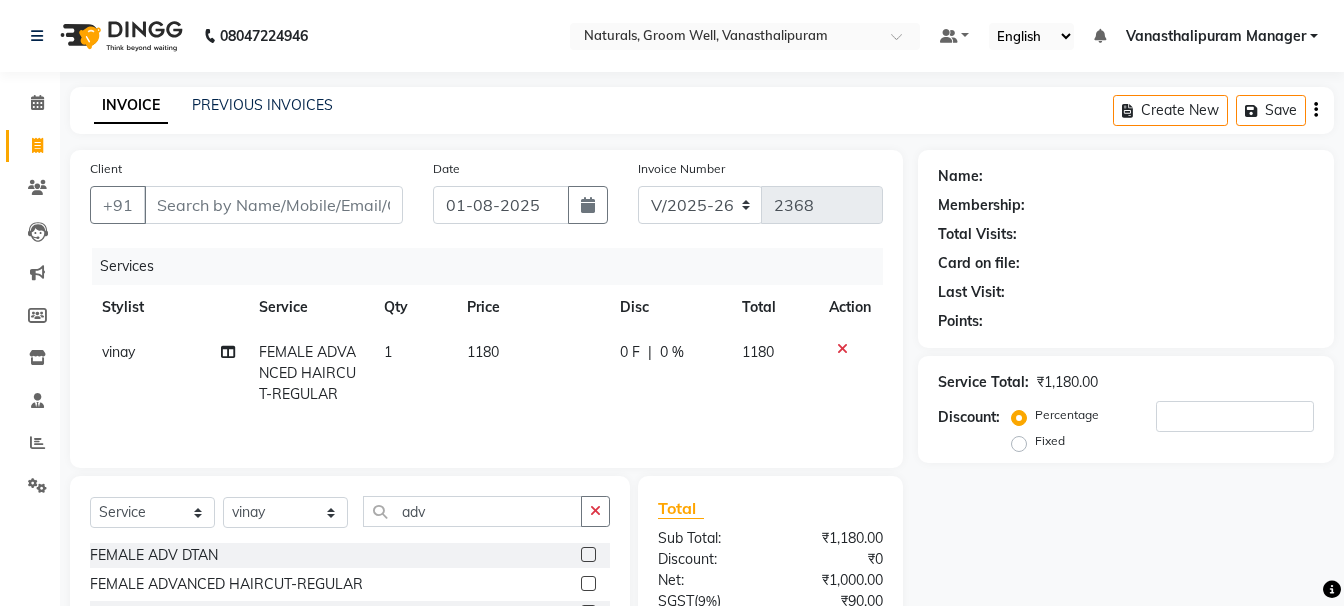 checkbox on "false" 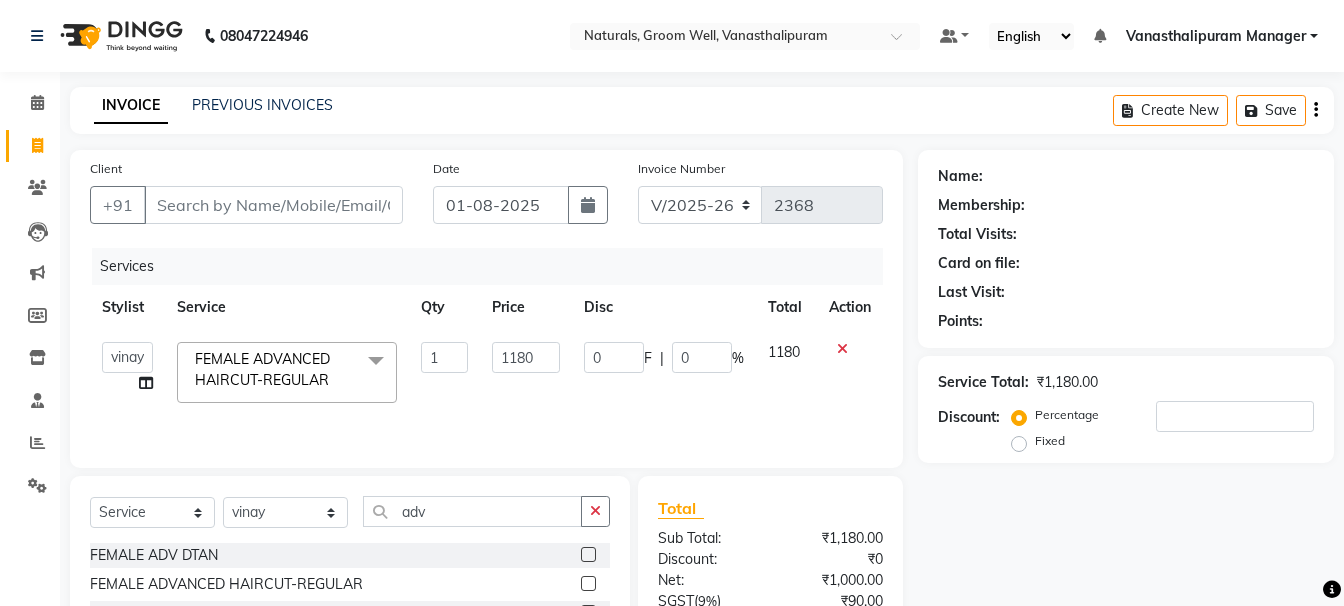 click on "1180" 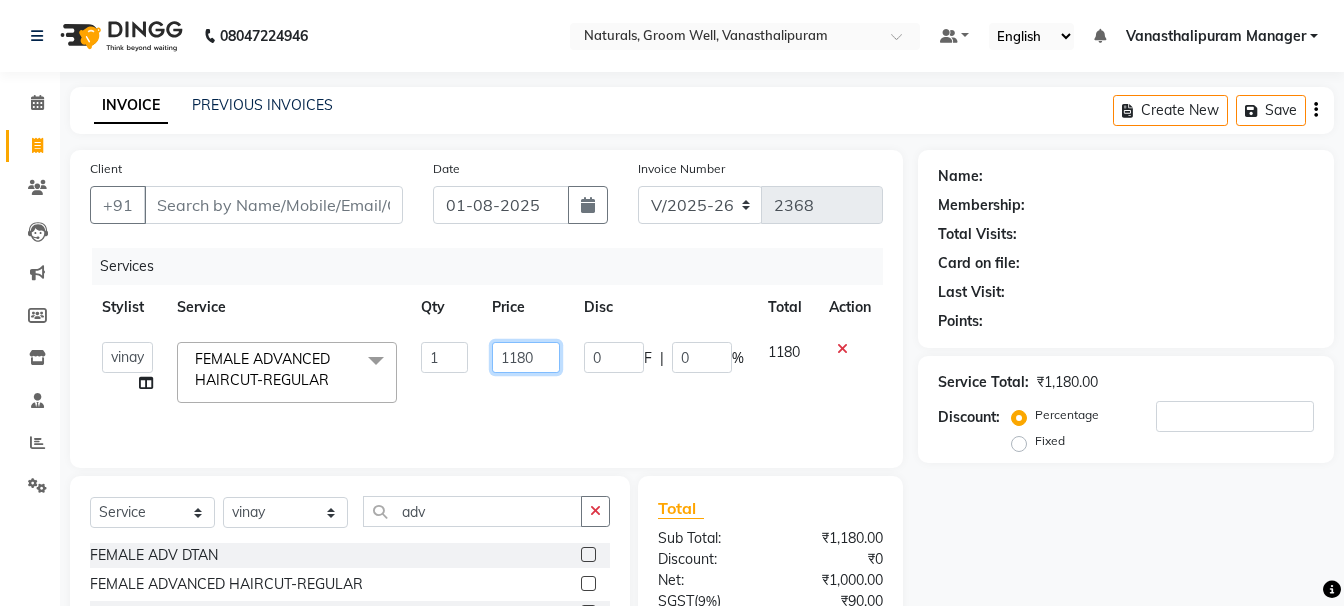 click on "1180" 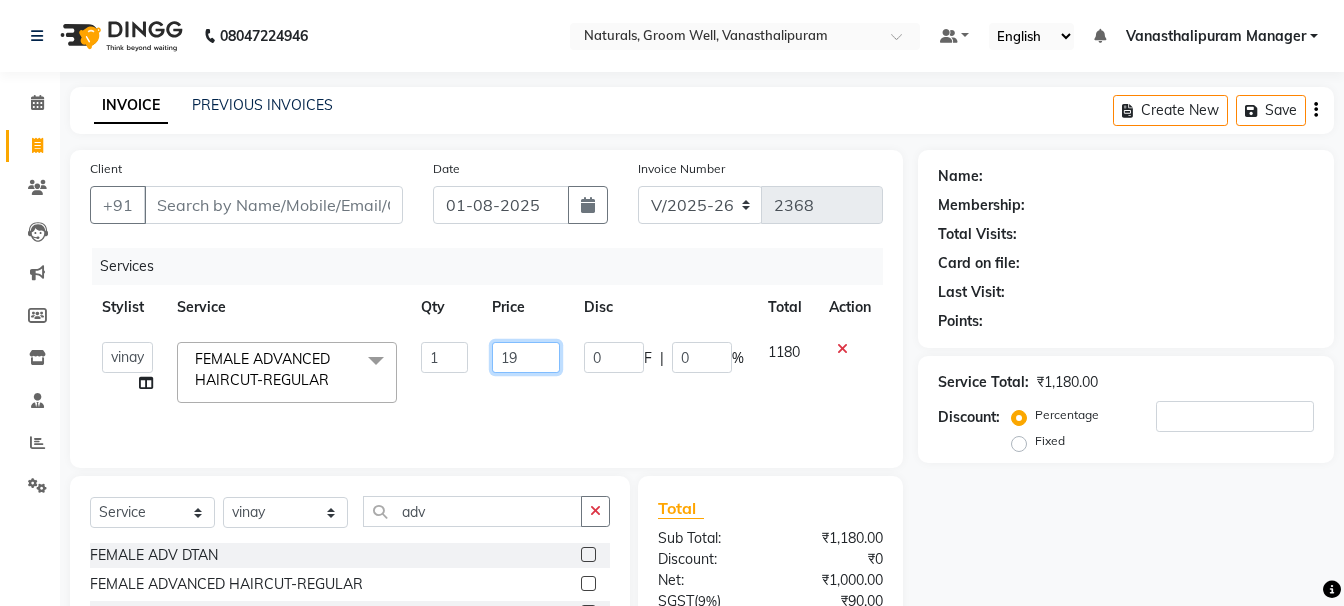 type on "1" 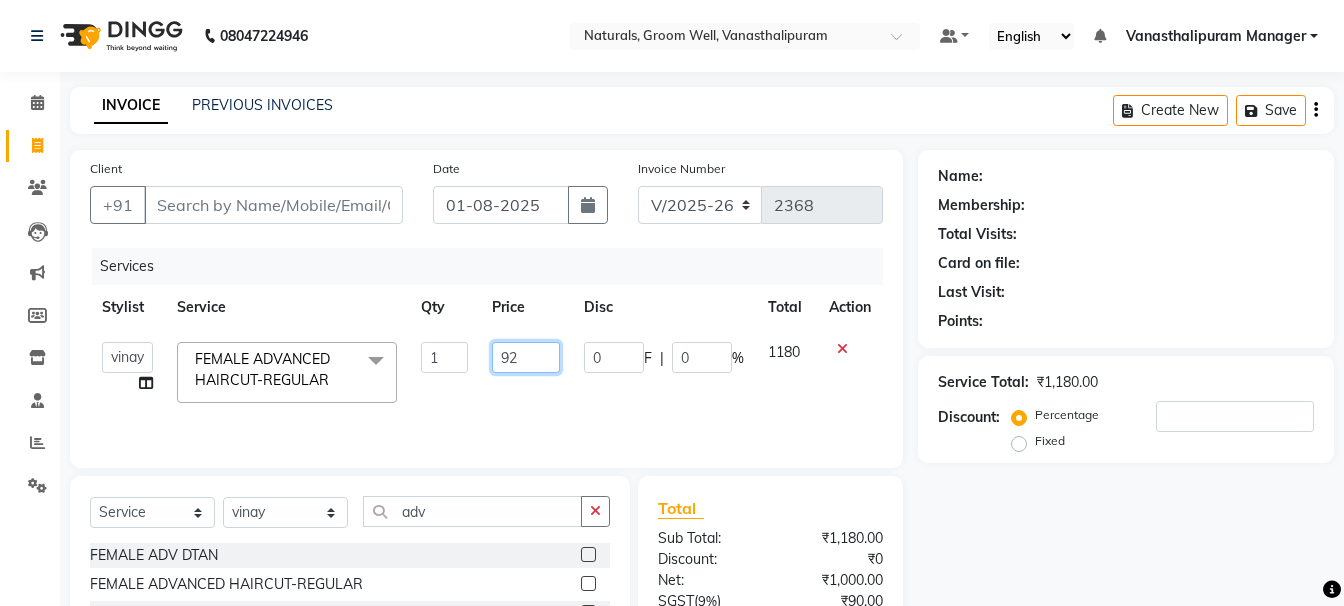 type on "922" 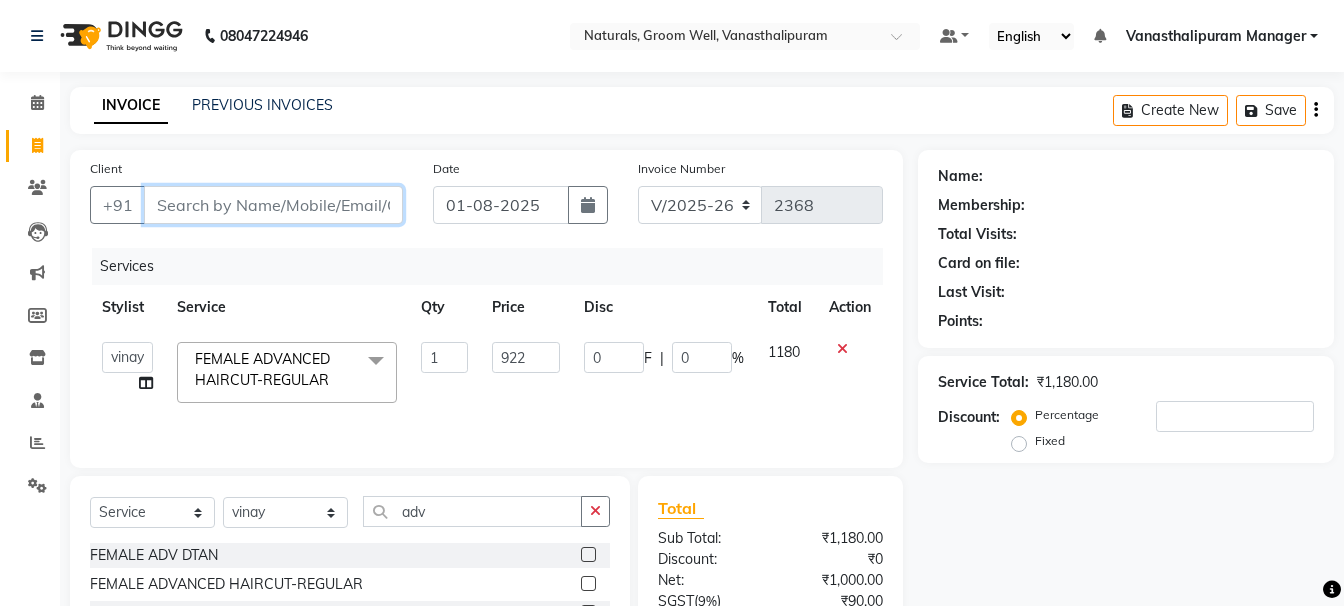 click on "Client" at bounding box center (273, 205) 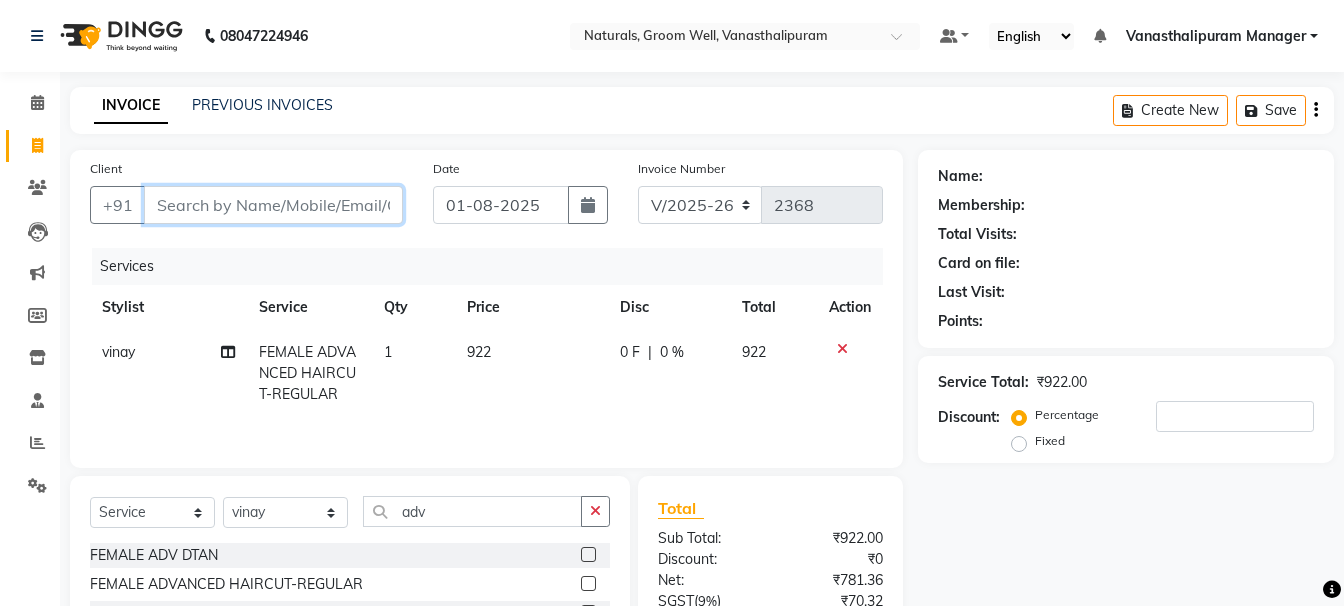 type on "7" 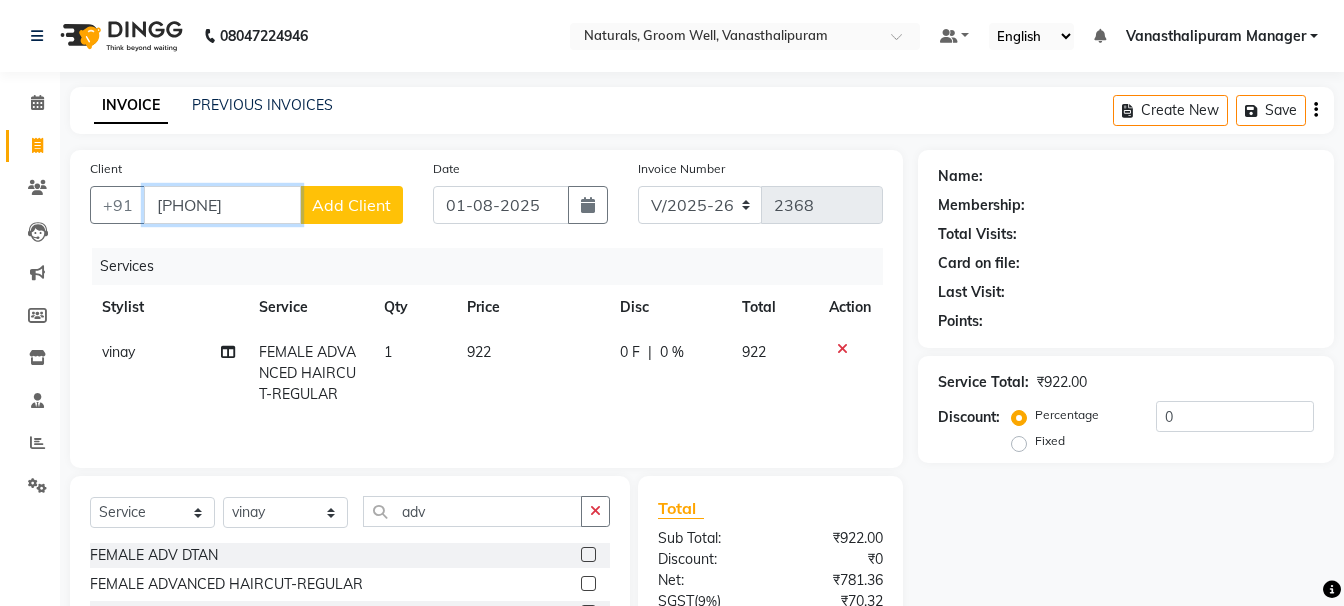 type on "[PHONE]" 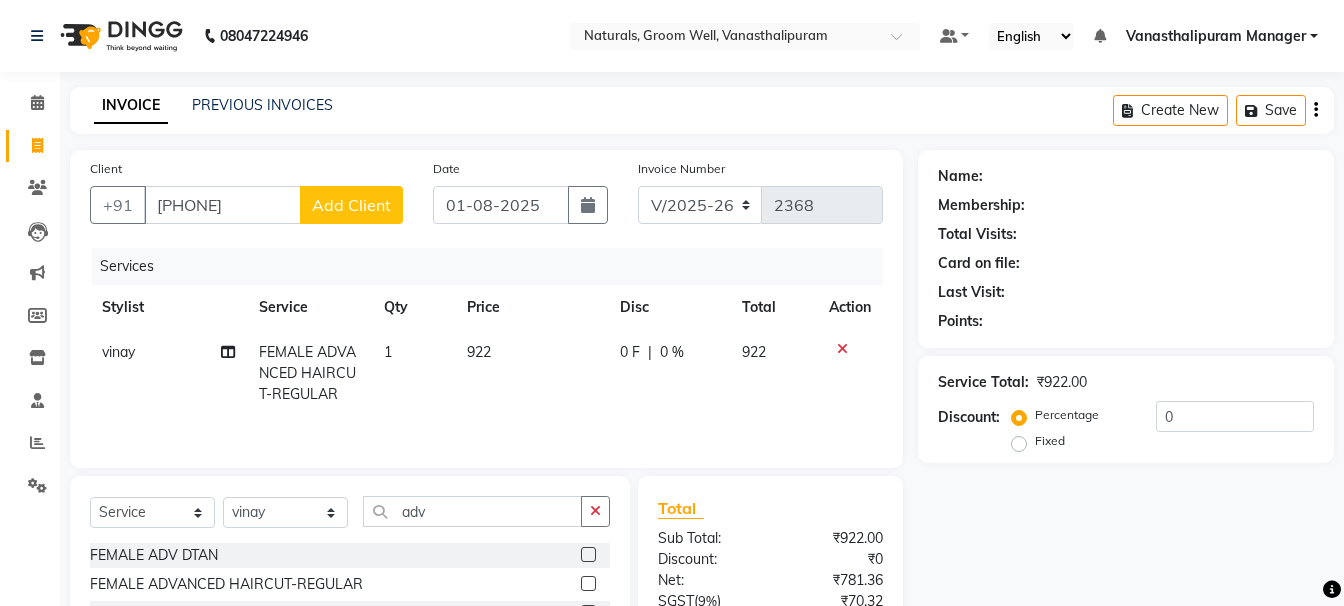 click on "Add Client" 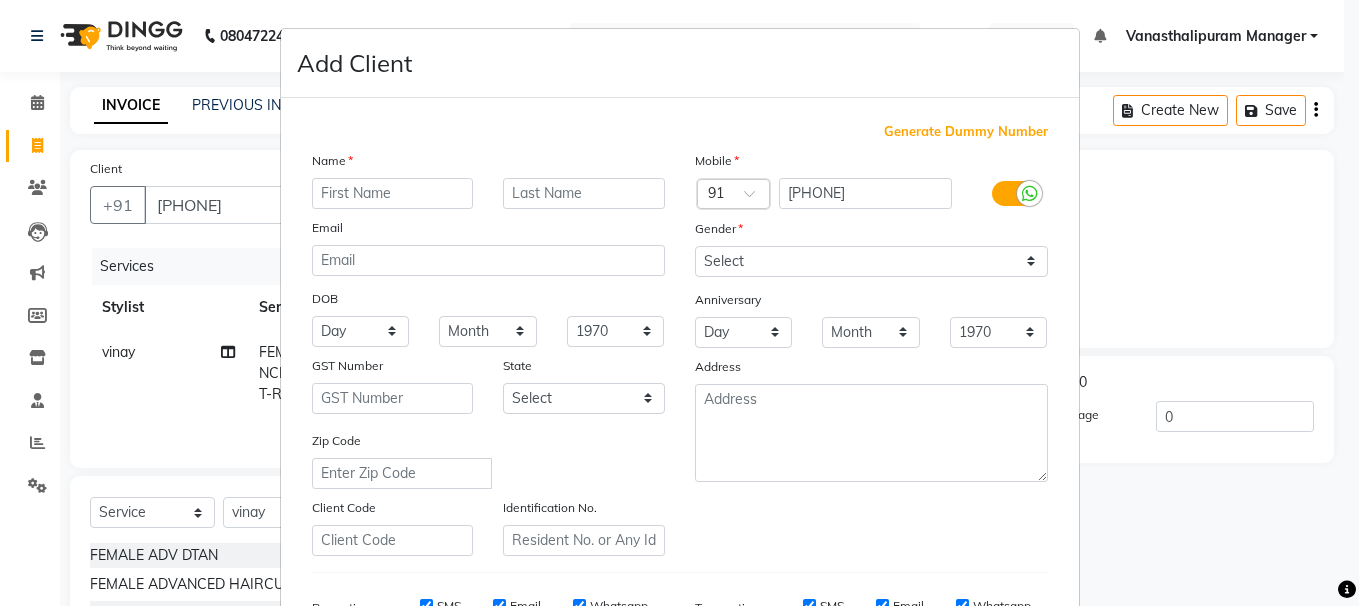 click at bounding box center (393, 193) 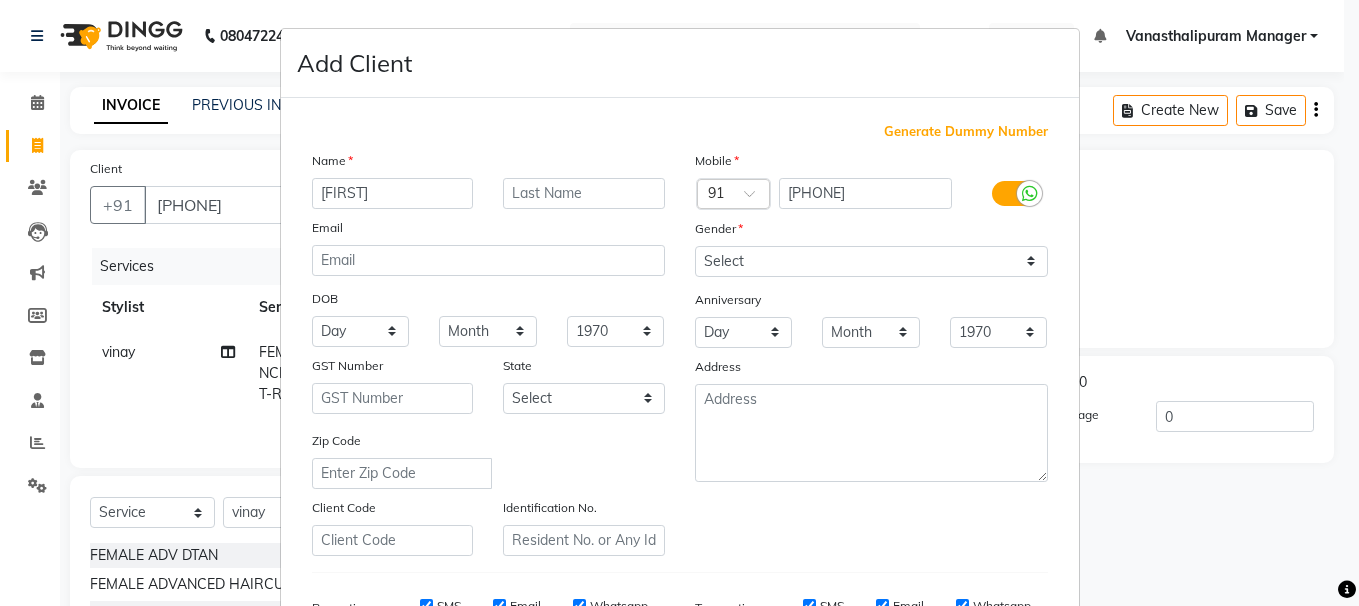 type on "[FIRST]" 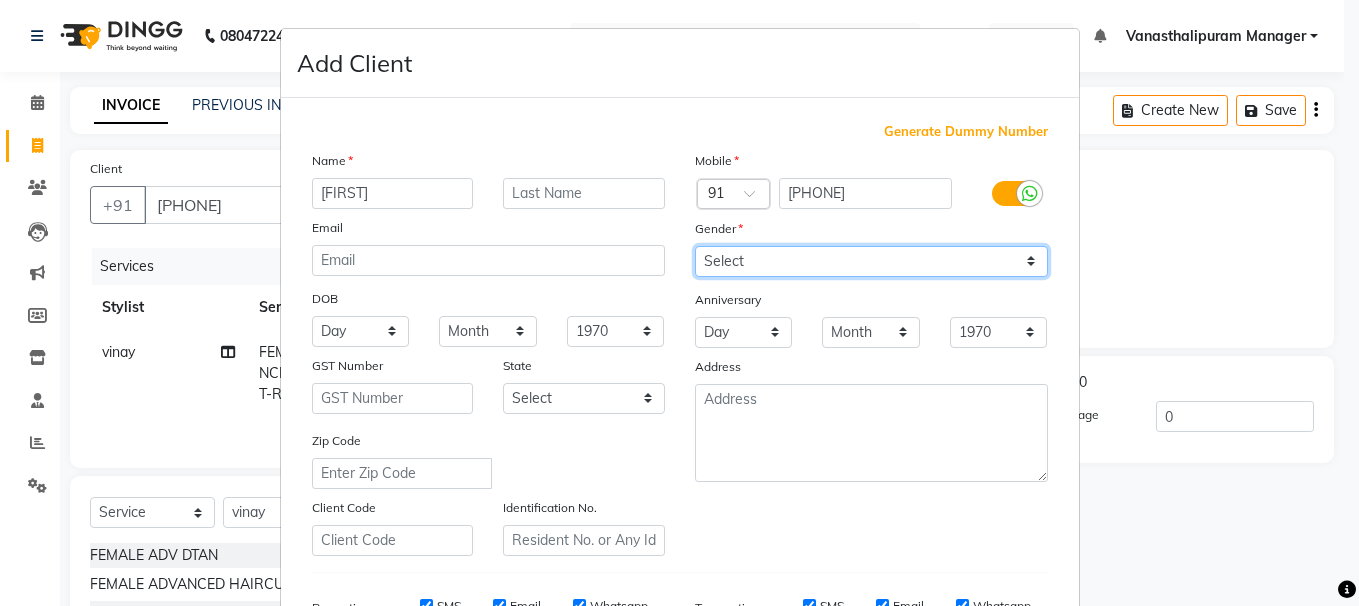 click on "Select Male Female Other Prefer Not To Say" at bounding box center (871, 261) 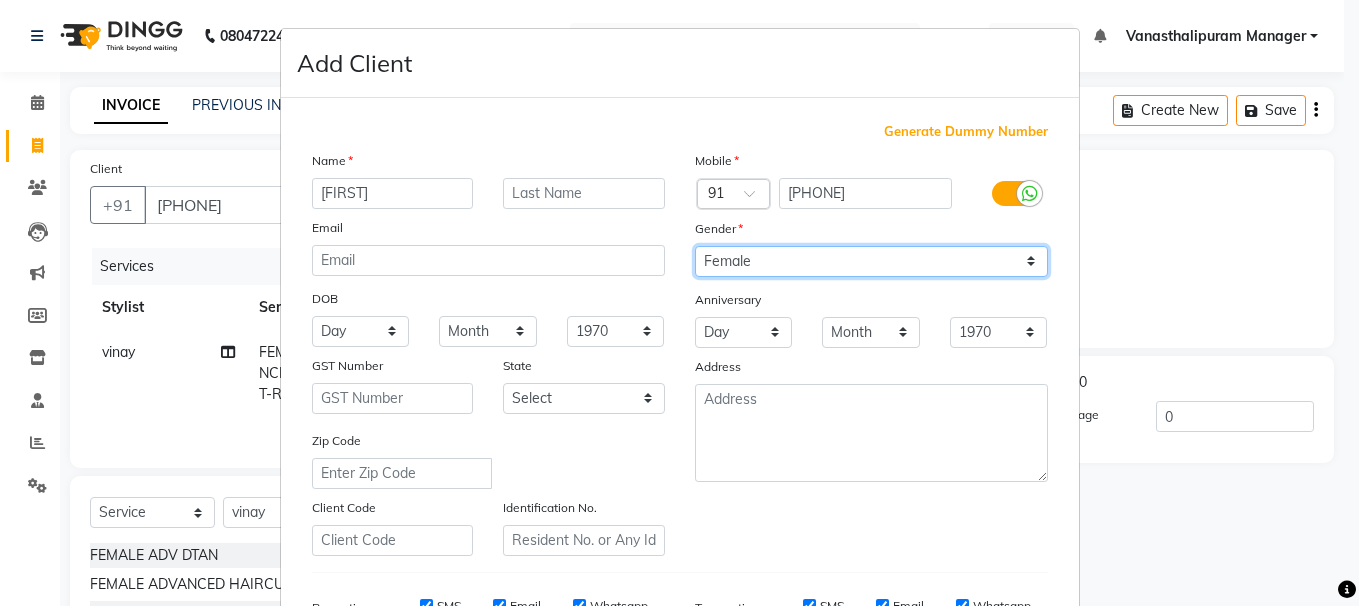 click on "Select Male Female Other Prefer Not To Say" at bounding box center (871, 261) 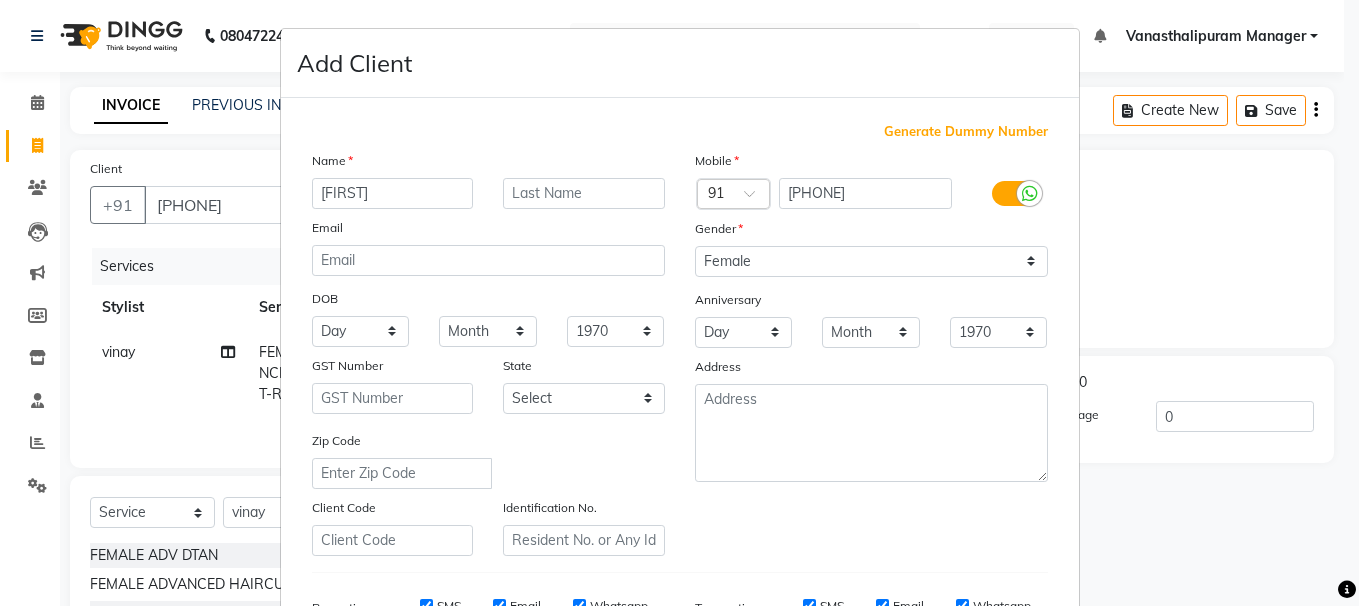 click on "Mobile" at bounding box center (871, 164) 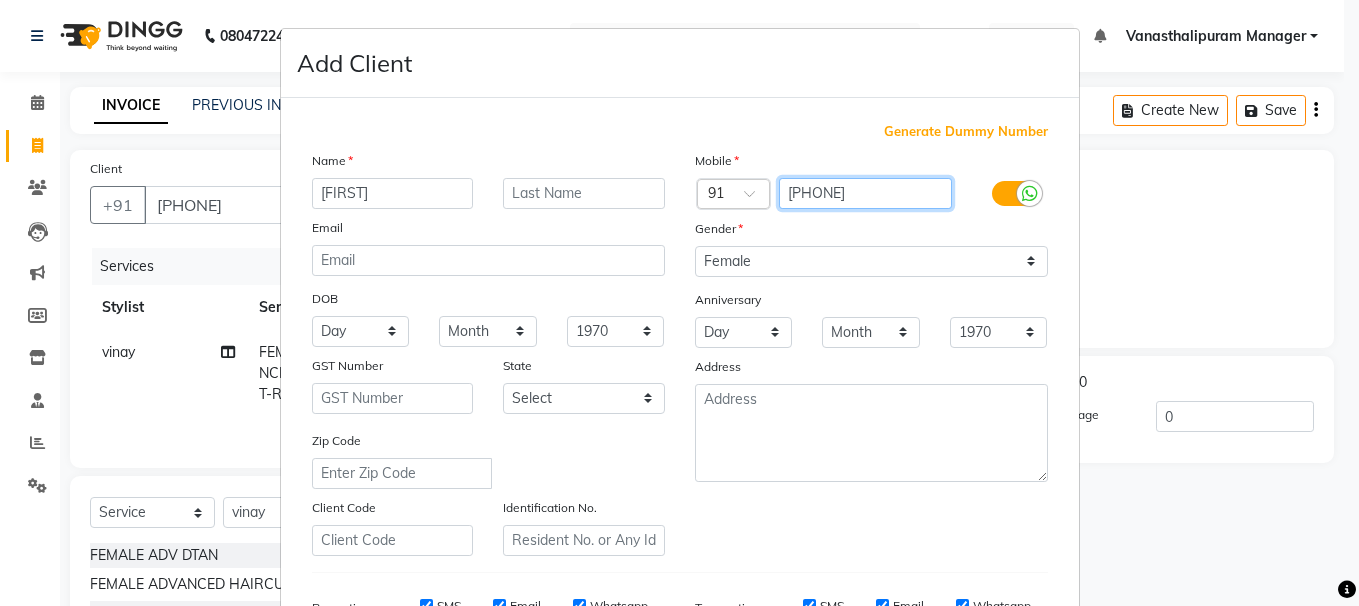 click on "[PHONE]" at bounding box center [865, 193] 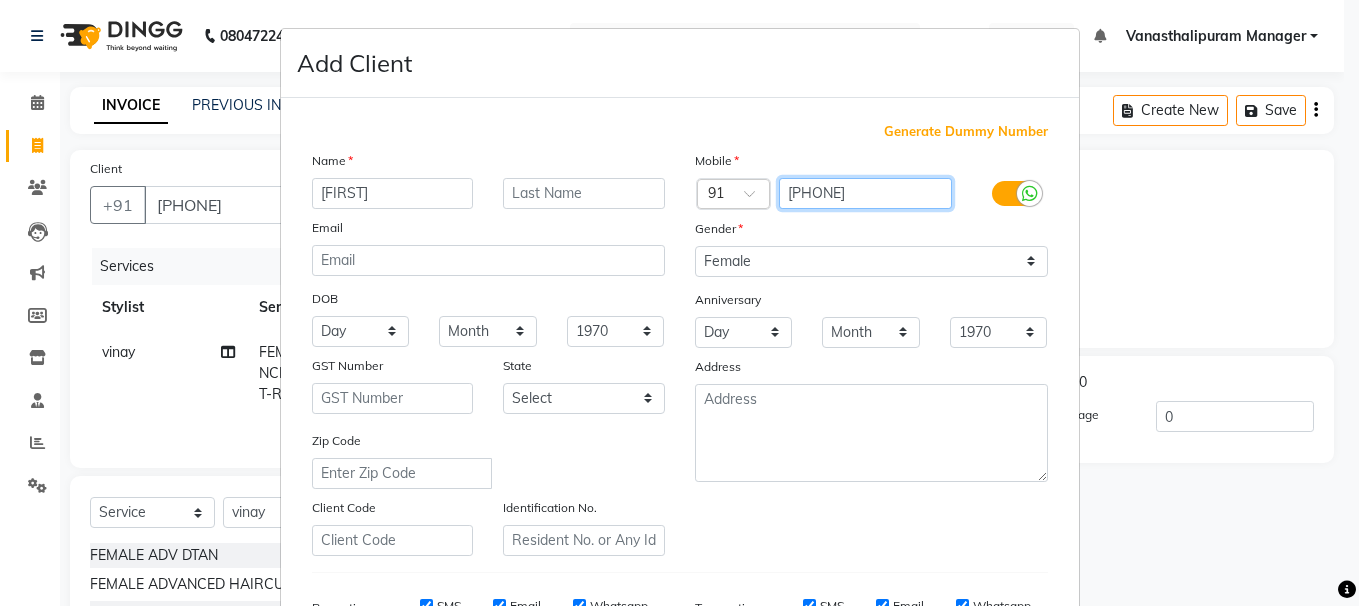 click on "[PHONE]" at bounding box center (865, 193) 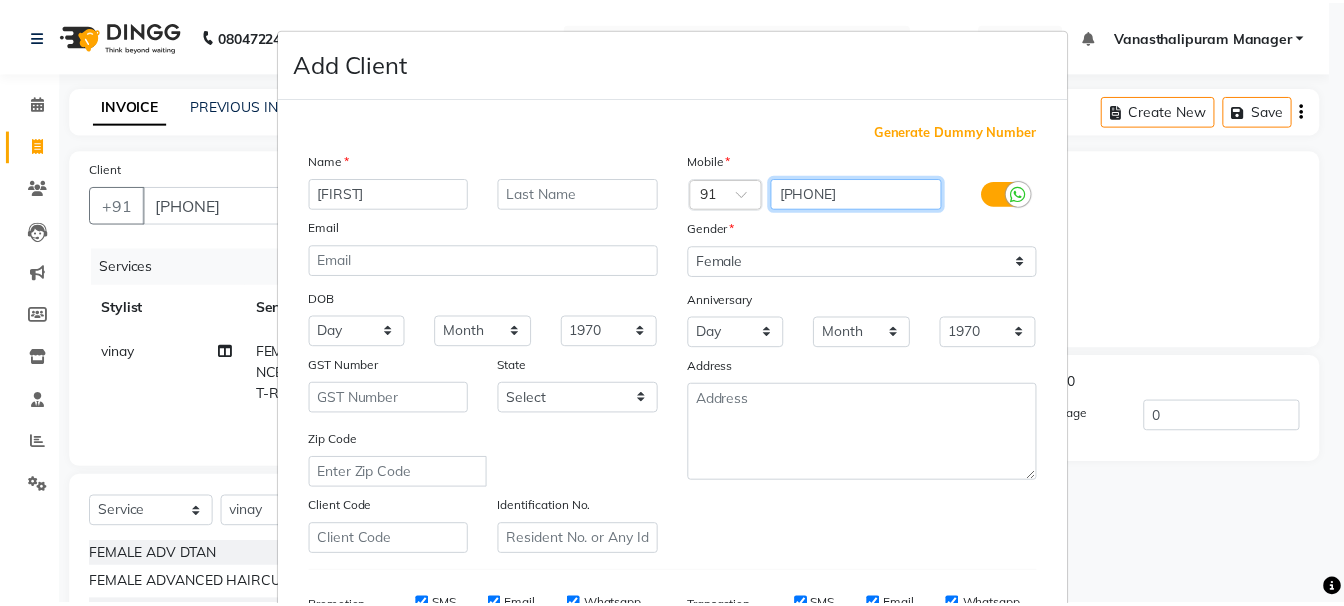 scroll, scrollTop: 317, scrollLeft: 0, axis: vertical 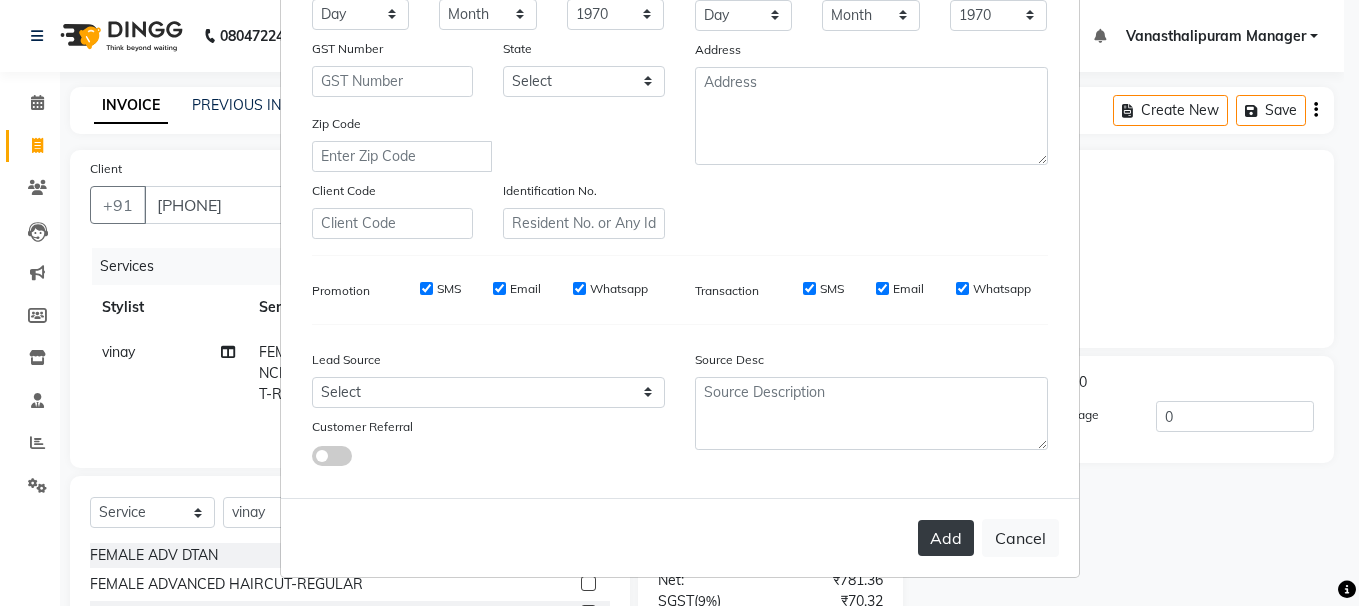 click on "Add" at bounding box center [946, 538] 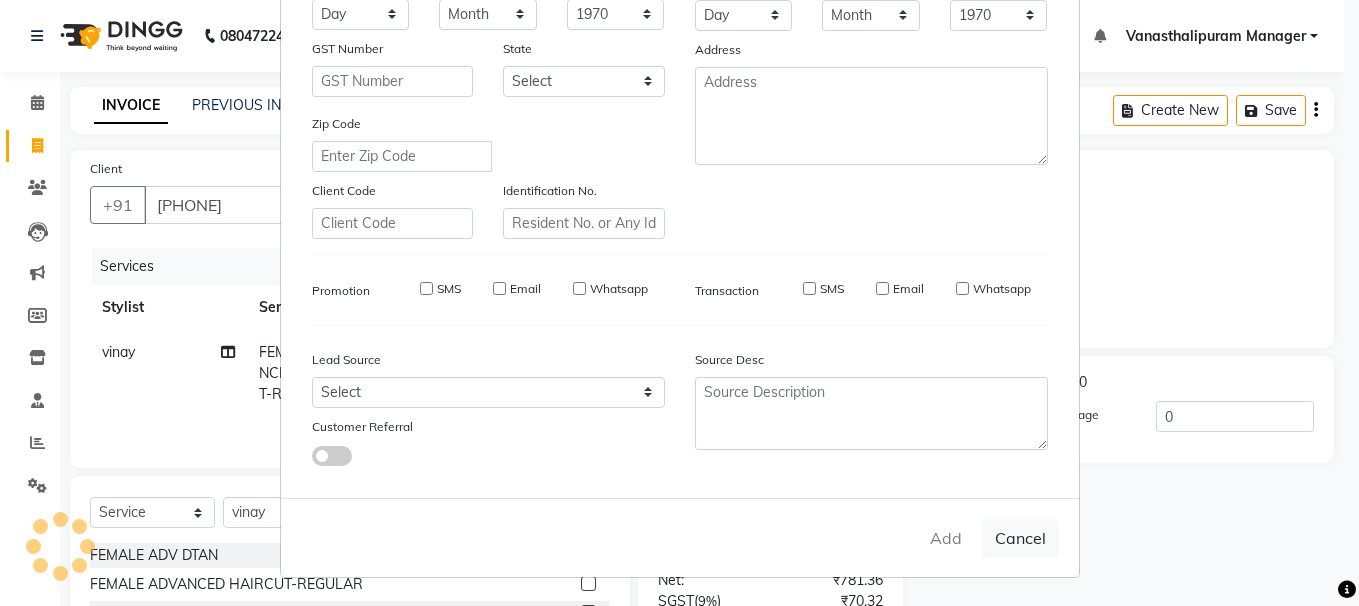 type 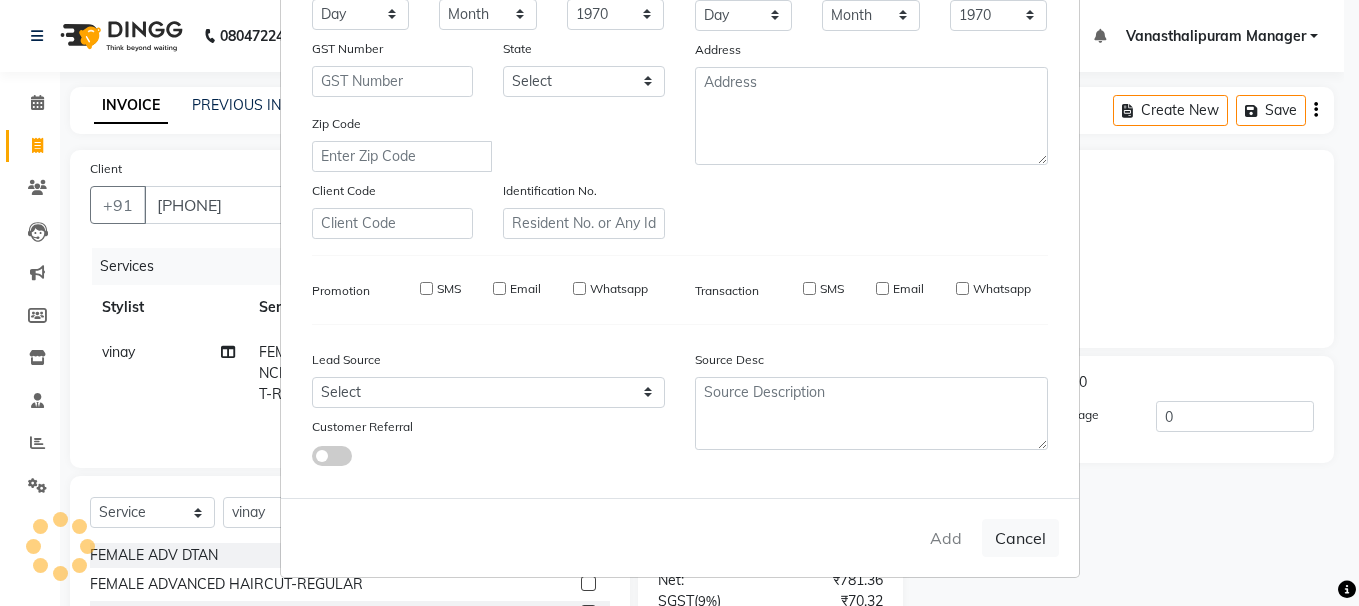 select 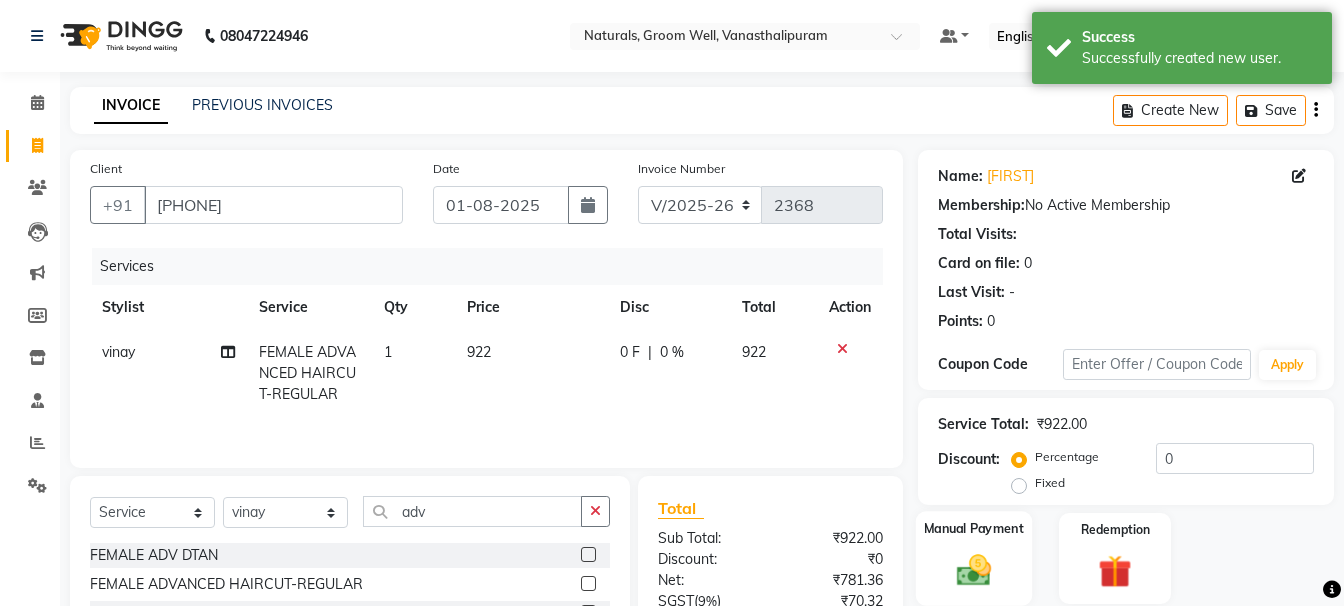 click 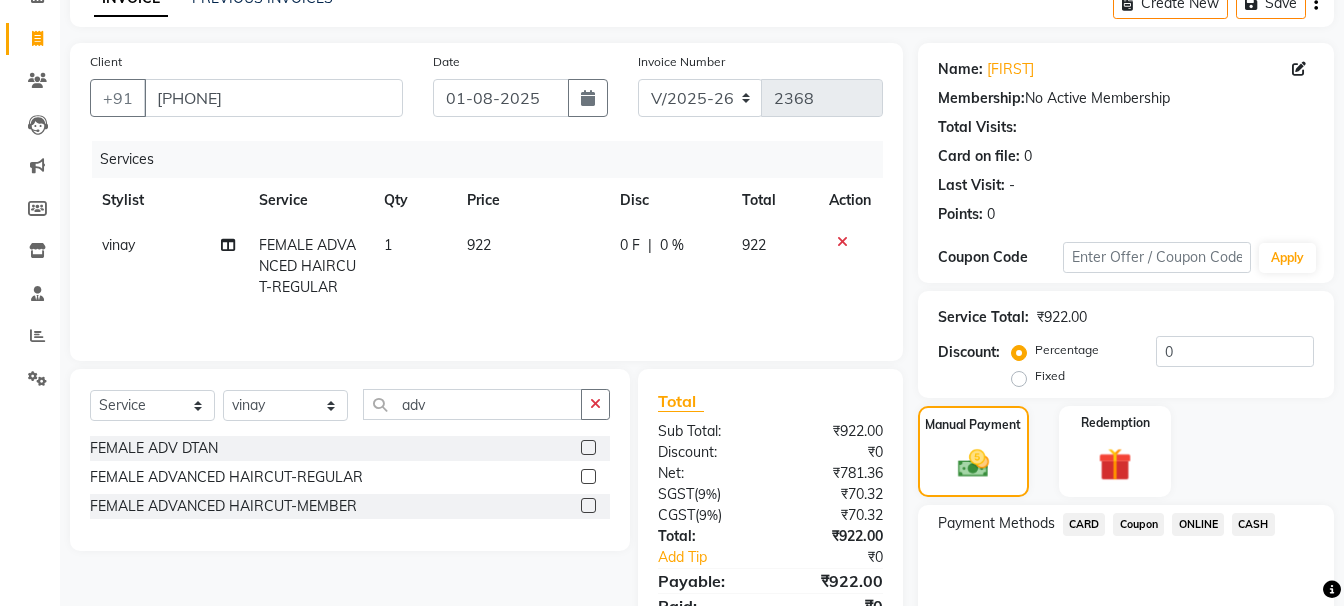 scroll, scrollTop: 97, scrollLeft: 0, axis: vertical 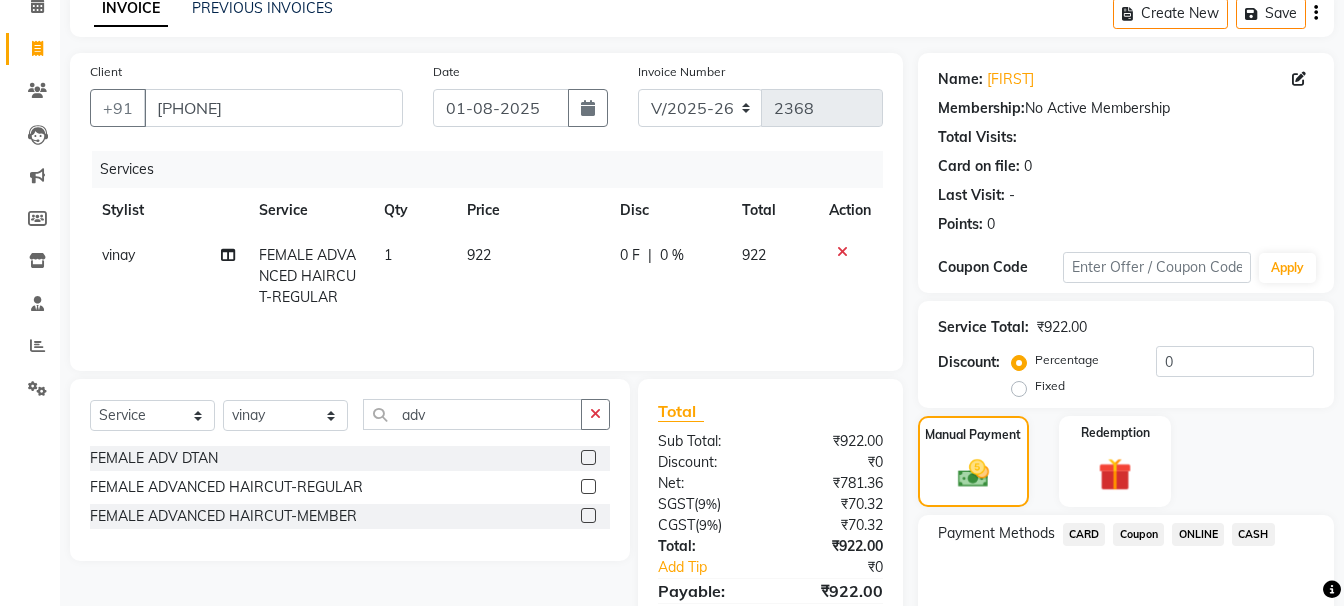 click on "ONLINE" 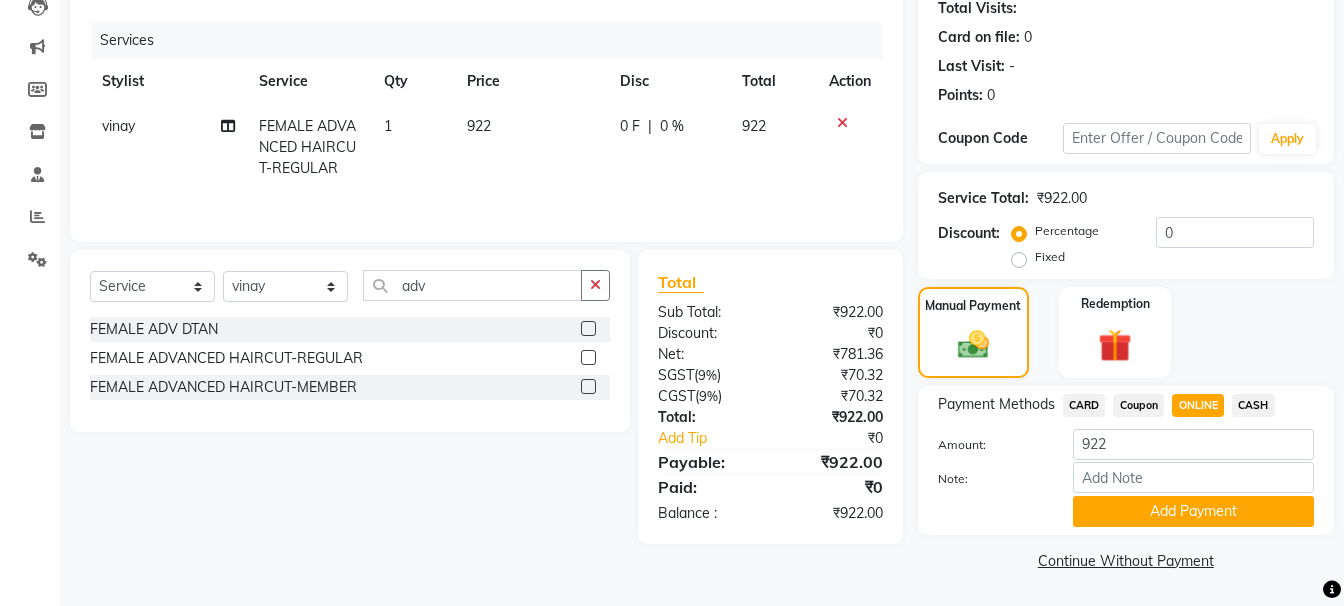 scroll, scrollTop: 0, scrollLeft: 0, axis: both 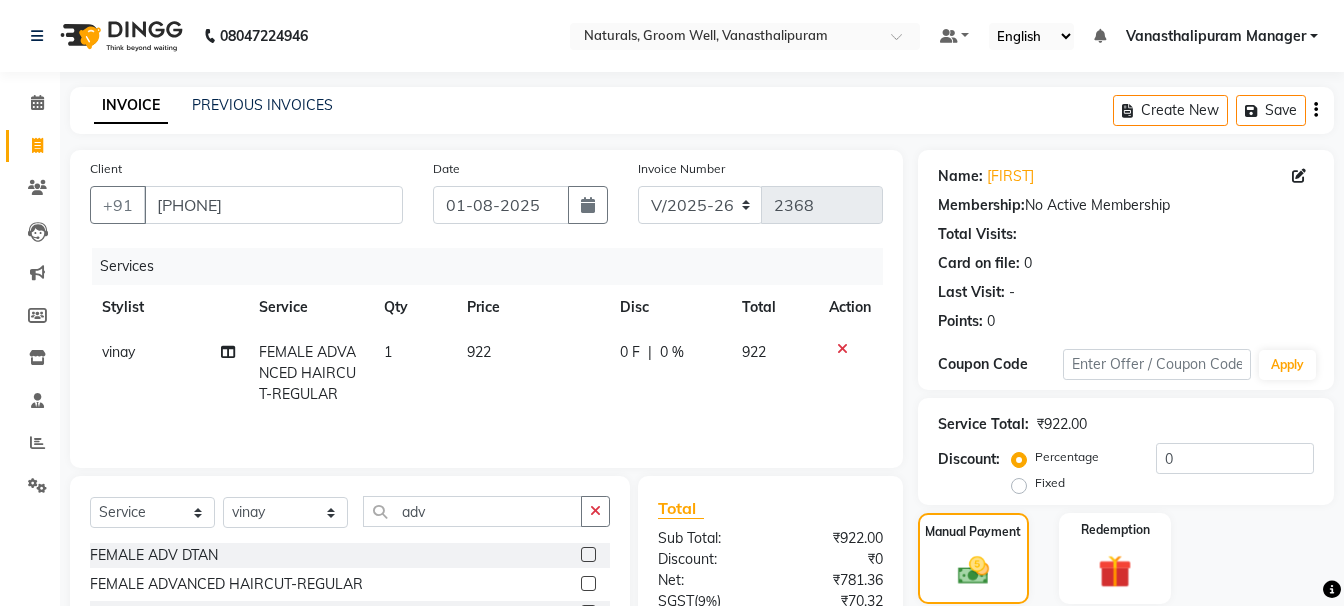 click on "Client +[PHONE]" 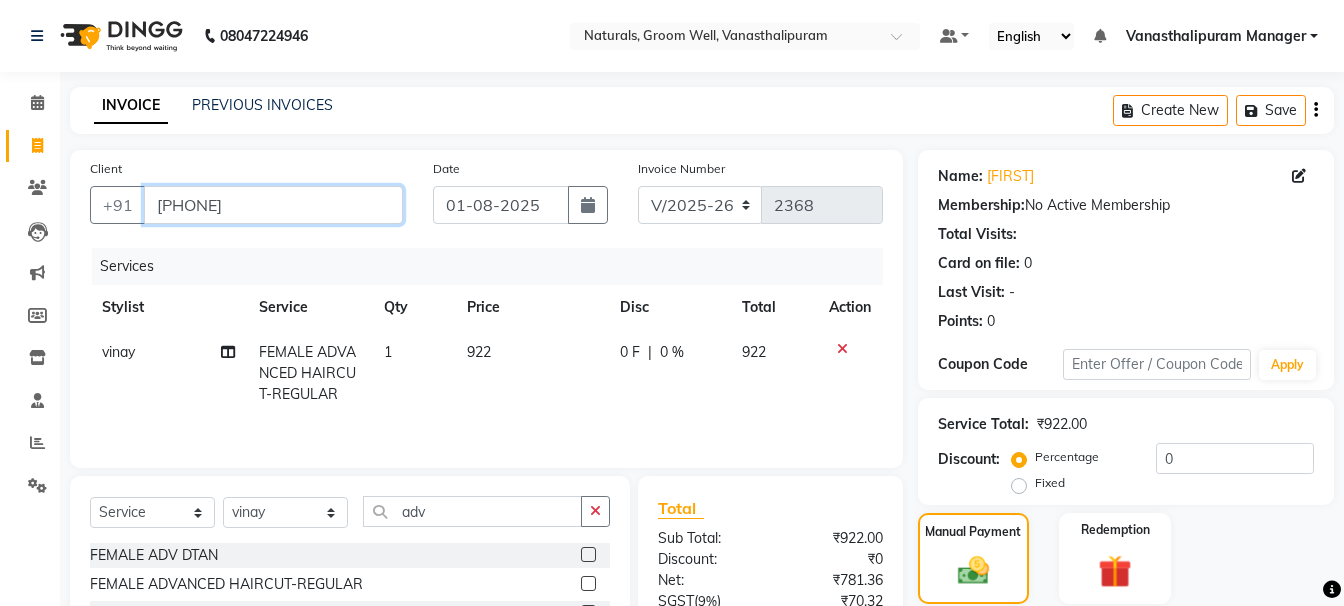 click on "[PHONE]" at bounding box center [273, 205] 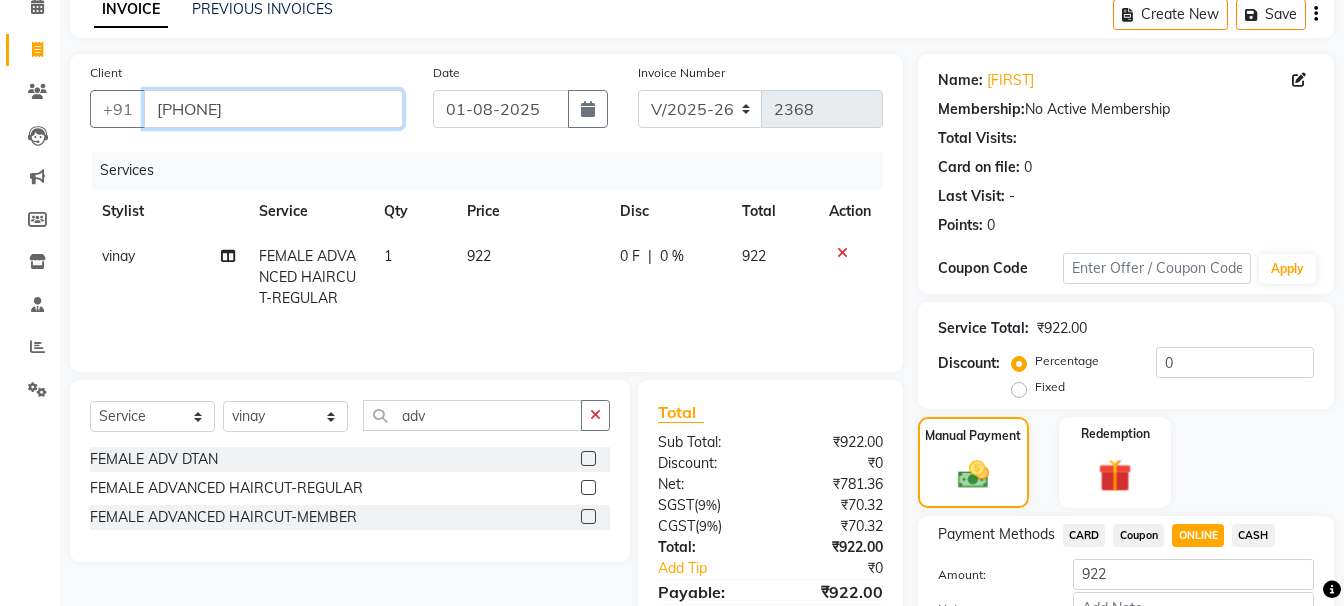 scroll, scrollTop: 100, scrollLeft: 0, axis: vertical 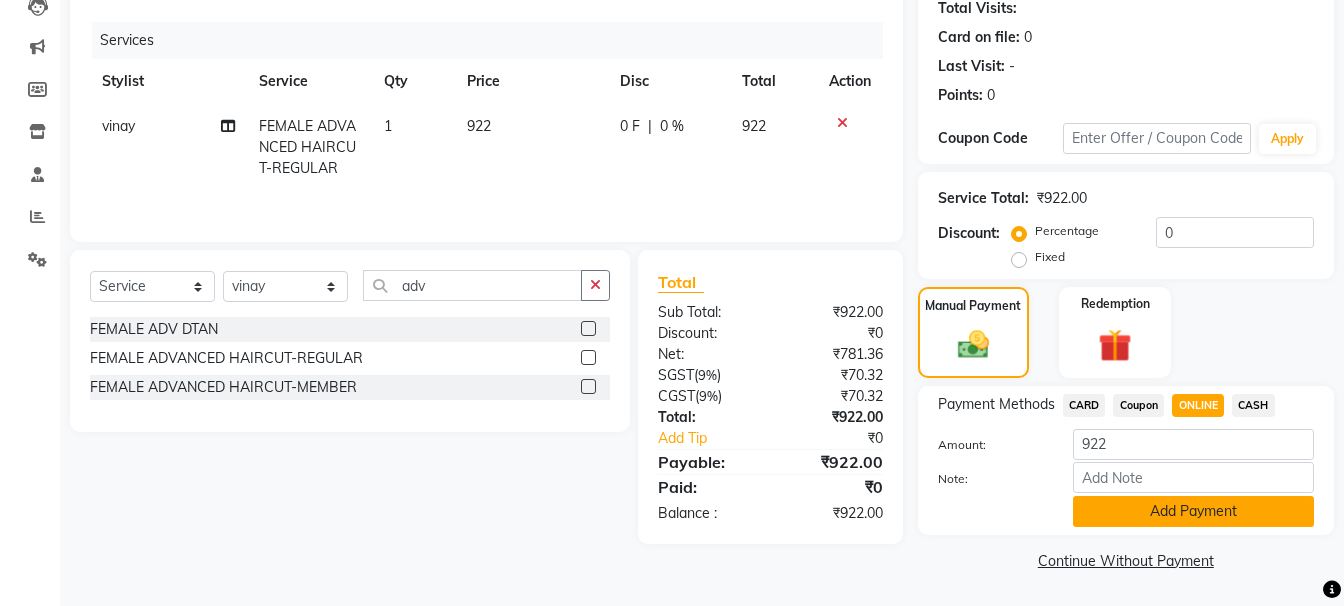 click on "Add Payment" 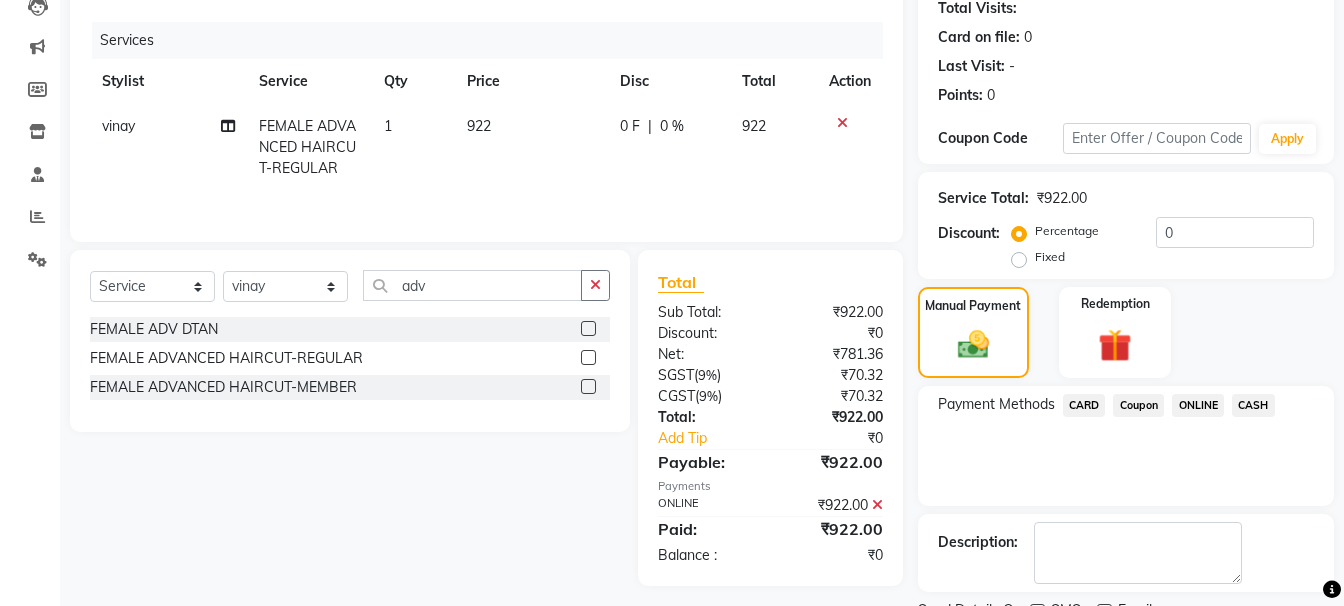 scroll, scrollTop: 310, scrollLeft: 0, axis: vertical 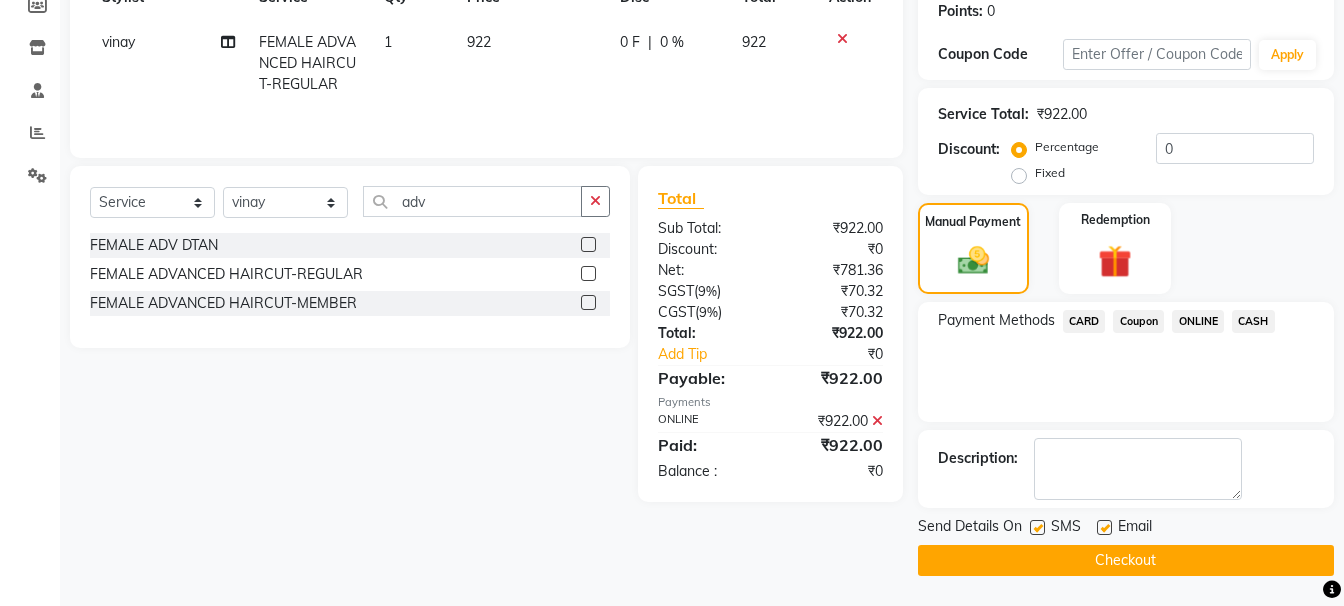 click on "Checkout" 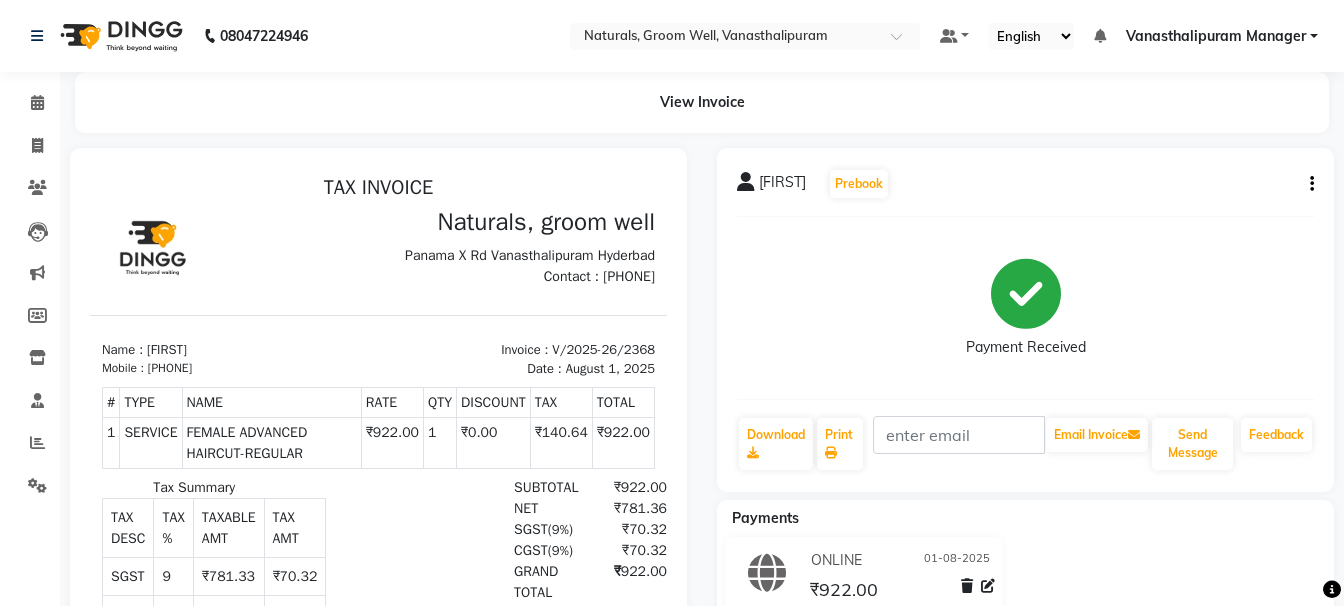 scroll, scrollTop: 0, scrollLeft: 0, axis: both 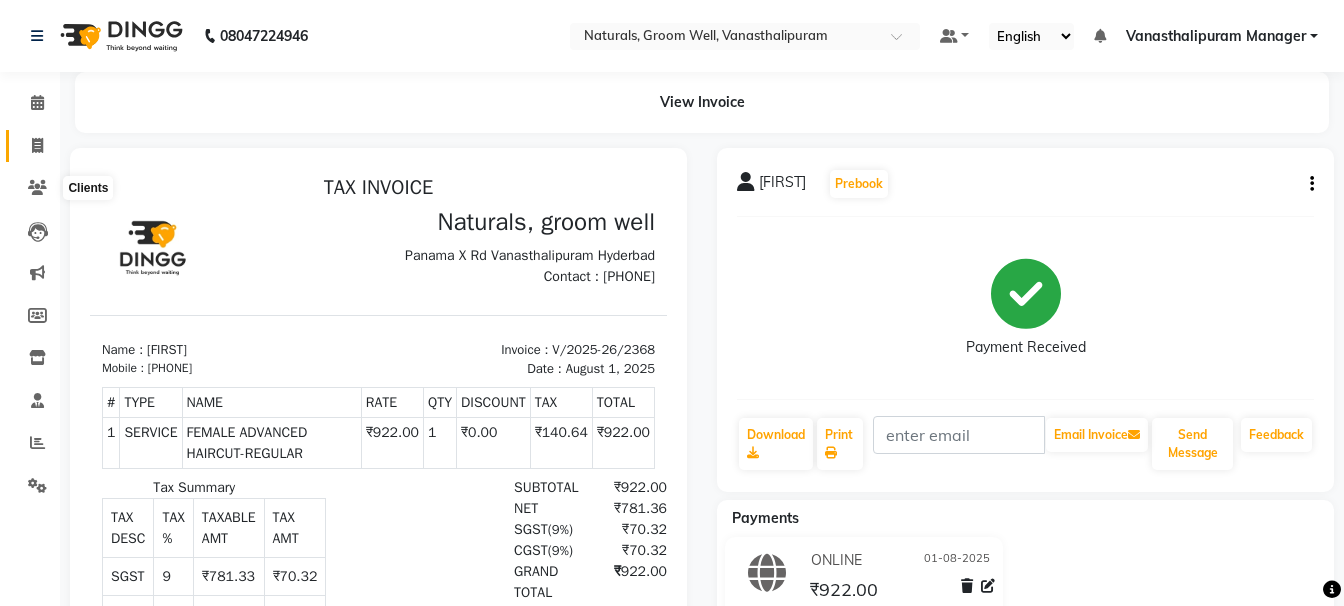 click 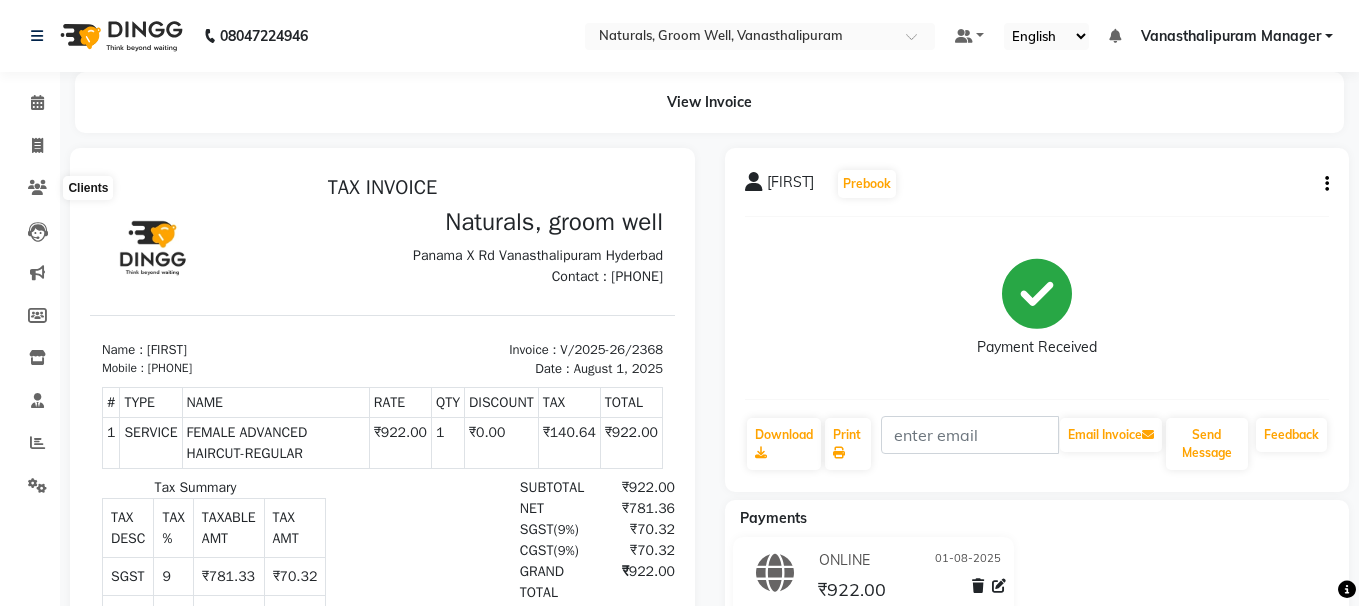 select on "service" 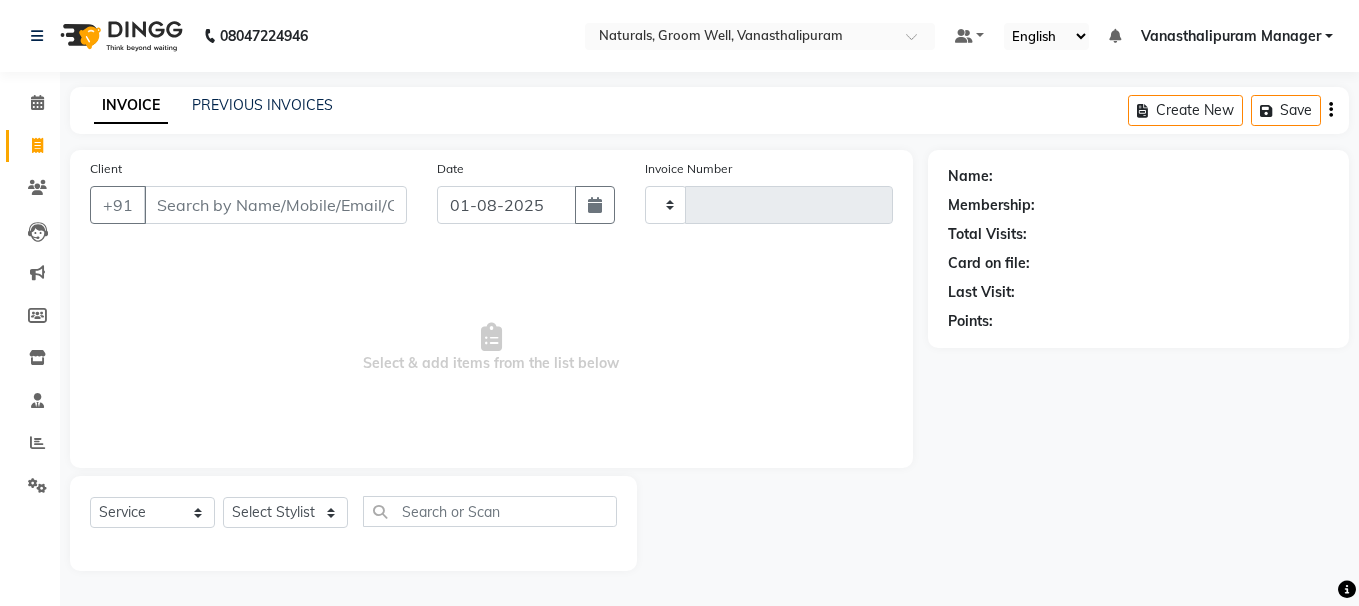 type on "2369" 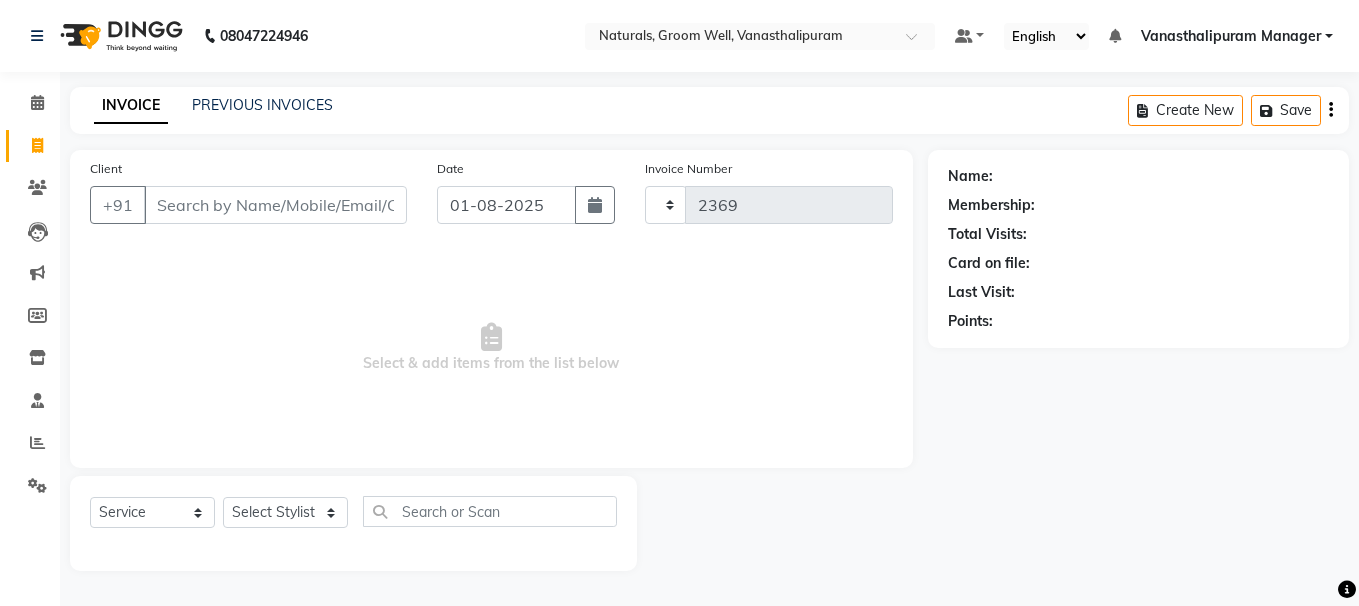 select on "5859" 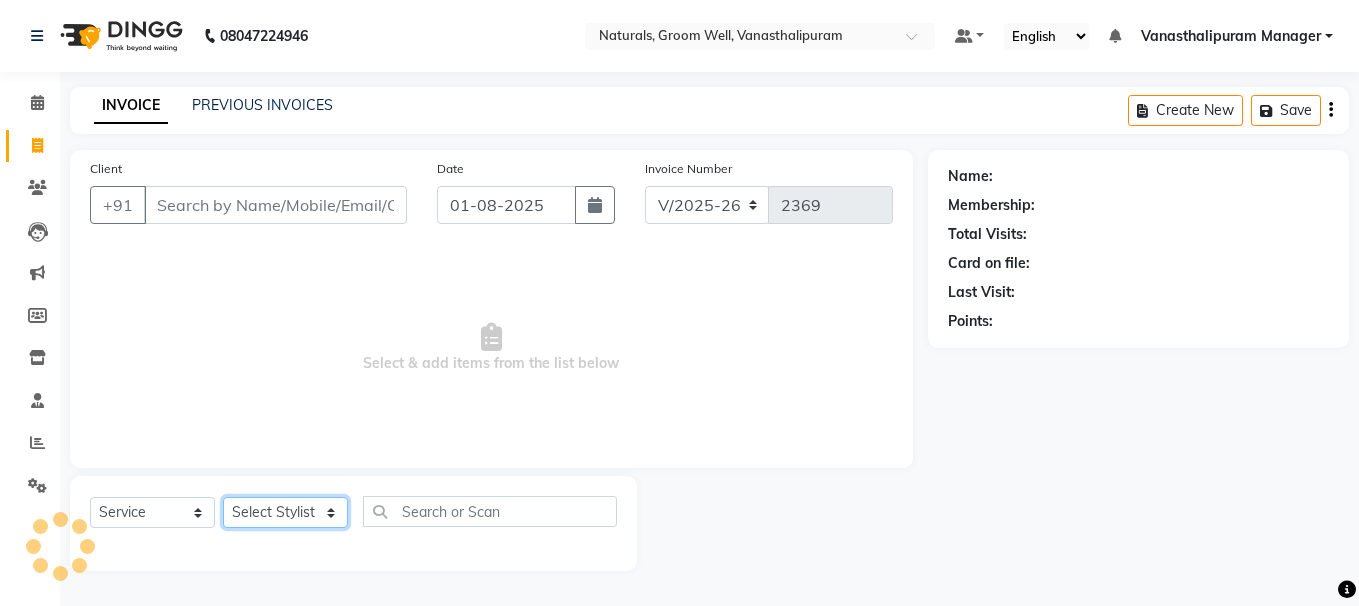 click on "Select Stylist [FIRST] [FIRST] [FIRST] [FIRST] [FIRST] [FIRST] [FIRST] [FIRST] Vanasthalipuram Manager [FIRST]" 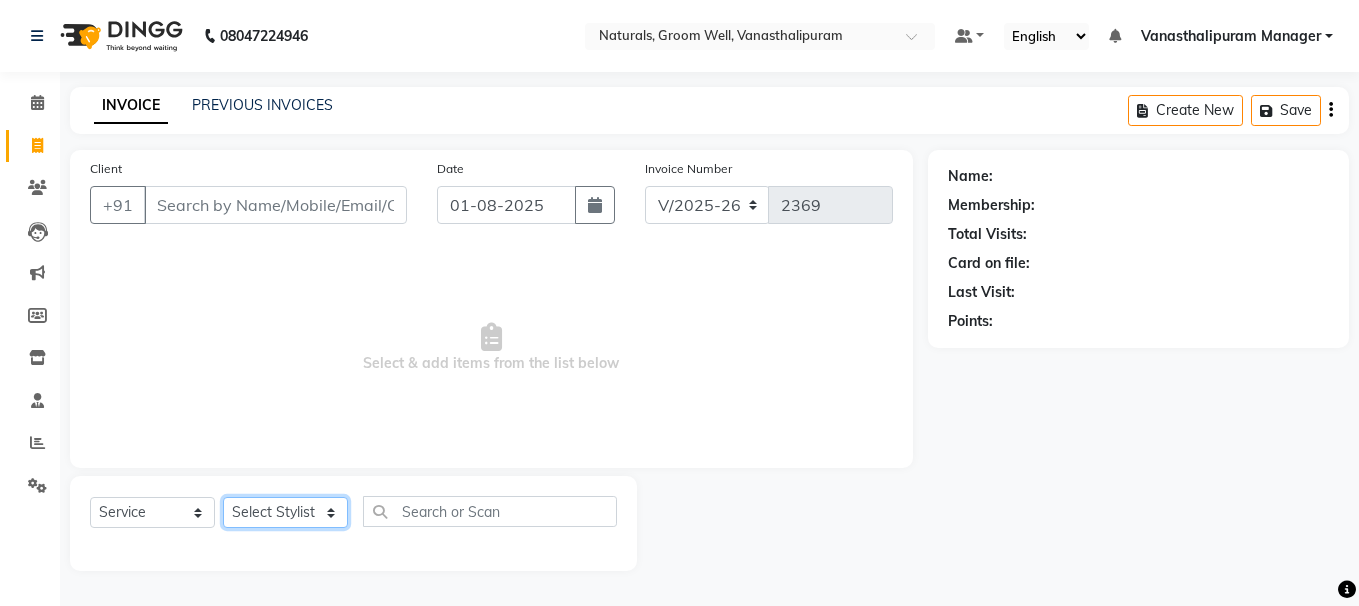 select on "68488" 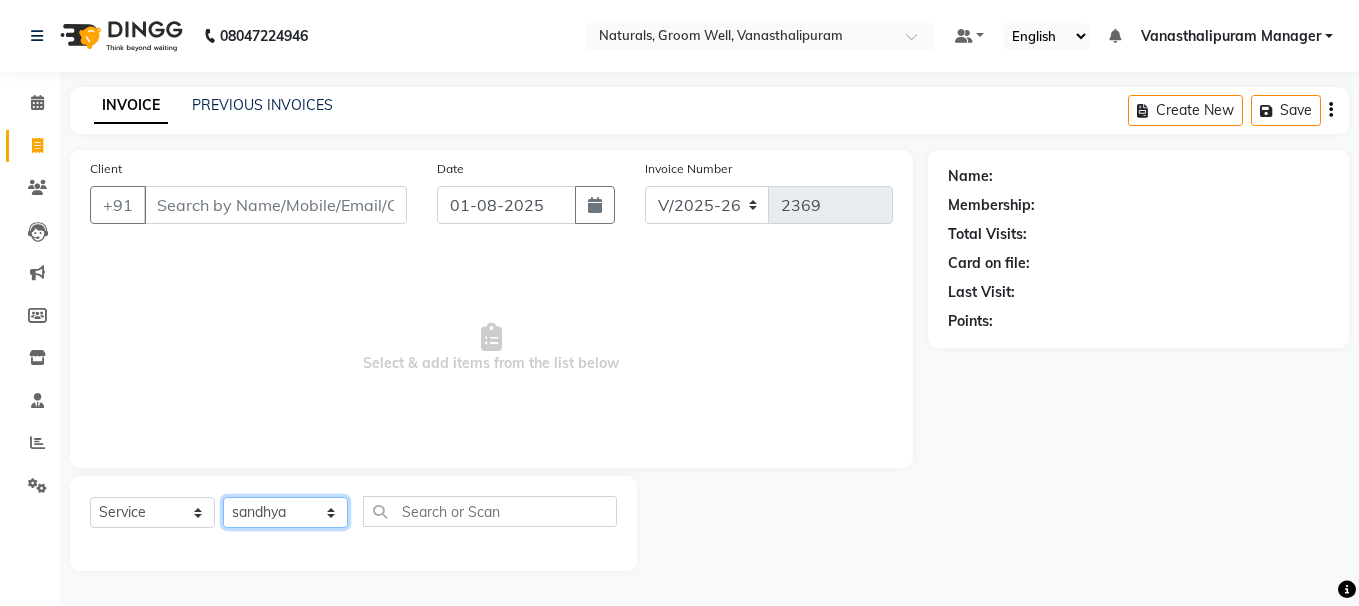 click on "Select Stylist [FIRST] [FIRST] [FIRST] [FIRST] [FIRST] [FIRST] [FIRST] [FIRST] Vanasthalipuram Manager [FIRST]" 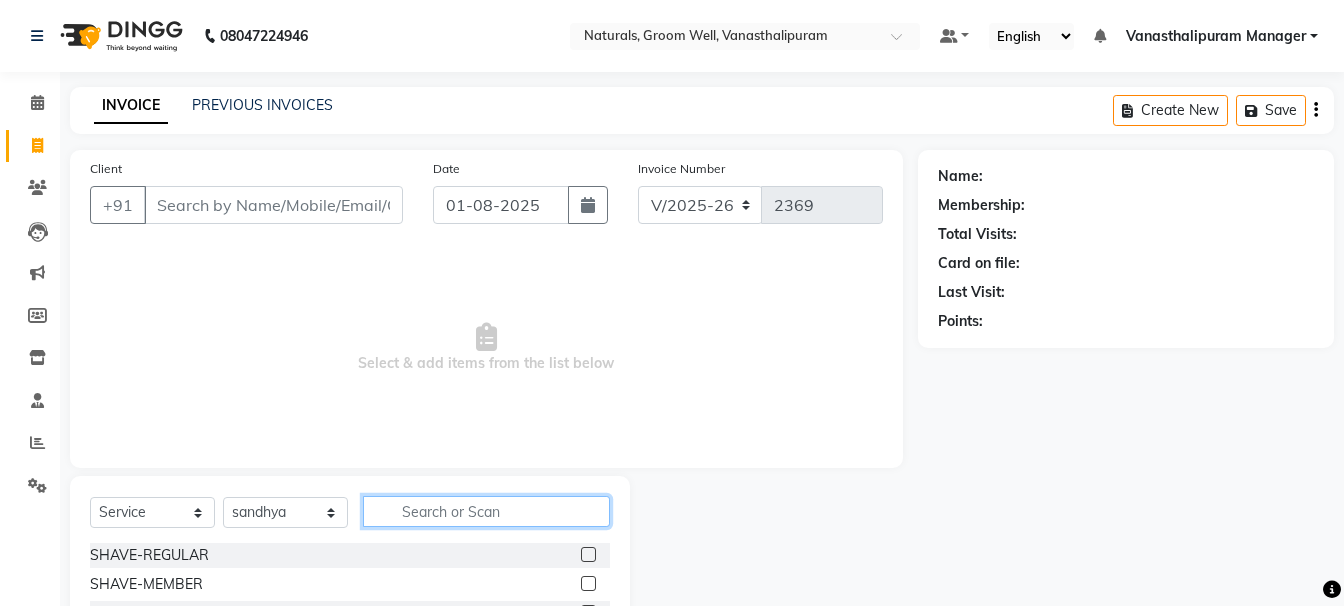 click 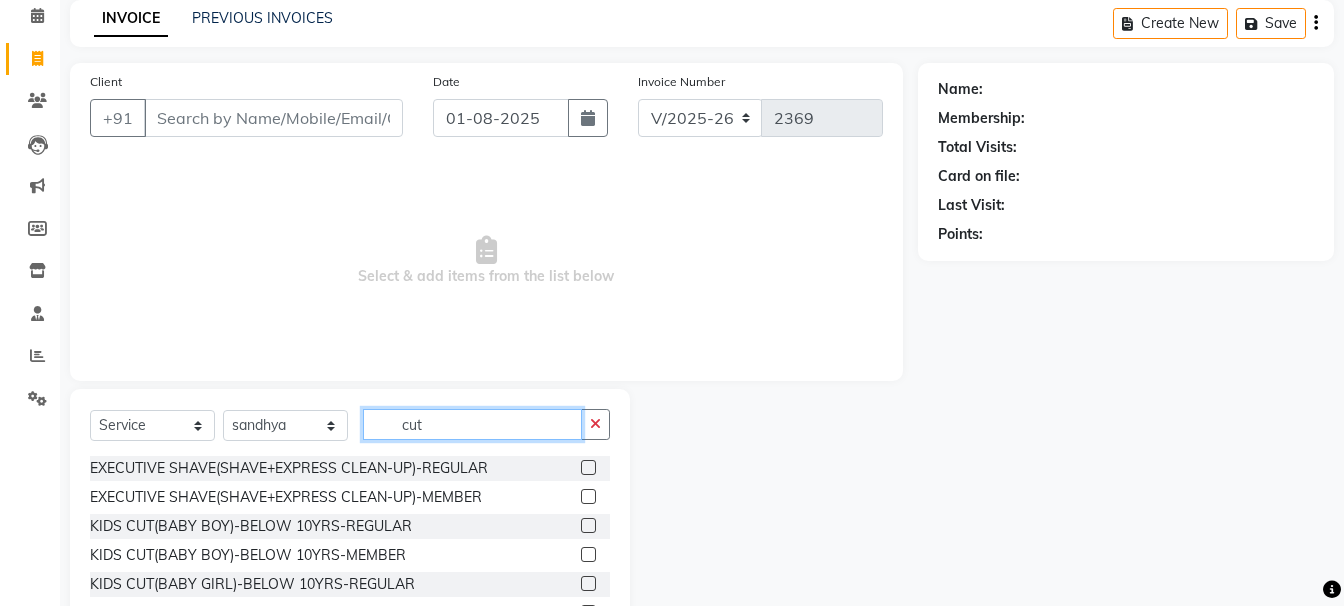 scroll, scrollTop: 195, scrollLeft: 0, axis: vertical 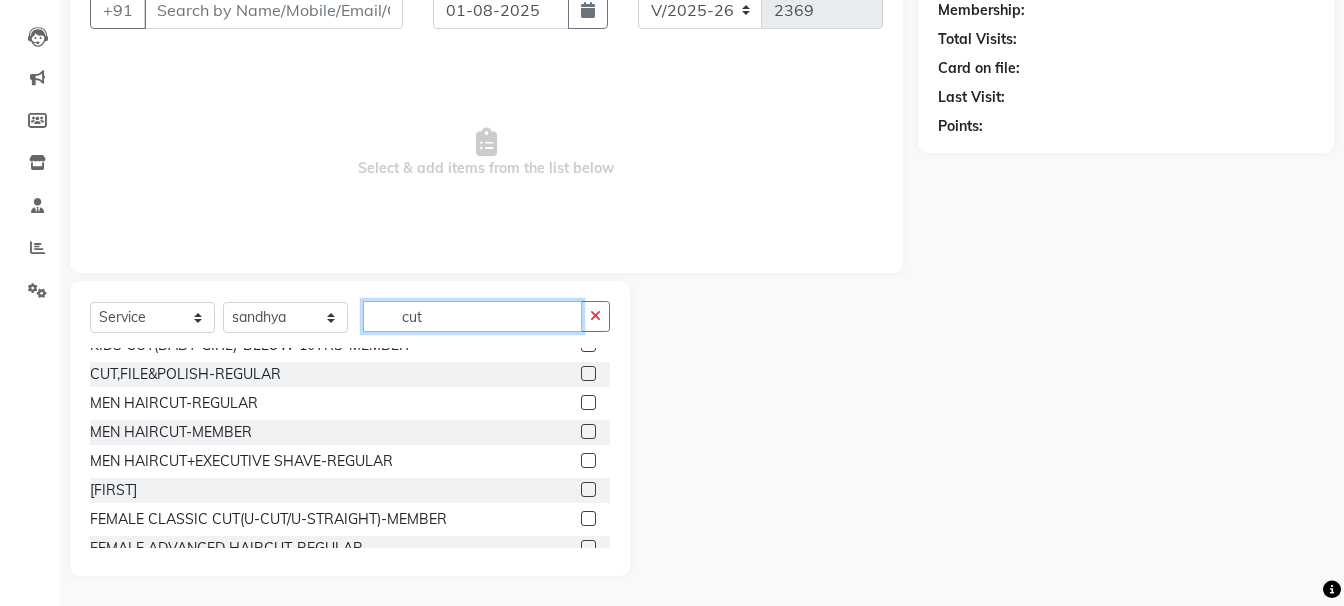 type on "cut" 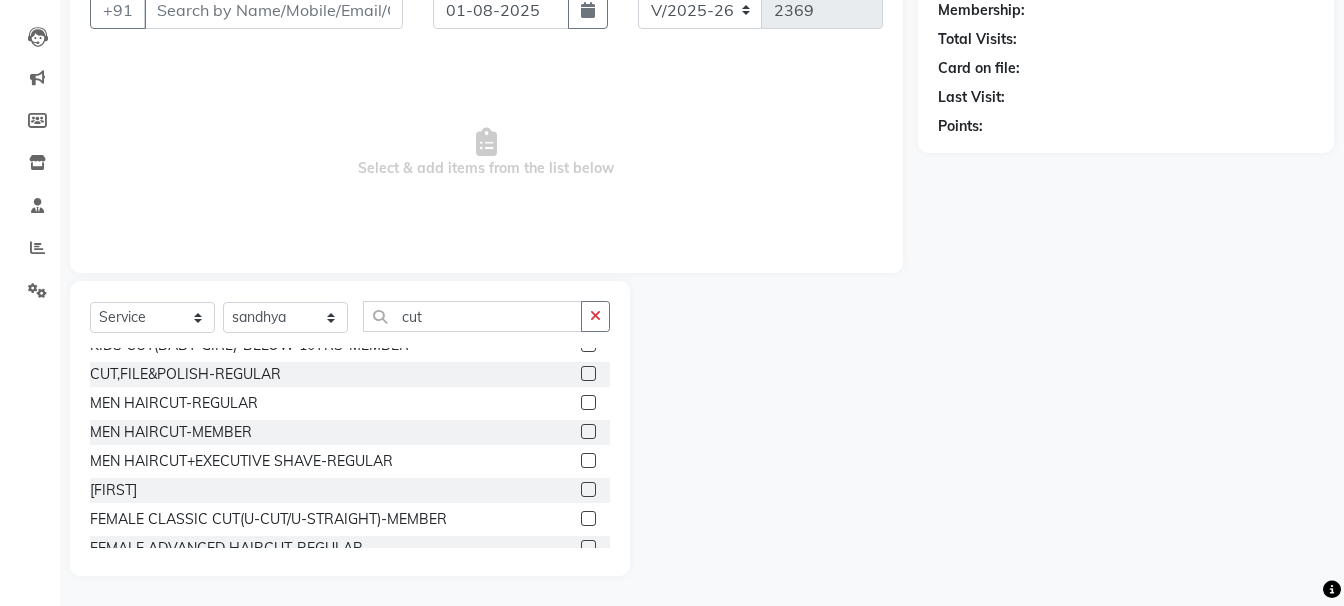 click 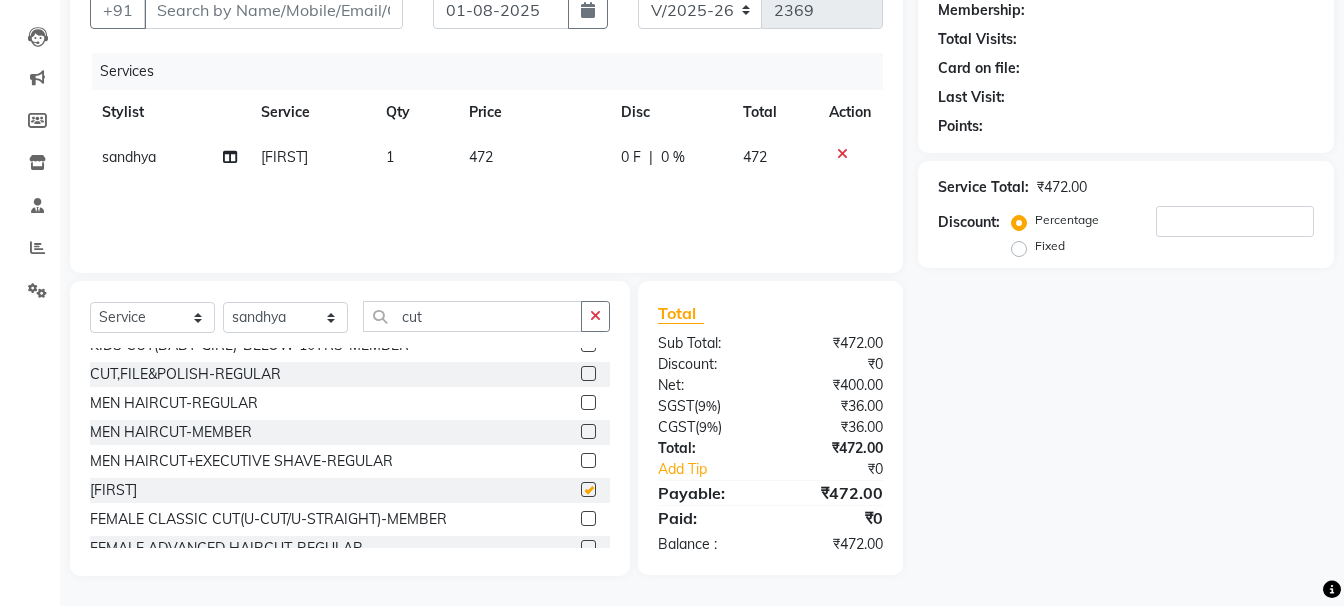checkbox on "false" 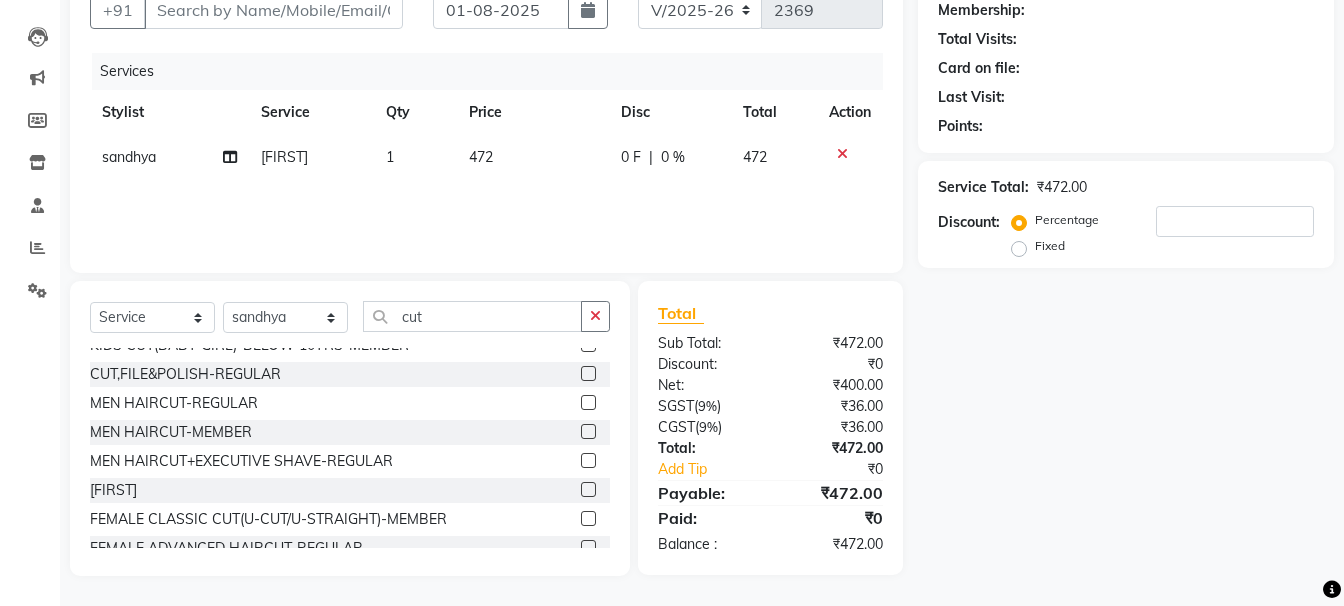 click on "472" 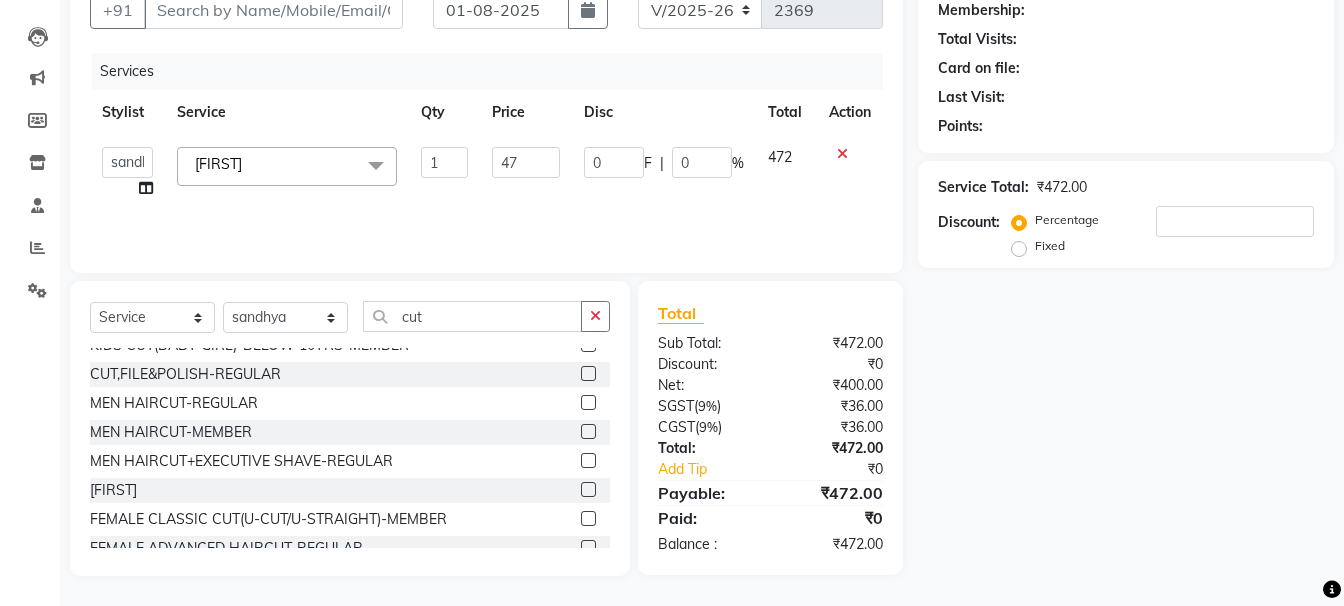 type on "4" 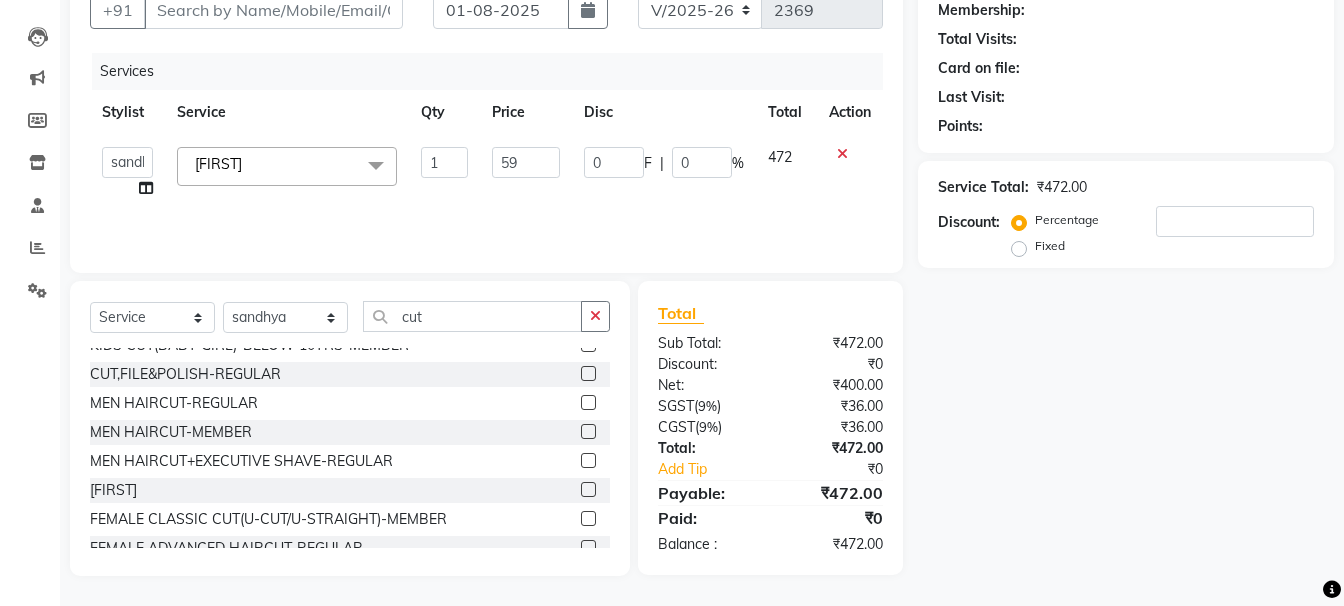 type on "590" 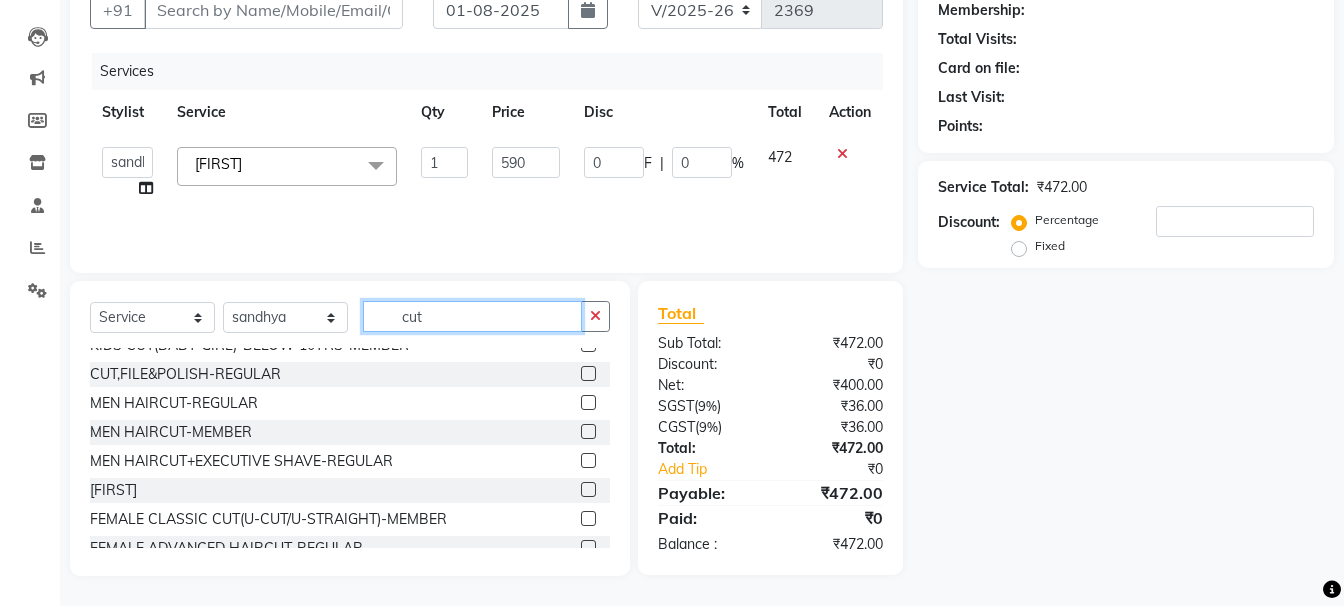click on "cut" 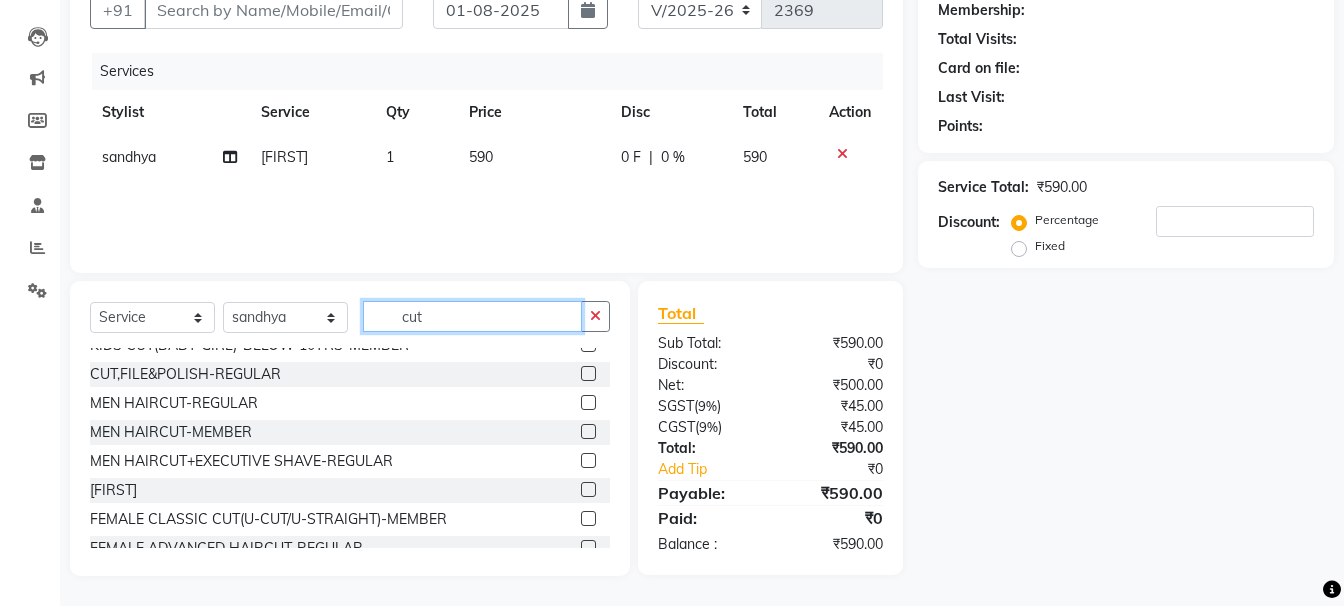 click on "cut" 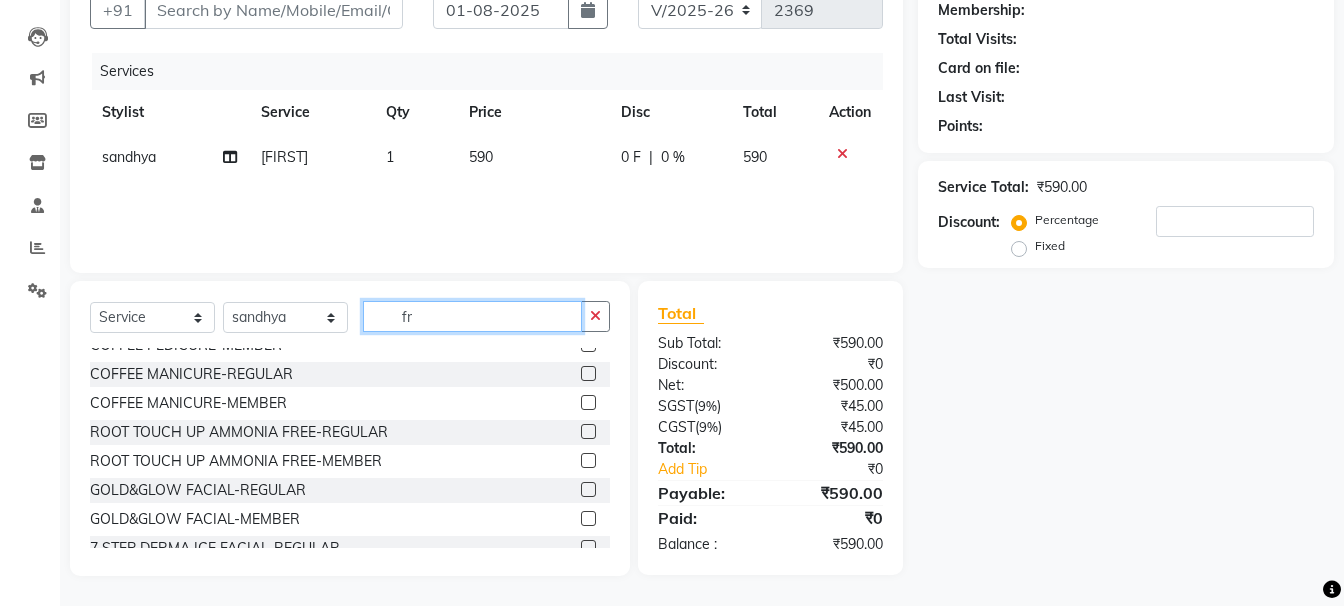 scroll, scrollTop: 0, scrollLeft: 0, axis: both 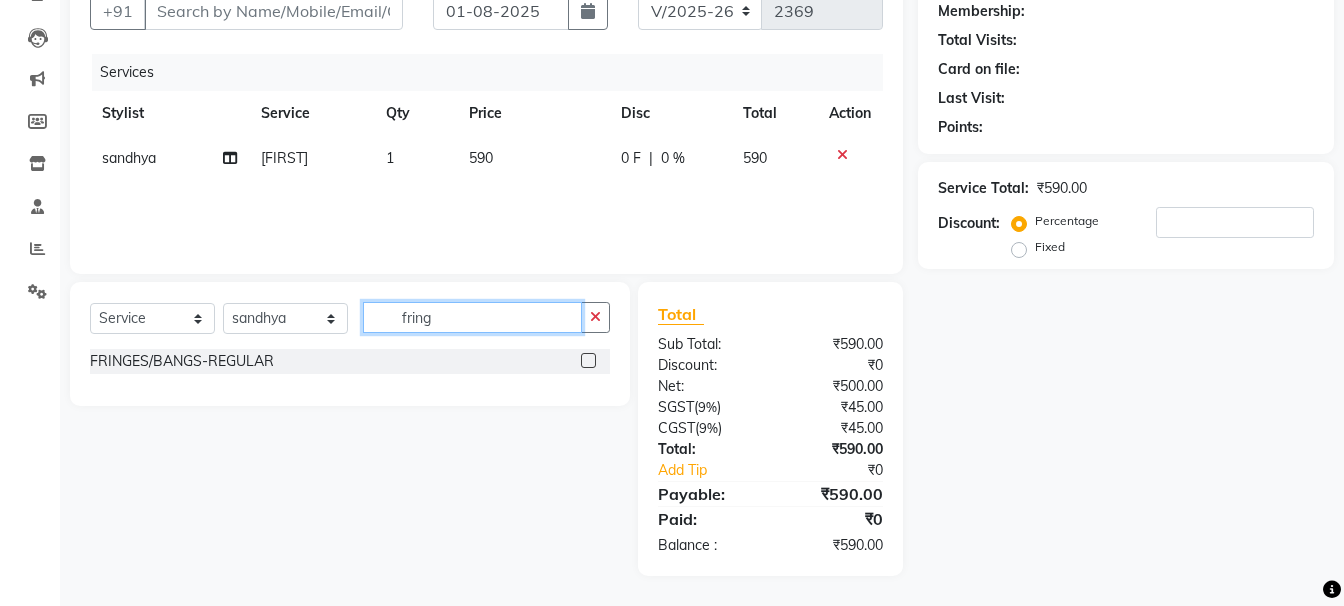 type on "fring" 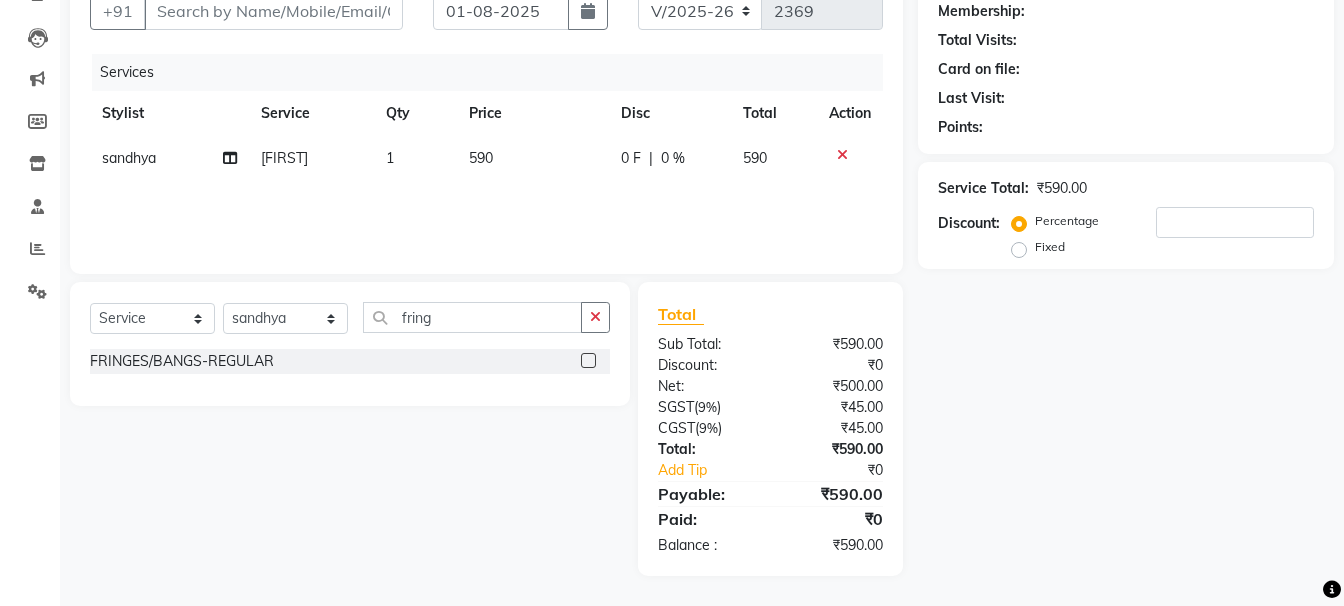 click 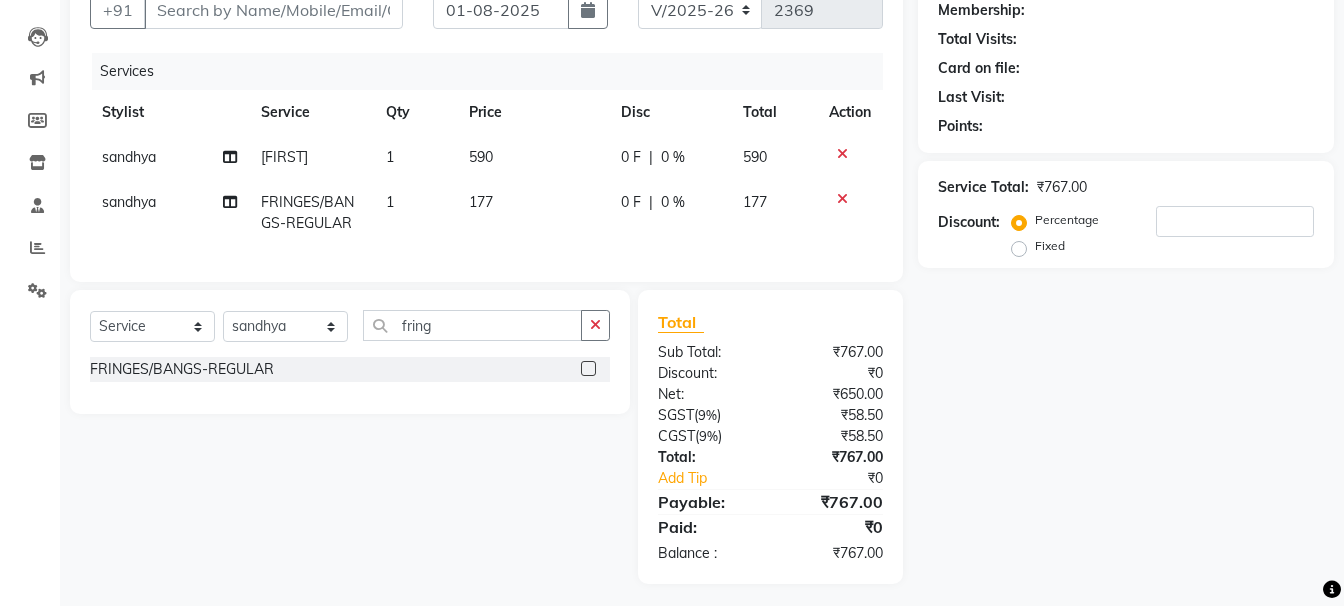 checkbox on "false" 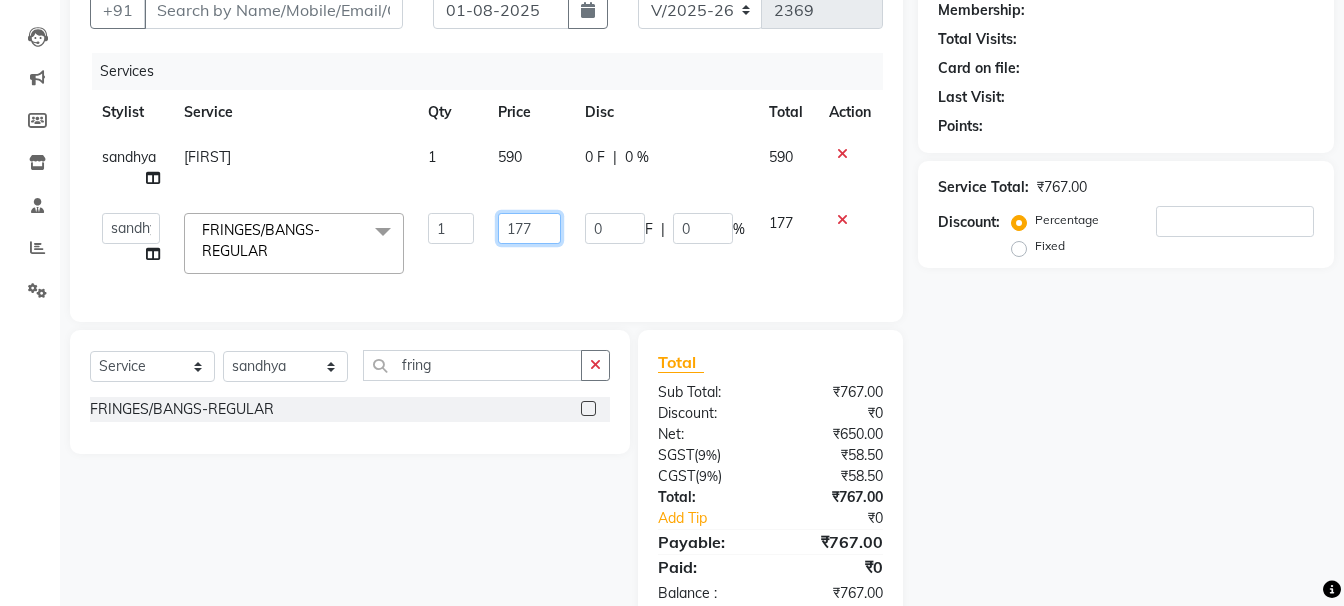 drag, startPoint x: 539, startPoint y: 242, endPoint x: 539, endPoint y: 256, distance: 14 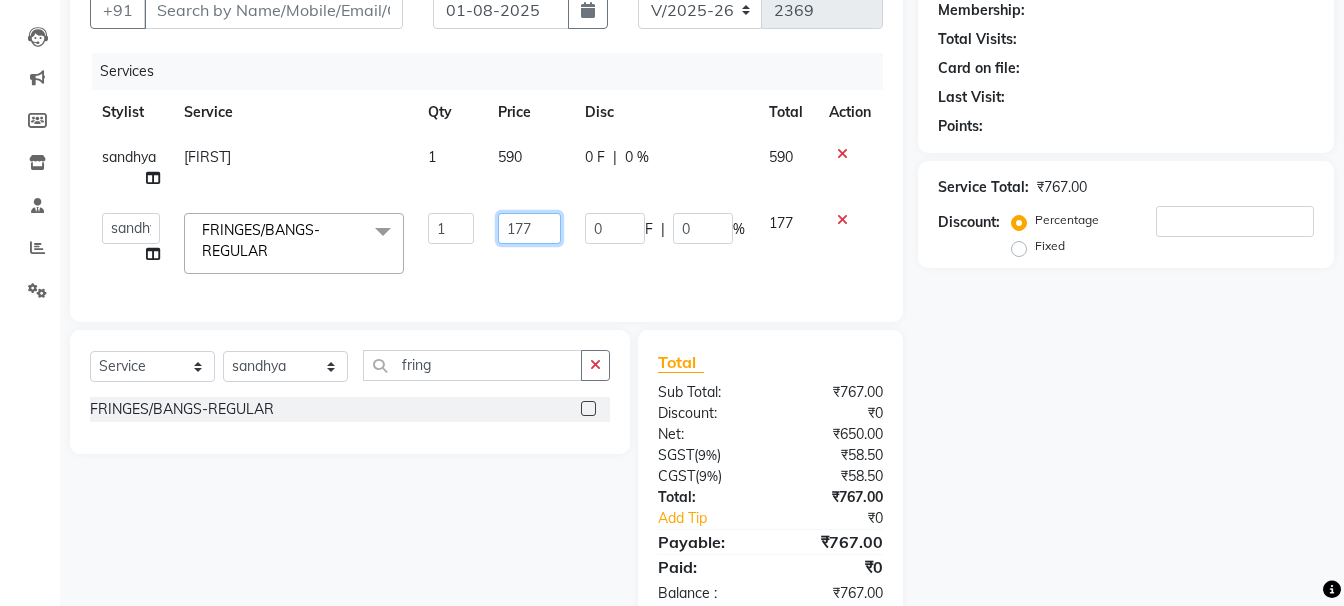 click on "177" 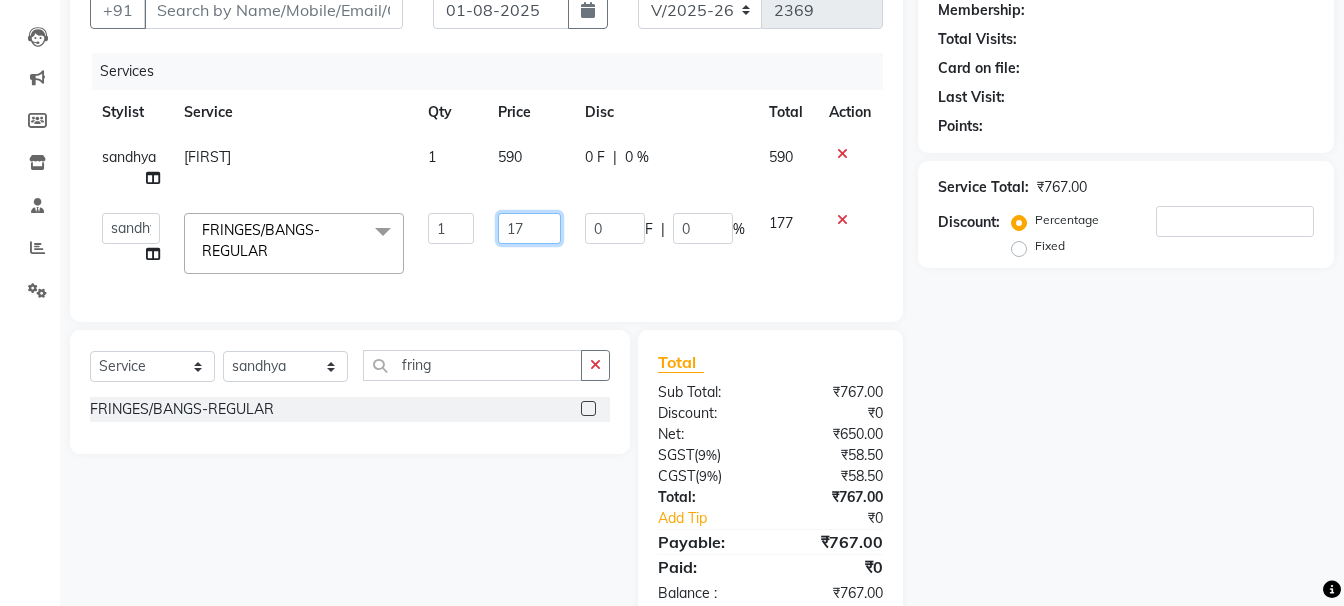 type on "1" 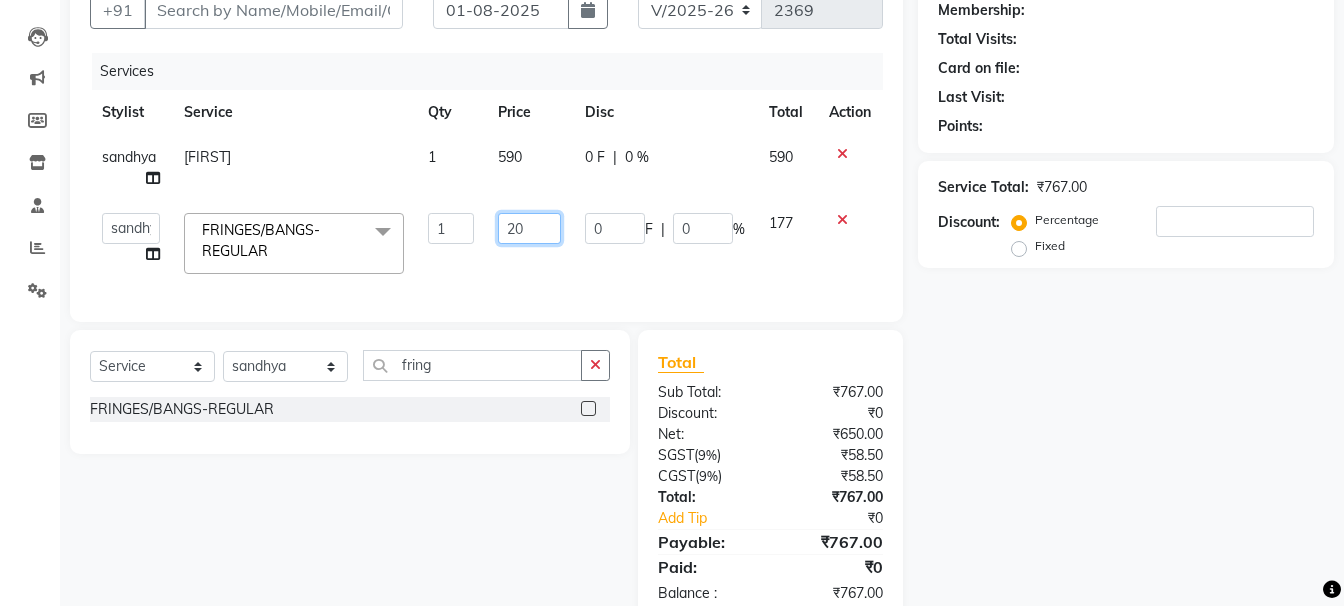 type on "200" 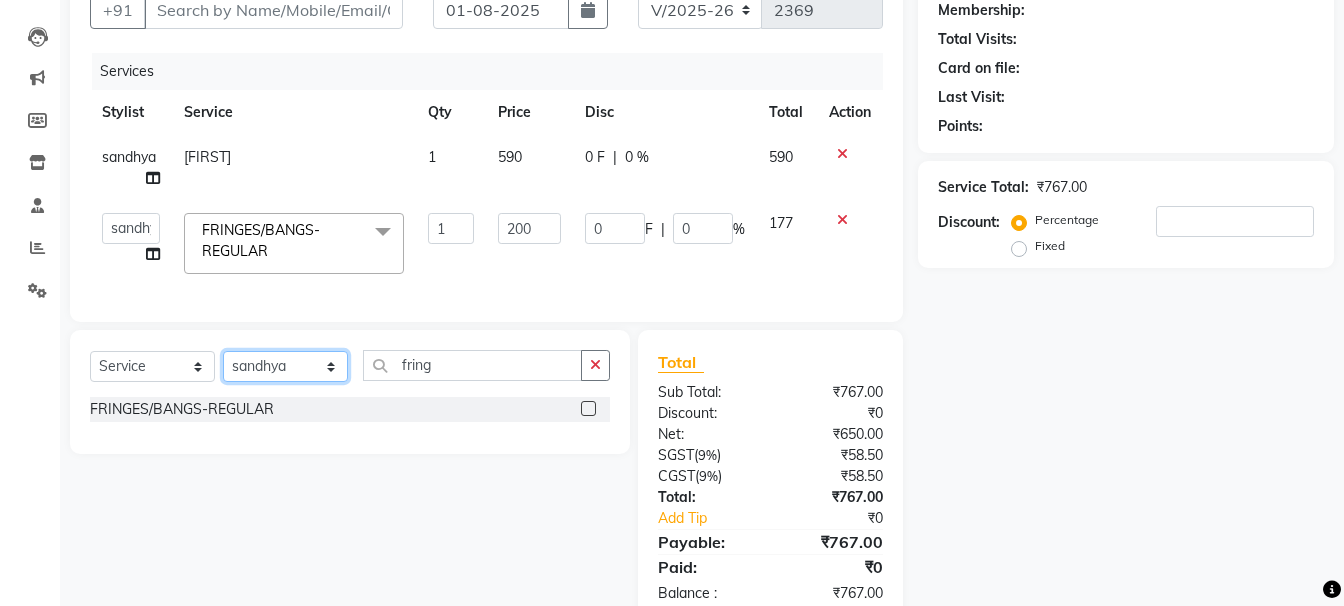 click on "Select Service Product Membership Package Voucher Prepaid Gift Card Select Stylist [FIRST] [FIRST] [FIRST] [FIRST] [FIRST] [FIRST] [FIRST] [FIRST] Vanasthalipuram Manager [FIRST] fring FRINGES/BANGS-REGULAR" 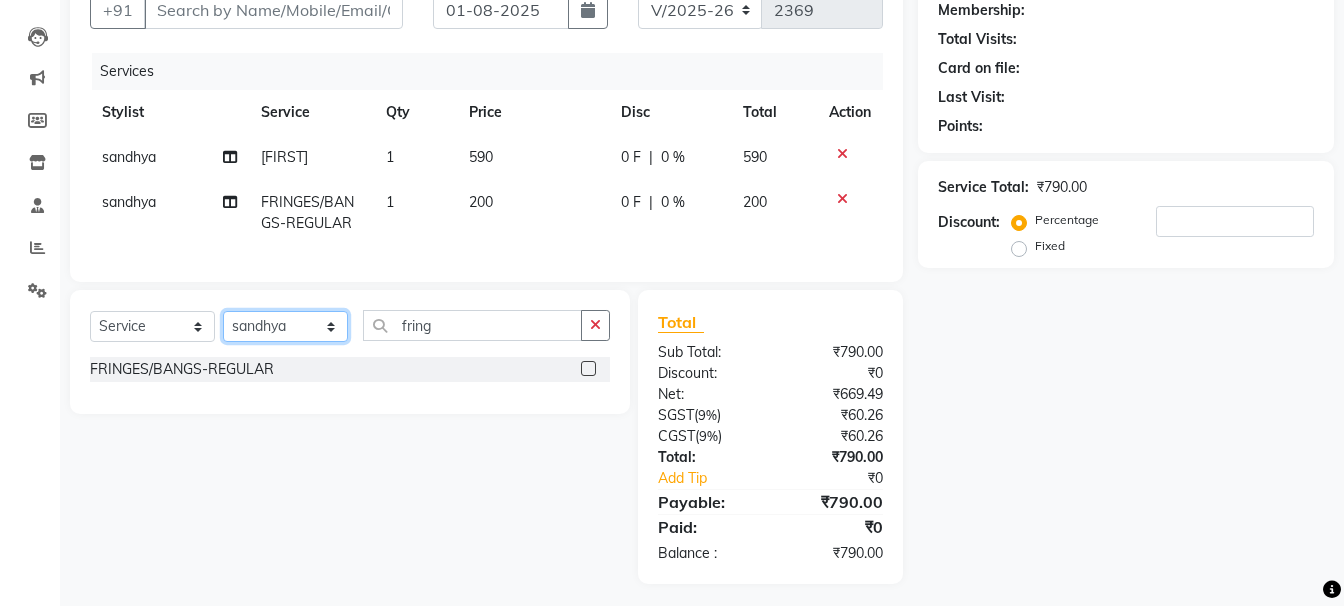 select on "41445" 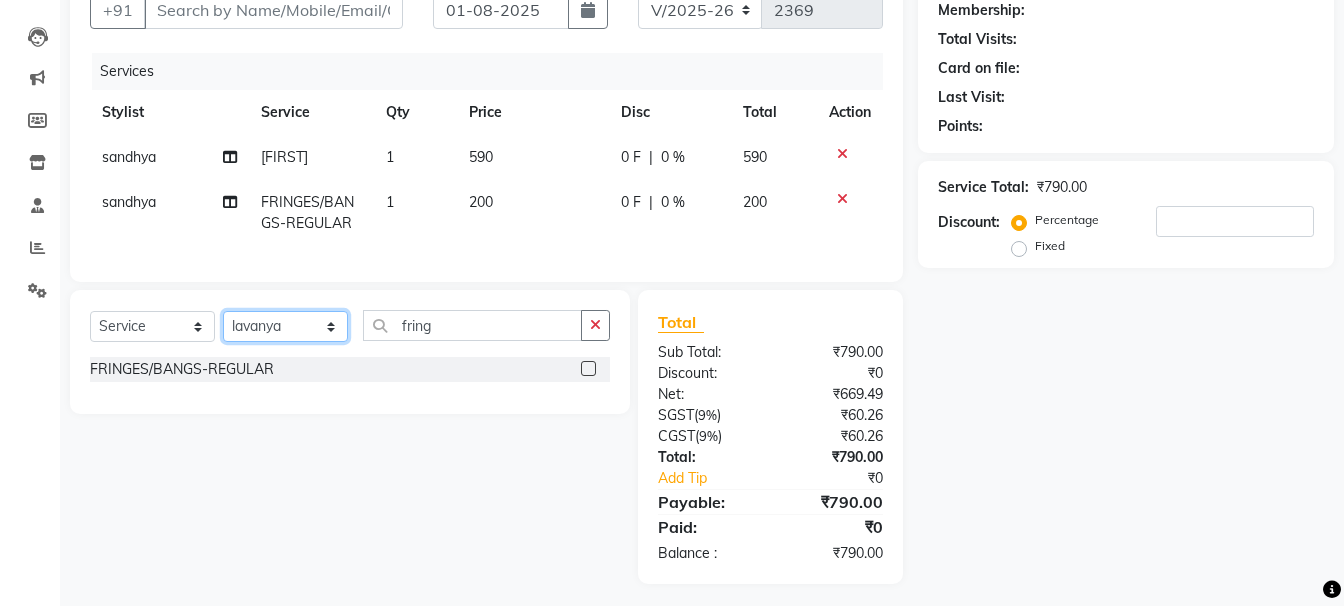 click on "Select Stylist [FIRST] [FIRST] [FIRST] [FIRST] [FIRST] [FIRST] [FIRST] [FIRST] Vanasthalipuram Manager [FIRST]" 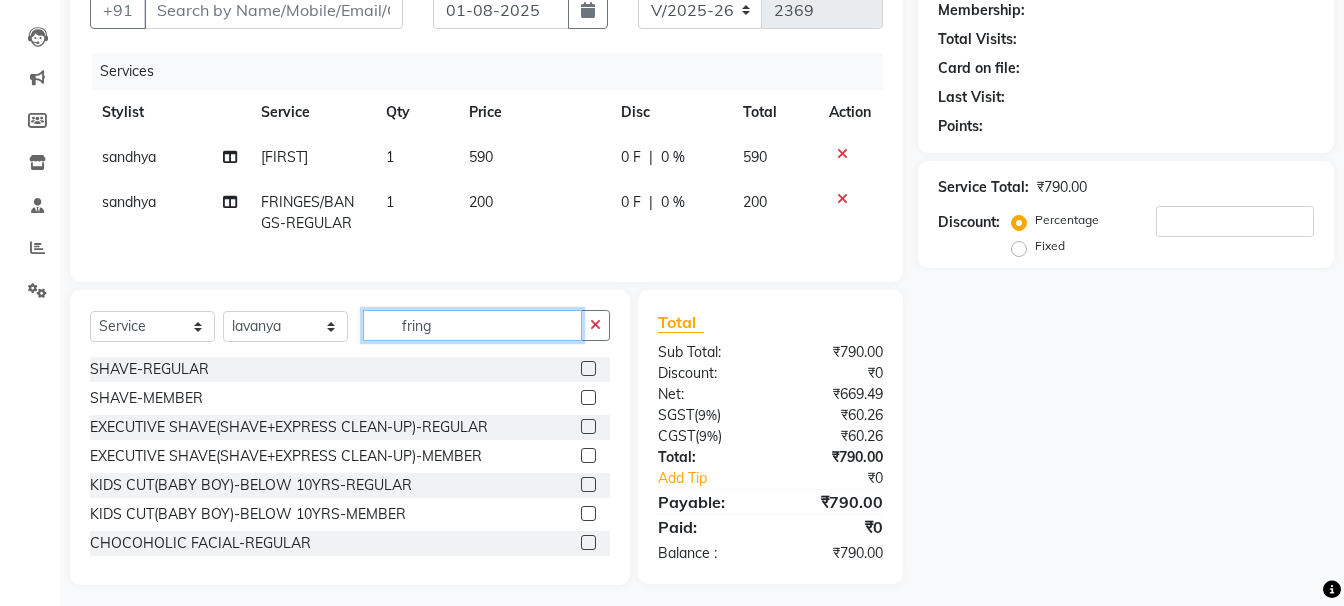 click on "fring" 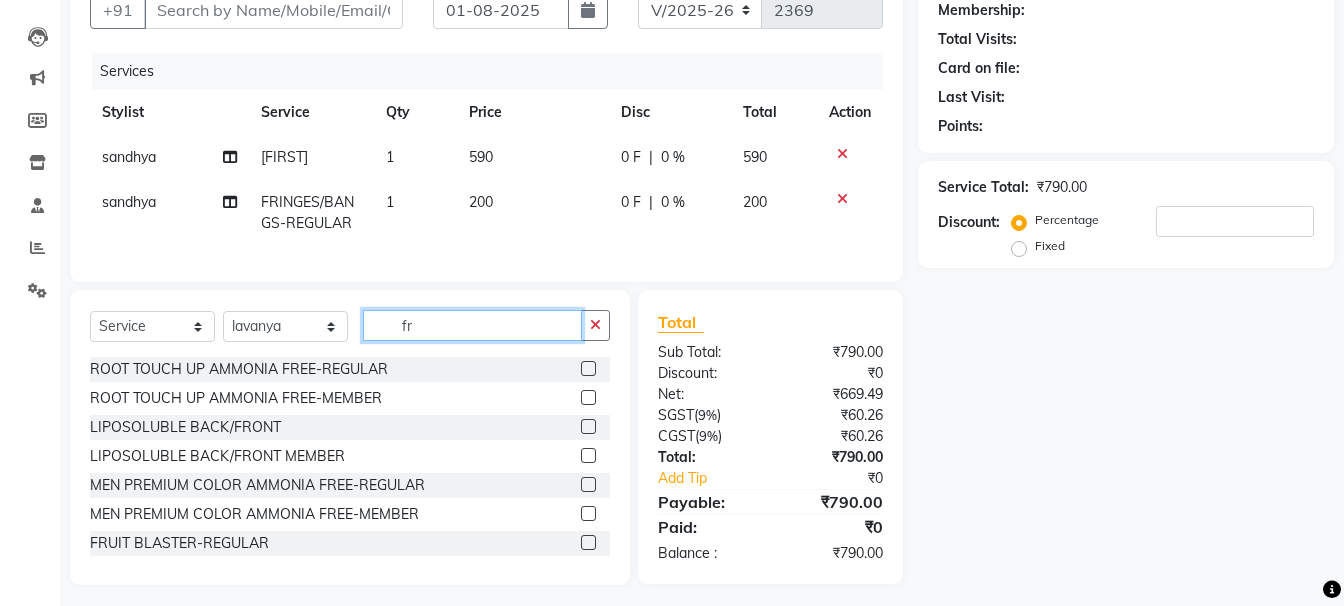 type on "f" 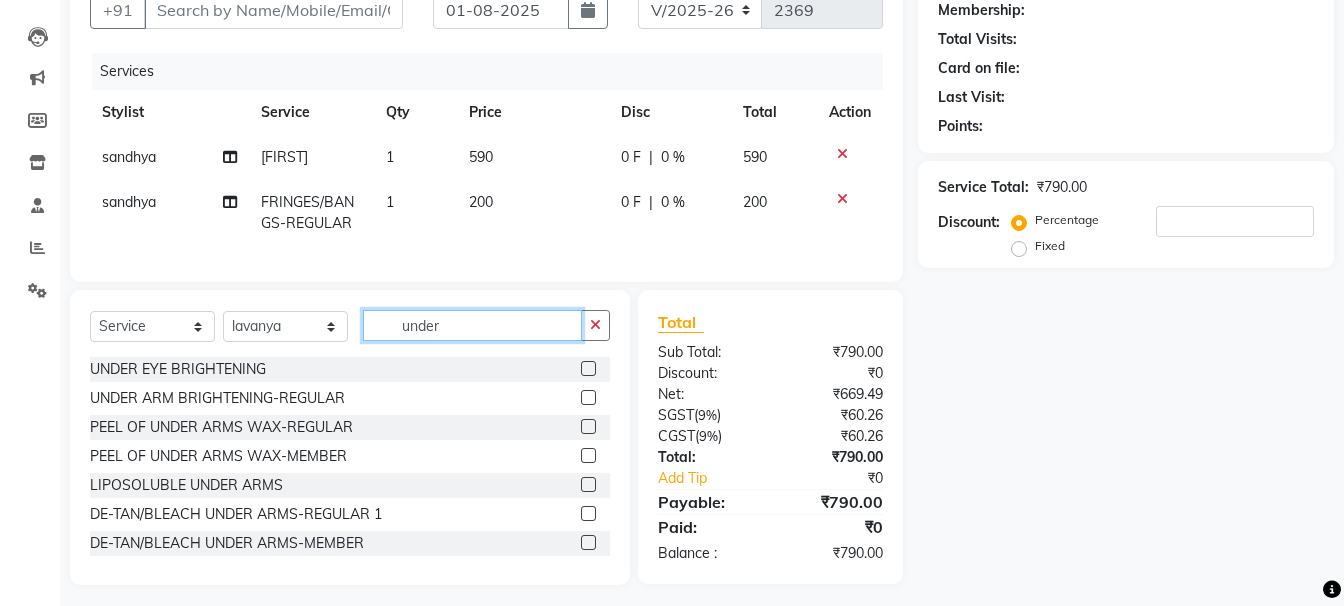 type on "under" 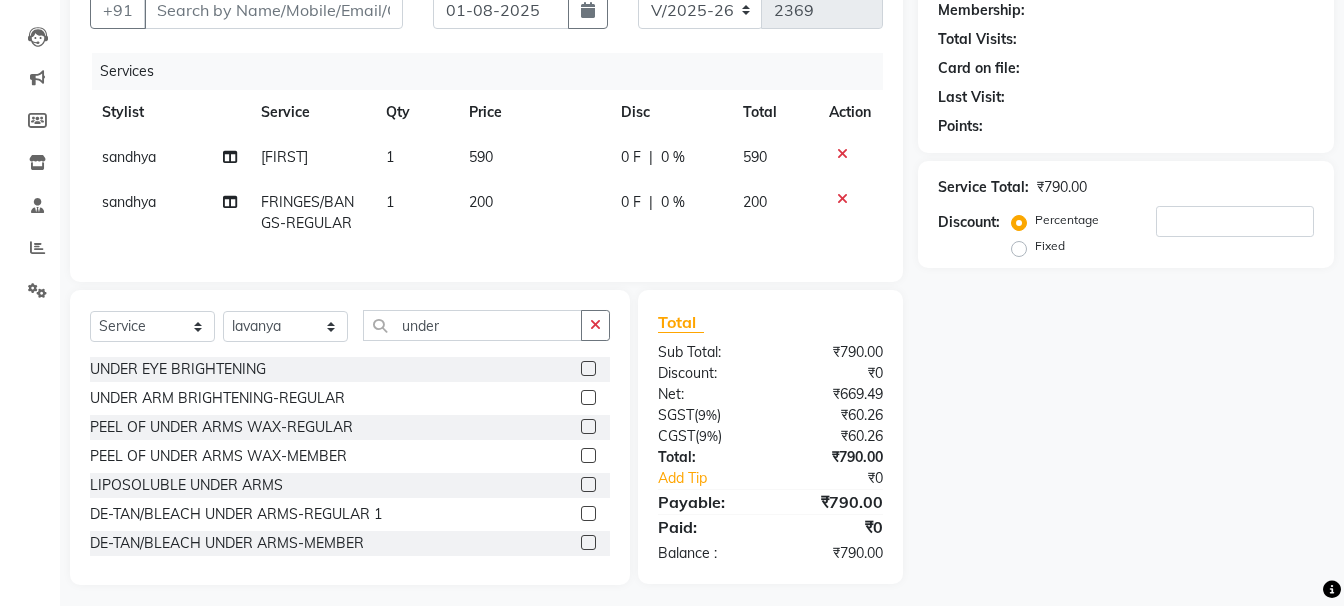 drag, startPoint x: 572, startPoint y: 561, endPoint x: 525, endPoint y: 379, distance: 187.97075 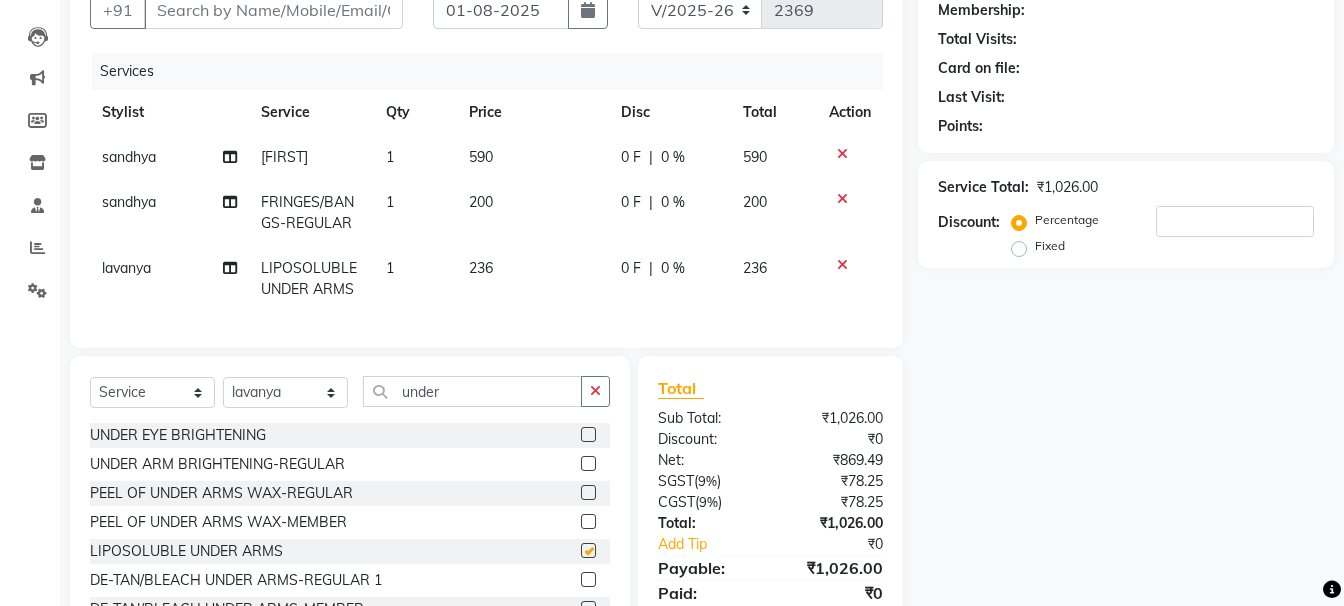checkbox on "false" 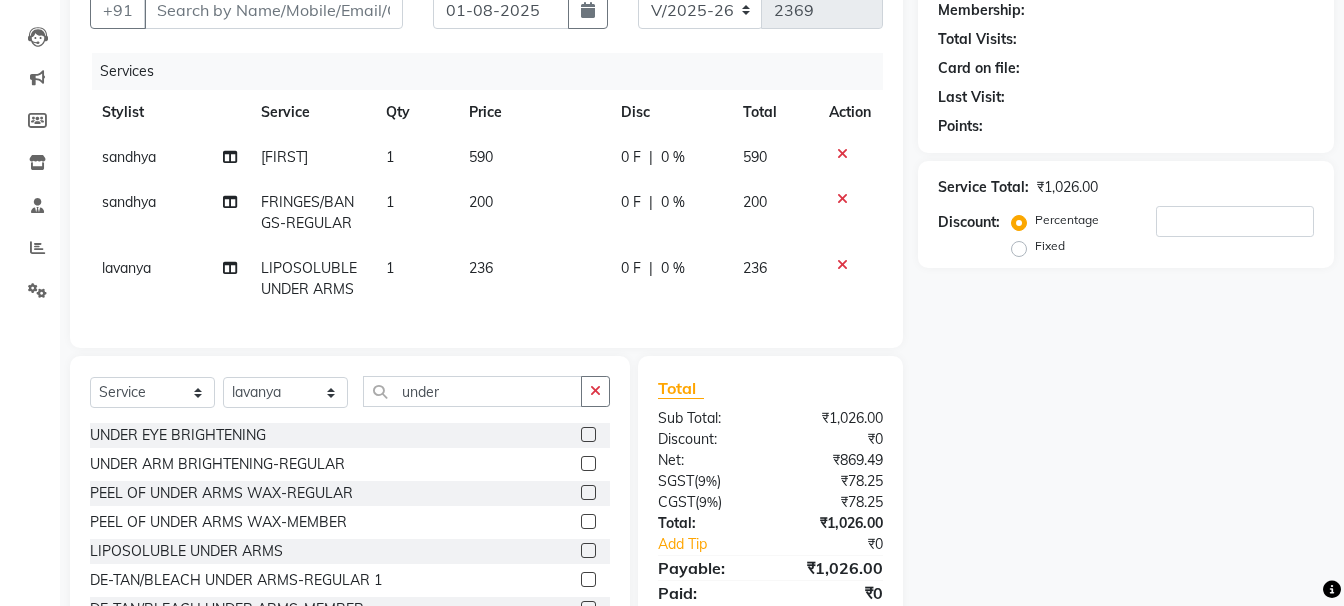 drag, startPoint x: 515, startPoint y: 309, endPoint x: 526, endPoint y: 325, distance: 19.416489 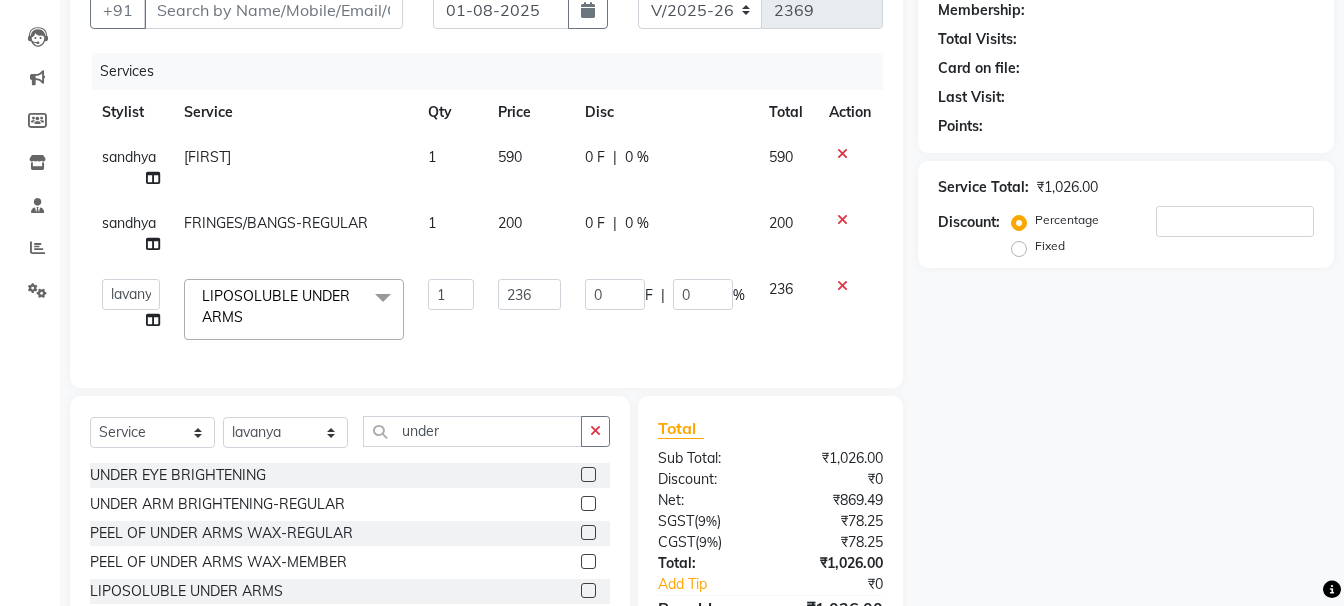 click on "236" 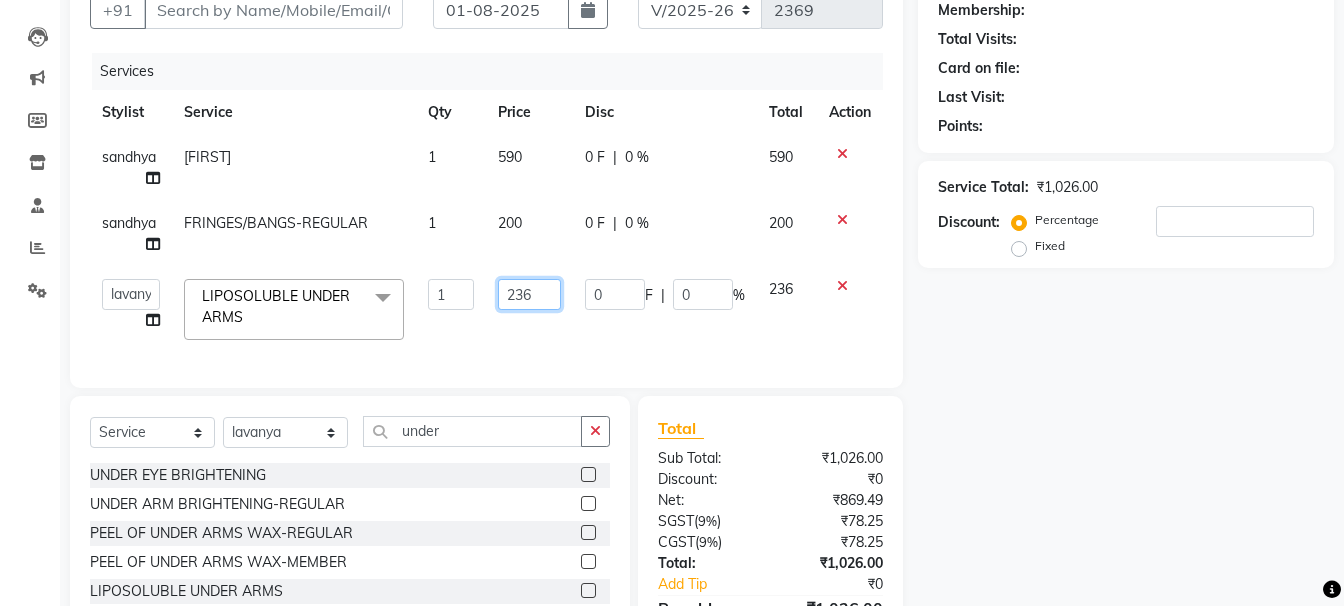 click on "236" 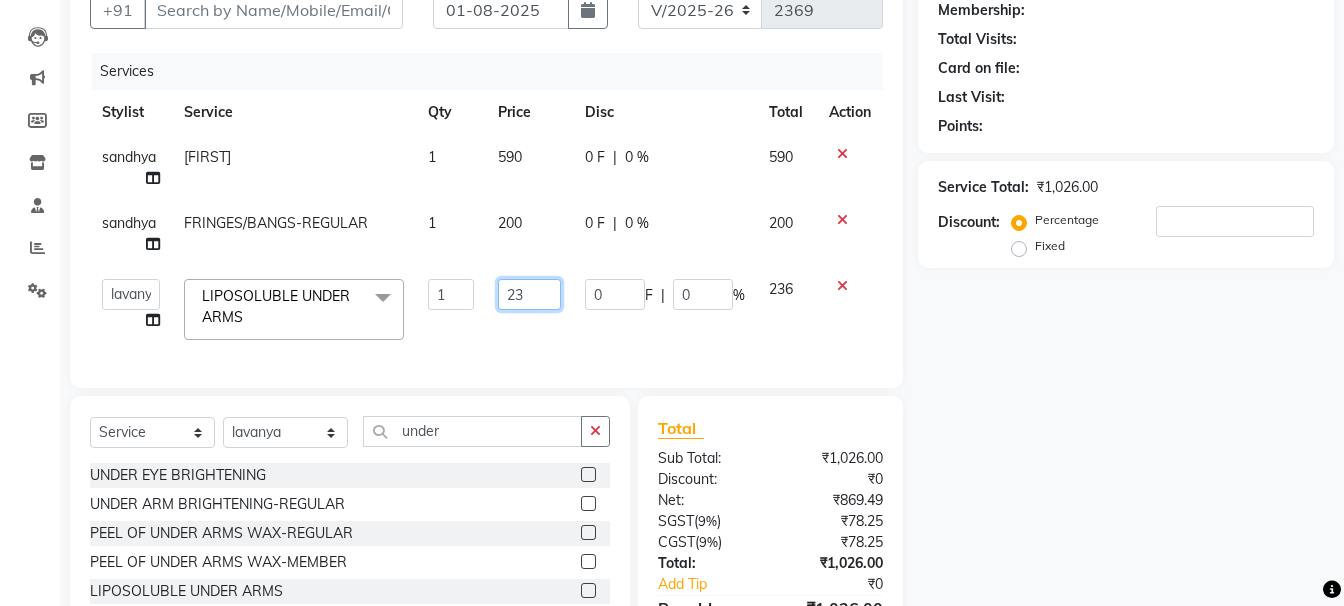 type on "2" 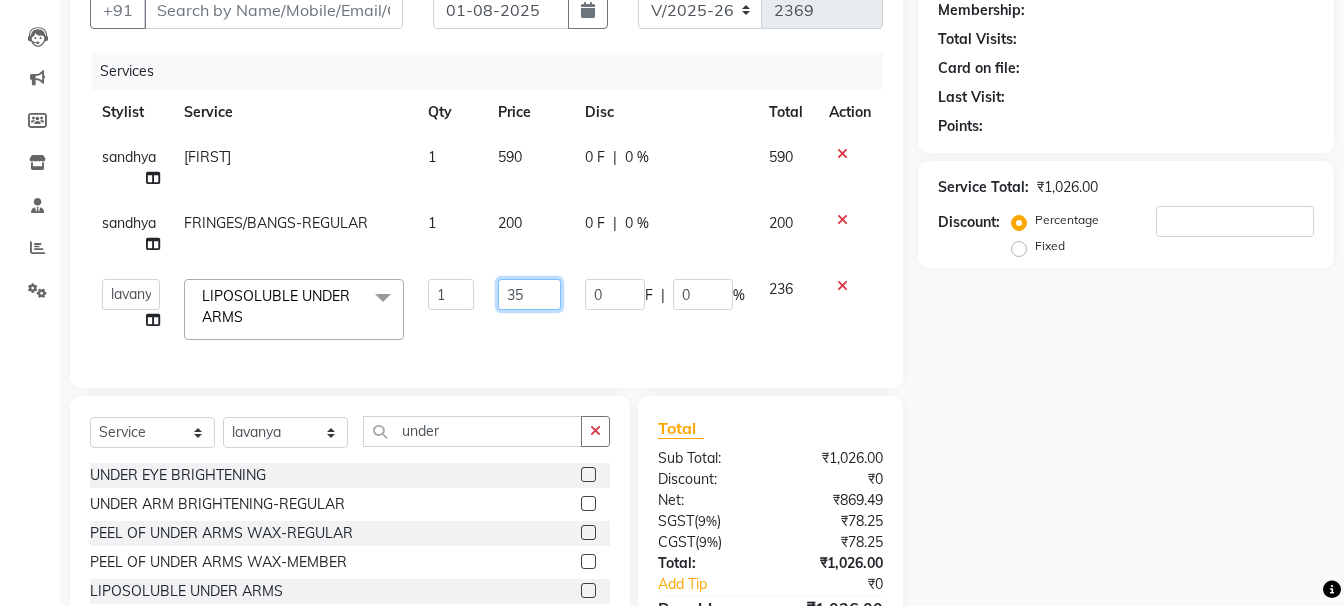 type on "354" 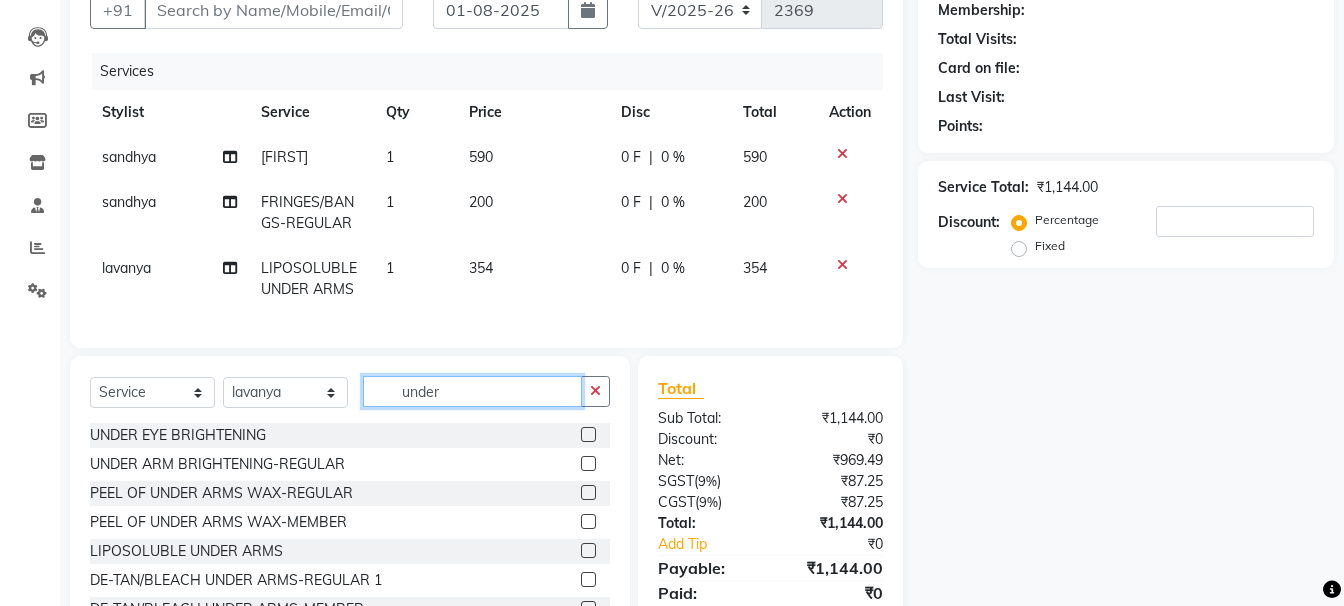 click on "Select Service Product Membership Package Voucher Prepaid Gift Card Select Stylist [FIRST] [FIRST] [FIRST] [FIRST] [FIRST] [FIRST] [FIRST] [FIRST] Vanasthalipuram Manager [FIRST] fring UNDER UNDER EYE BRIGHTENING UNDER ARM BRIGHTENING-REGULAR PEEL OF UNDER ARMS WAX-REGULAR PEEL OF UNDER ARMS WAX-MEMBER LIPOSOLUBLE UNDER ARMS DE-TAN/BLEACH UNDER ARMS-REGULAR 1 DE-TAN/BLEACH UNDER ARMS-MEMBER DE-TAN/BLEACH UNDER ARMS-REGULAR" 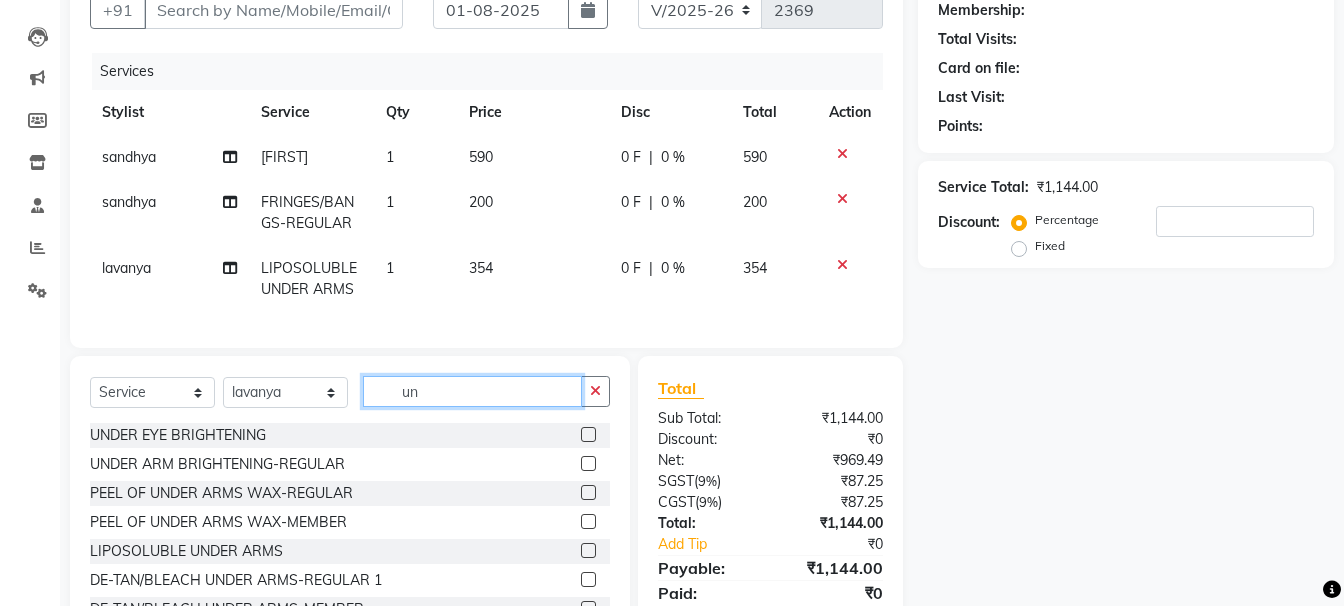 type on "u" 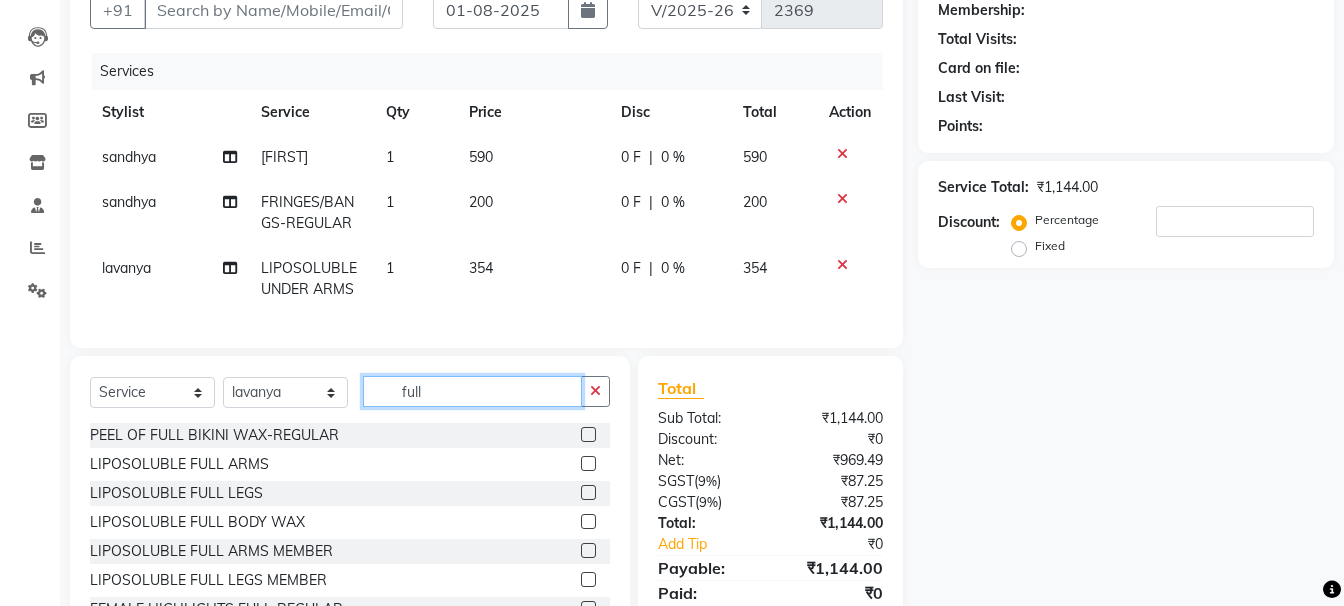 type on "full" 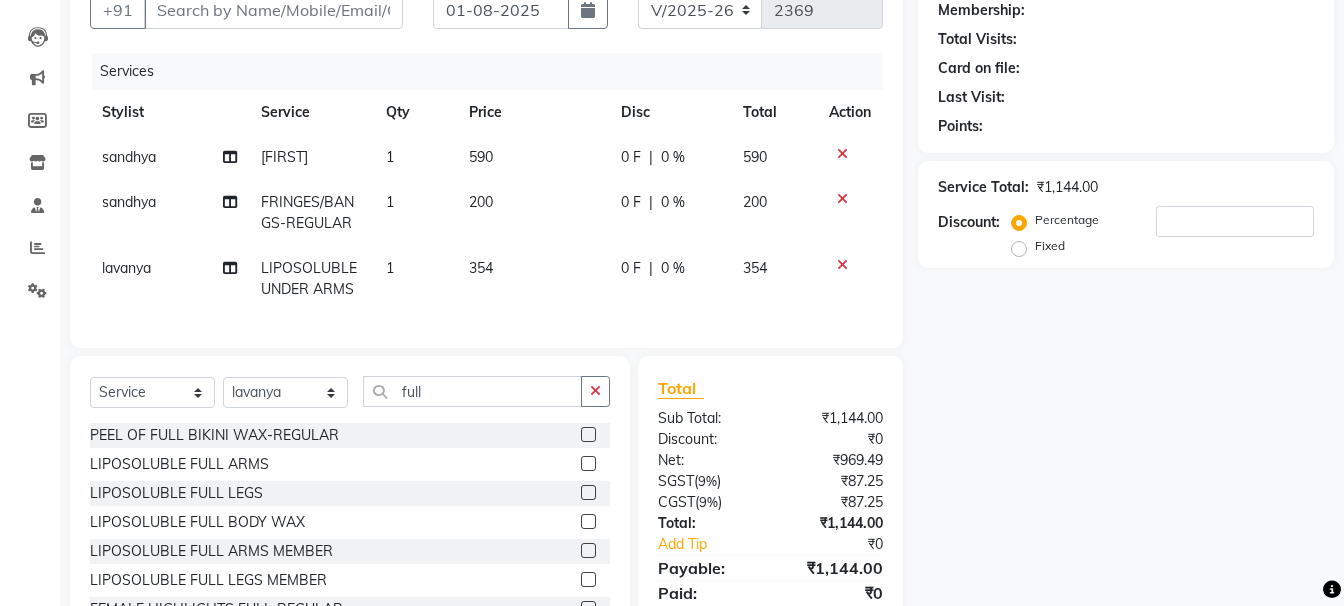 click 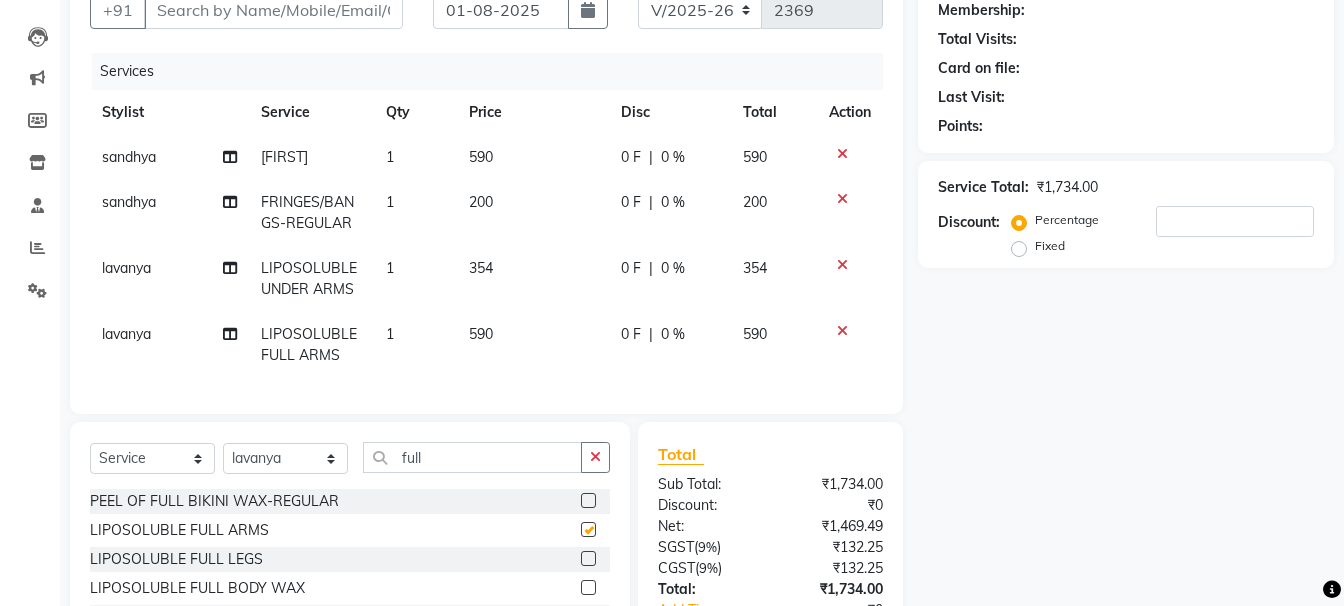checkbox on "false" 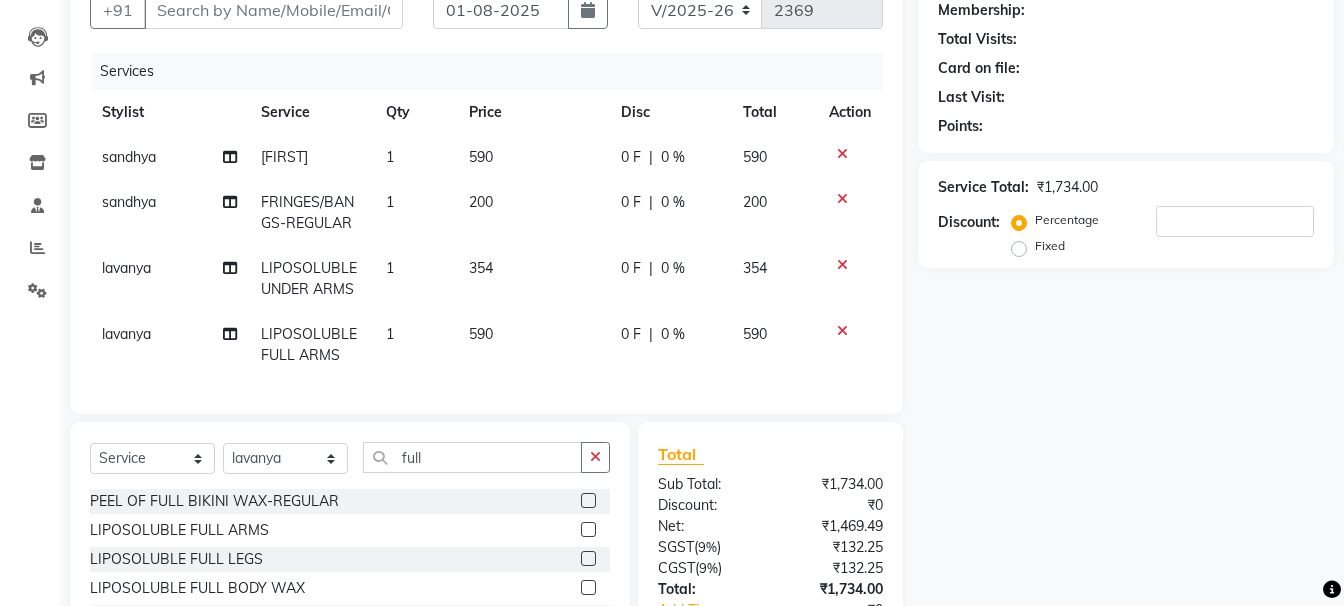 click on "590" 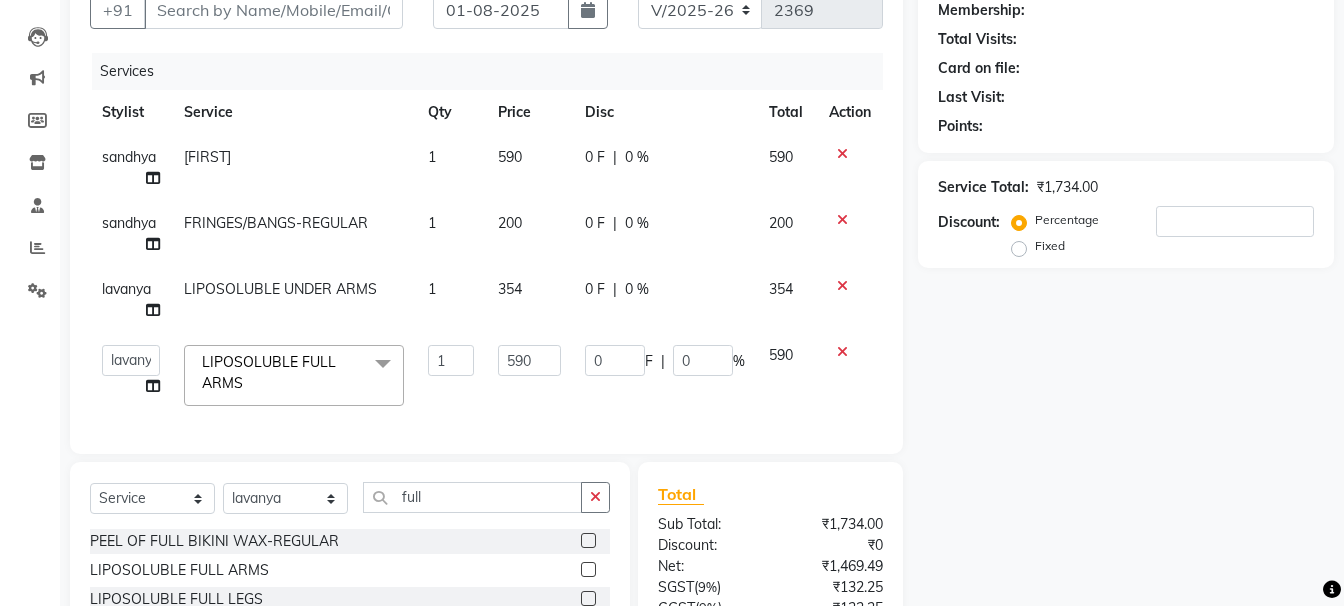 click on "590" 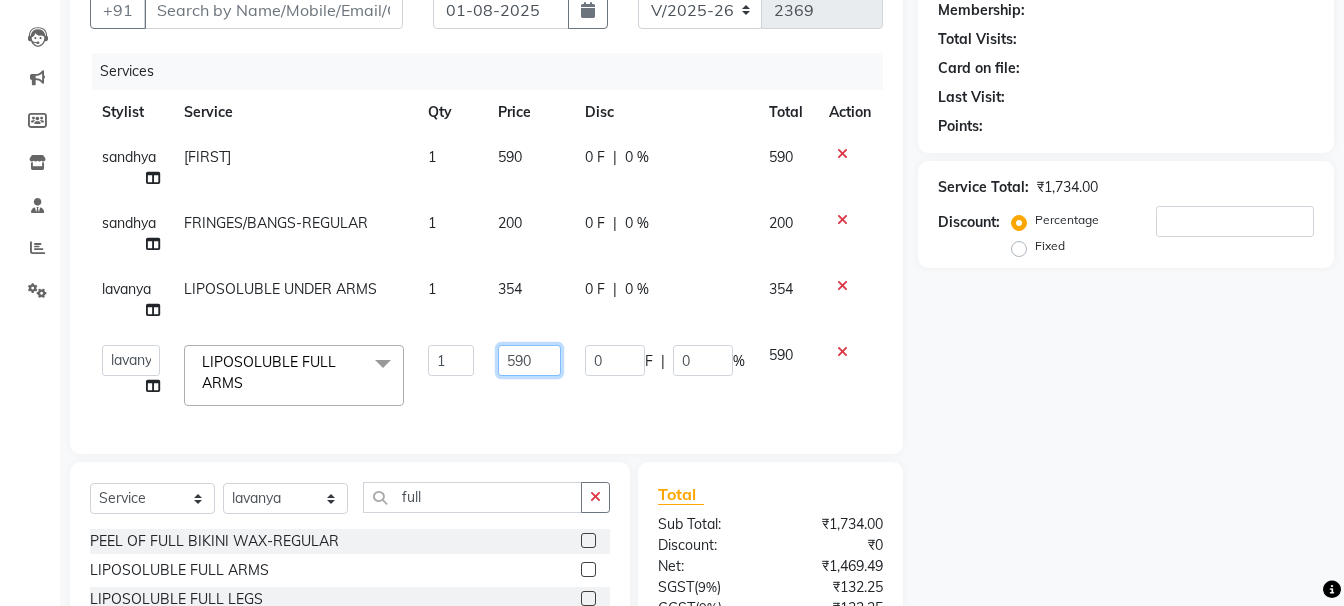 click on "590" 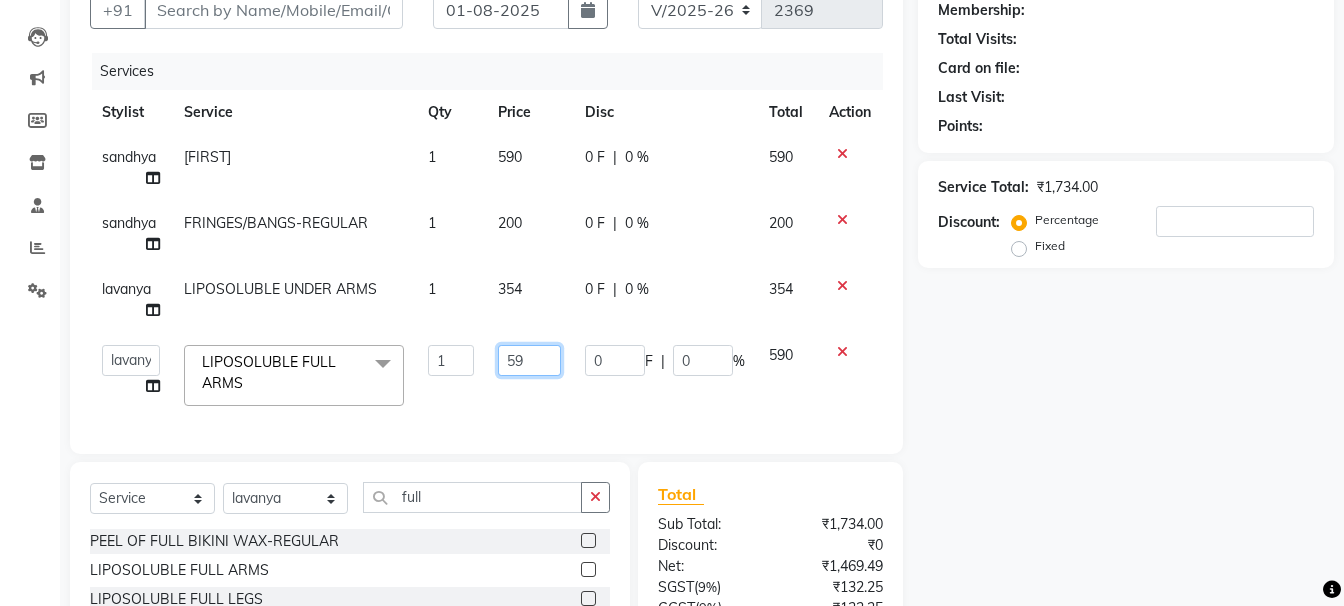 type on "5" 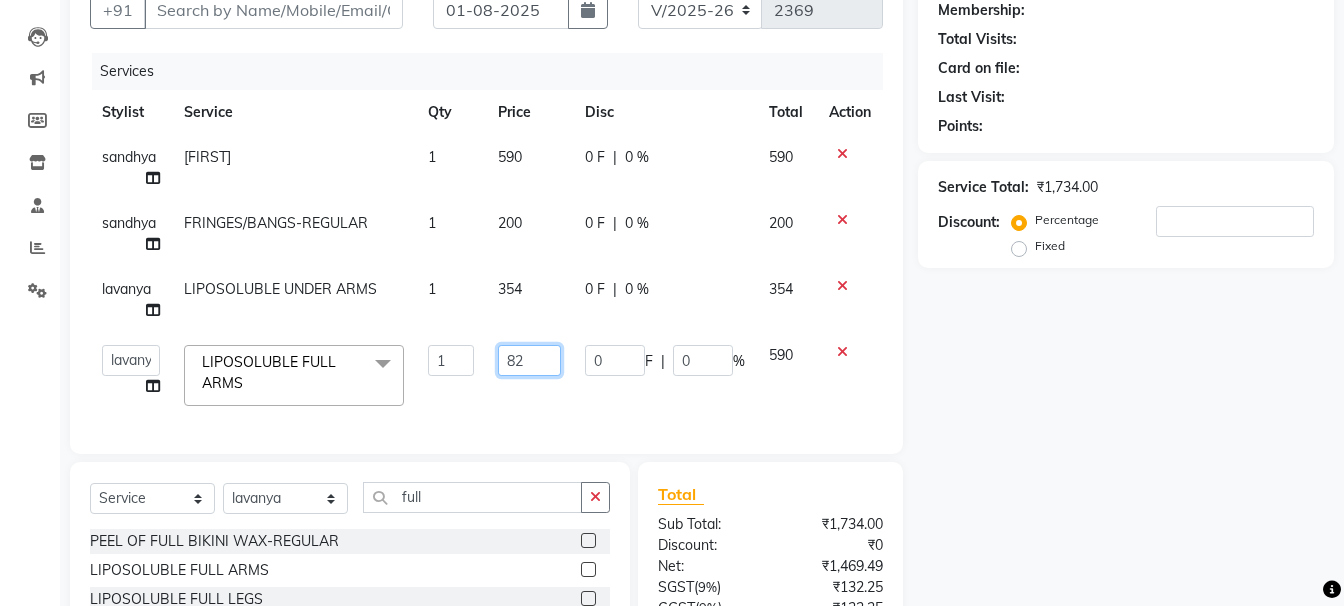 type on "826" 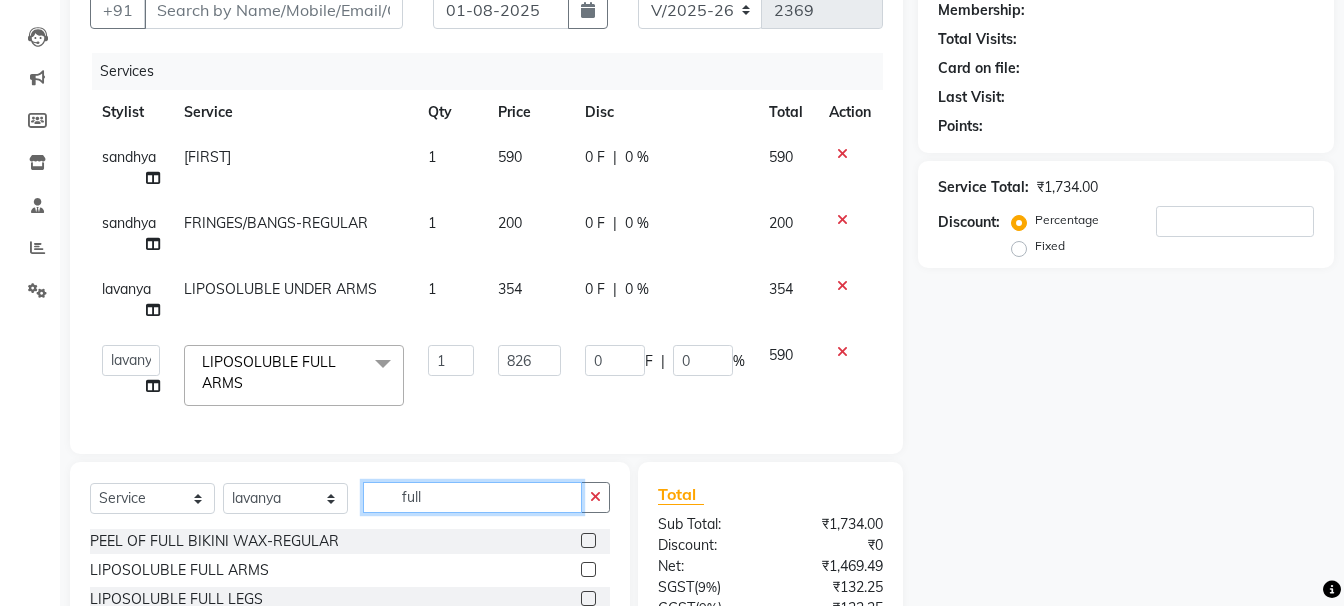click on "Select Service Product Membership Package Voucher Prepaid Gift Card Select Stylist [PERSON] [PERSON] [PERSON] [PERSON] [PERSON] [PERSON] [PERSON] [PERSON] [PERSON] [PERSON] Vanasthalipuram Manager [PERSON] full PEEL OF FULL BIKINI WAX-REGULAR LIPOSOLUBLE FULL ARMS LIPOSOLUBLE FULL LEGS LIPOSOLUBLE FULL BODY WAX LIPOSOLUBLE FULL ARMS MEMBER LIPOSOLUBLE FULL LEGS MEMBER FEMALE HIGHLIGHTS FULL-REGULAR FEMALE HIGHLIGHTS FULL-MEMBER FULL FACE THREADING FLAVOURED FULL ARMS WAX-REGULAR FLAVOURED FULL ARMS WAX-MEMBER FLAVOURED FULL LEGS WAX-REGULAR FLAVOURED FULL LEGS WAX-MEMBER FLAVOURED FULL WAXING(FA+FL+UA) FLAVOURED FULL BODY WAX DE-TAN/BLEACH FULL ARMS-REGULAR DE-TAN/BLEACH FULL ARMS-MEMBER DE-TAN/BLEACH FULL LEGS-REGULAR DE-TAN/BLEACH FULL LEGS-MEMBER DE-TAN FULL BODY-REGULAR" 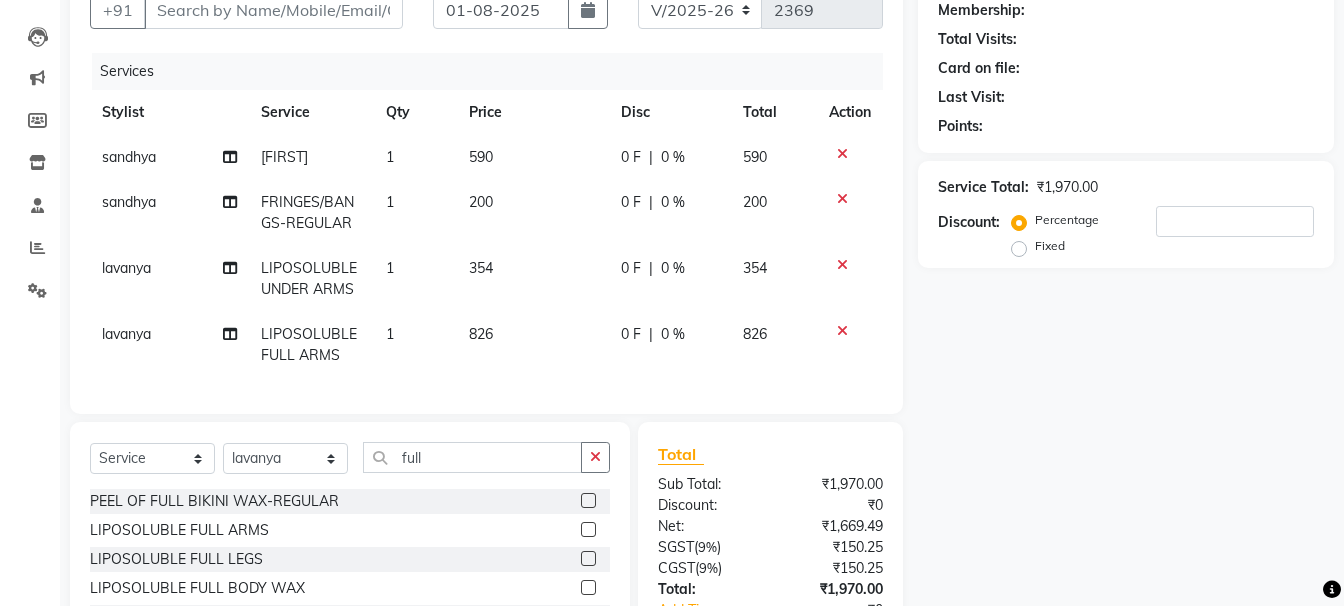 click on "Select Service Product Membership Package Voucher Prepaid Gift Card Select Stylist [PERSON] [PERSON] [PERSON] [PERSON] [PERSON] [PERSON] [PERSON] [PERSON] [PERSON] [PERSON] Vanasthalipuram Manager [PERSON] full PEEL OF FULL BIKINI WAX-REGULAR LIPOSOLUBLE FULL ARMS LIPOSOLUBLE FULL LEGS LIPOSOLUBLE FULL BODY WAX LIPOSOLUBLE FULL ARMS MEMBER LIPOSOLUBLE FULL LEGS MEMBER FEMALE HIGHLIGHTS FULL-REGULAR FEMALE HIGHLIGHTS FULL-MEMBER FULL FACE THREADING FLAVOURED FULL ARMS WAX-REGULAR FLAVOURED FULL ARMS WAX-MEMBER FLAVOURED FULL LEGS WAX-REGULAR FLAVOURED FULL LEGS WAX-MEMBER FLAVOURED FULL WAXING(FA+FL+UA) FLAVOURED FULL BODY WAX DE-TAN/BLEACH FULL ARMS-REGULAR DE-TAN/BLEACH FULL ARMS-MEMBER DE-TAN/BLEACH FULL LEGS-REGULAR DE-TAN/BLEACH FULL LEGS-MEMBER DE-TAN FULL BODY-REGULAR" 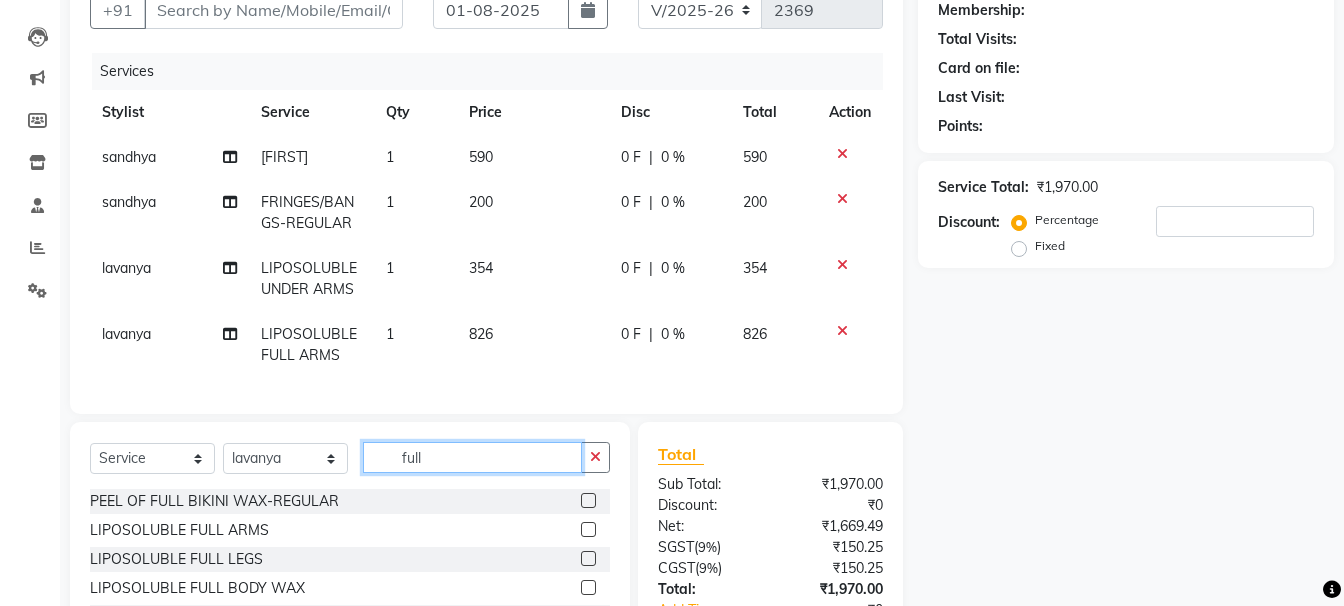 click on "full" 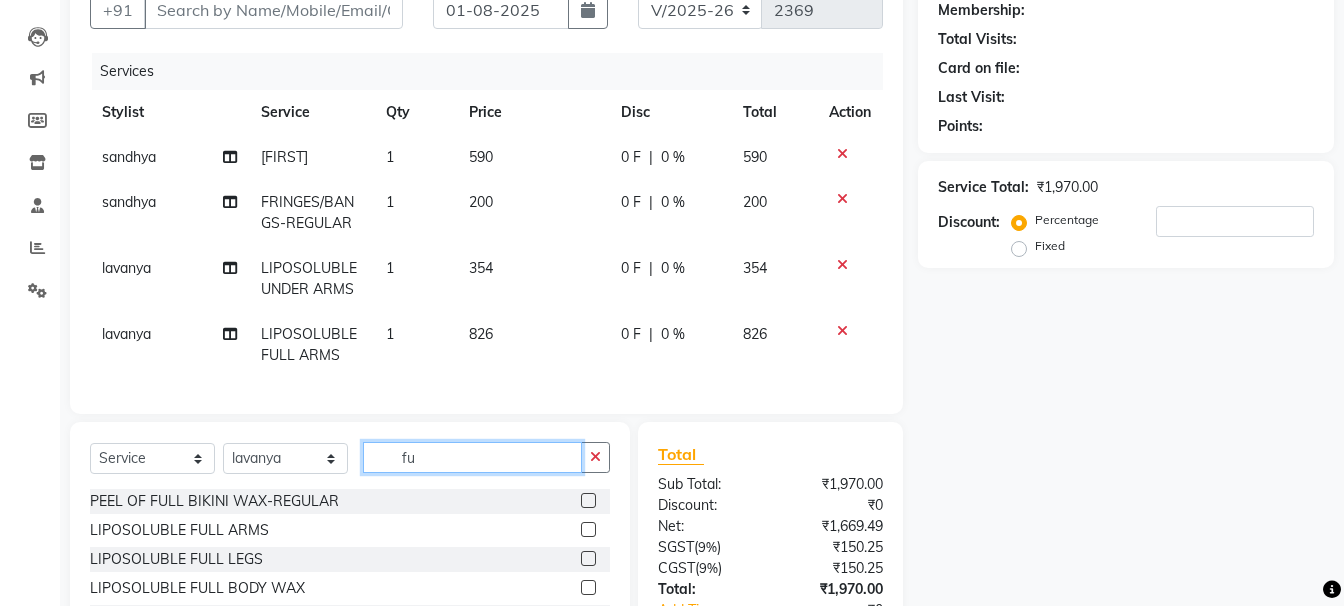 type on "f" 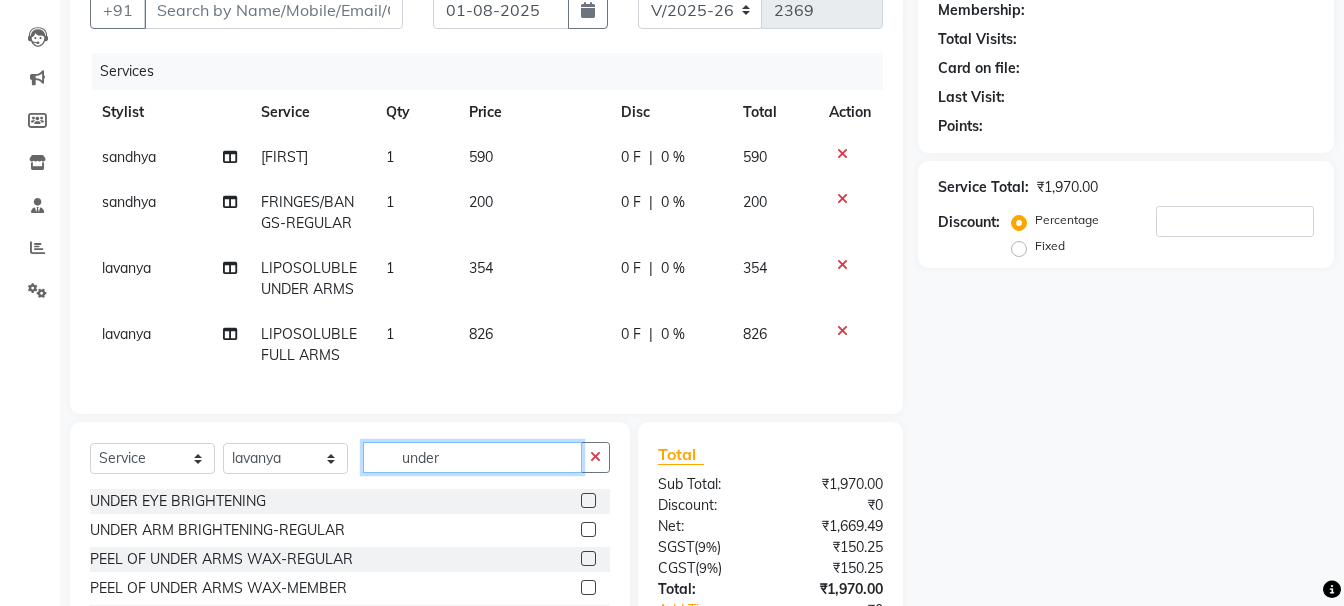 type on "under" 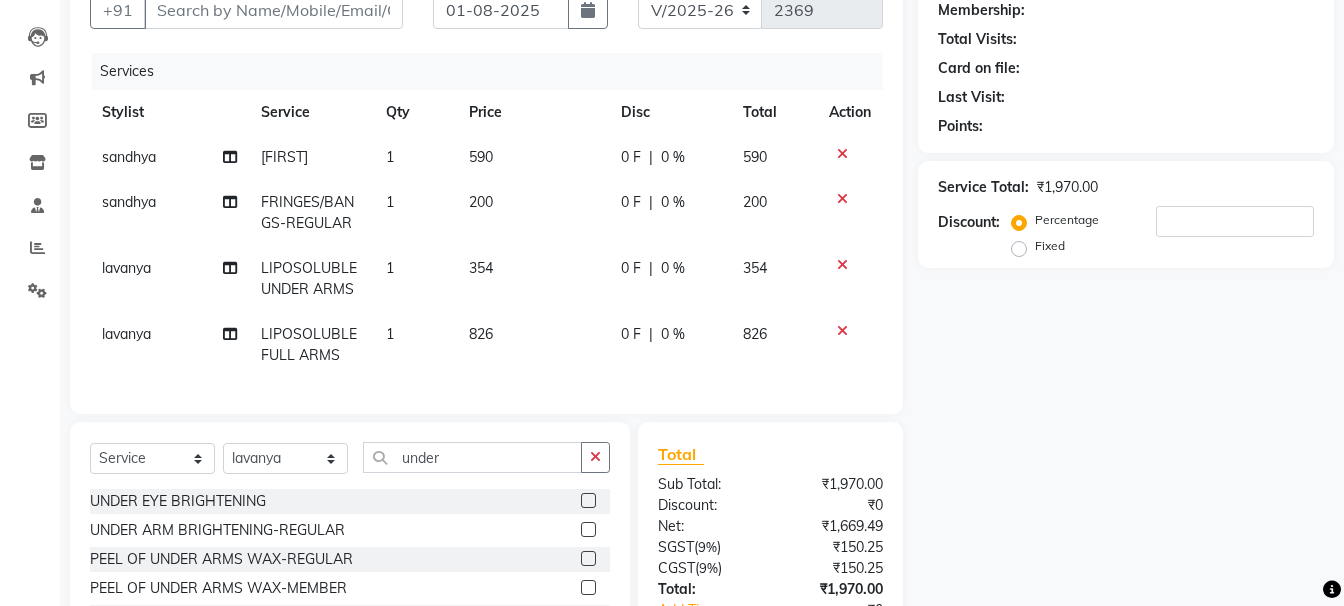 click 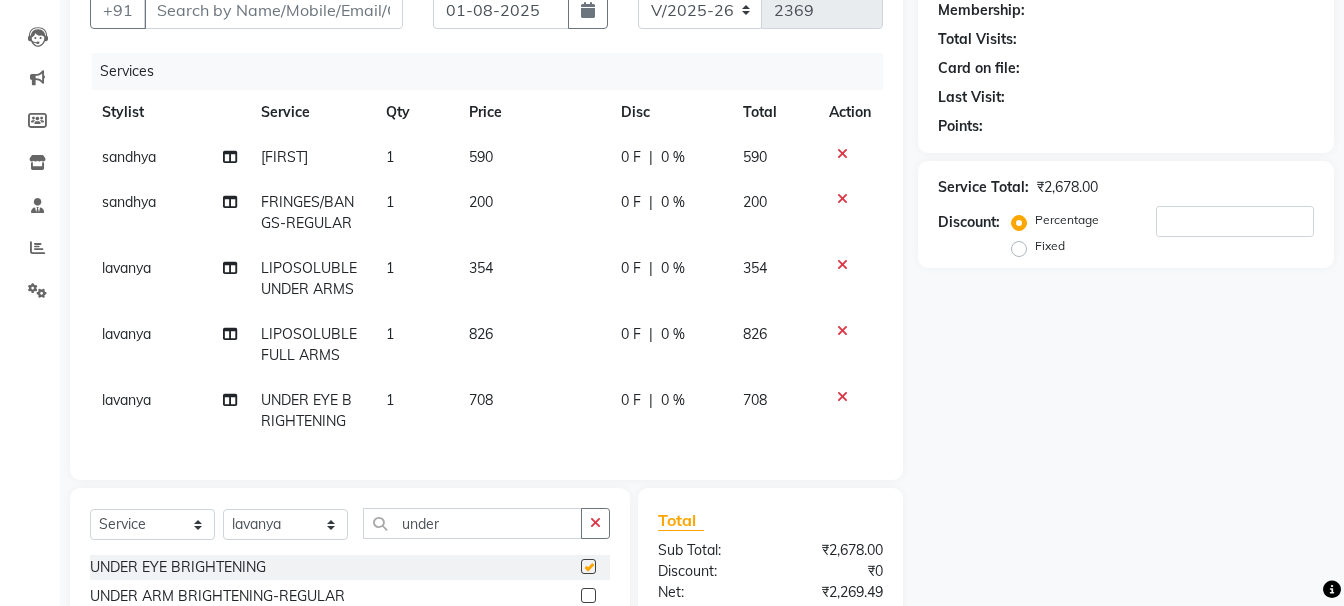 checkbox on "false" 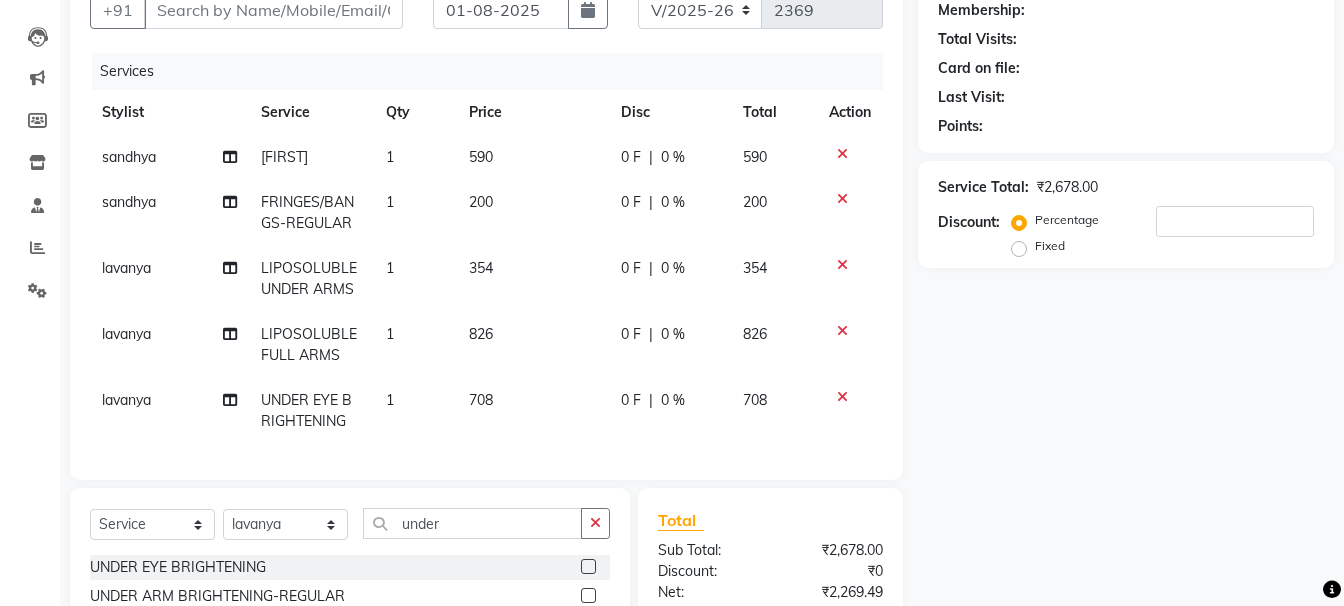 scroll, scrollTop: 395, scrollLeft: 0, axis: vertical 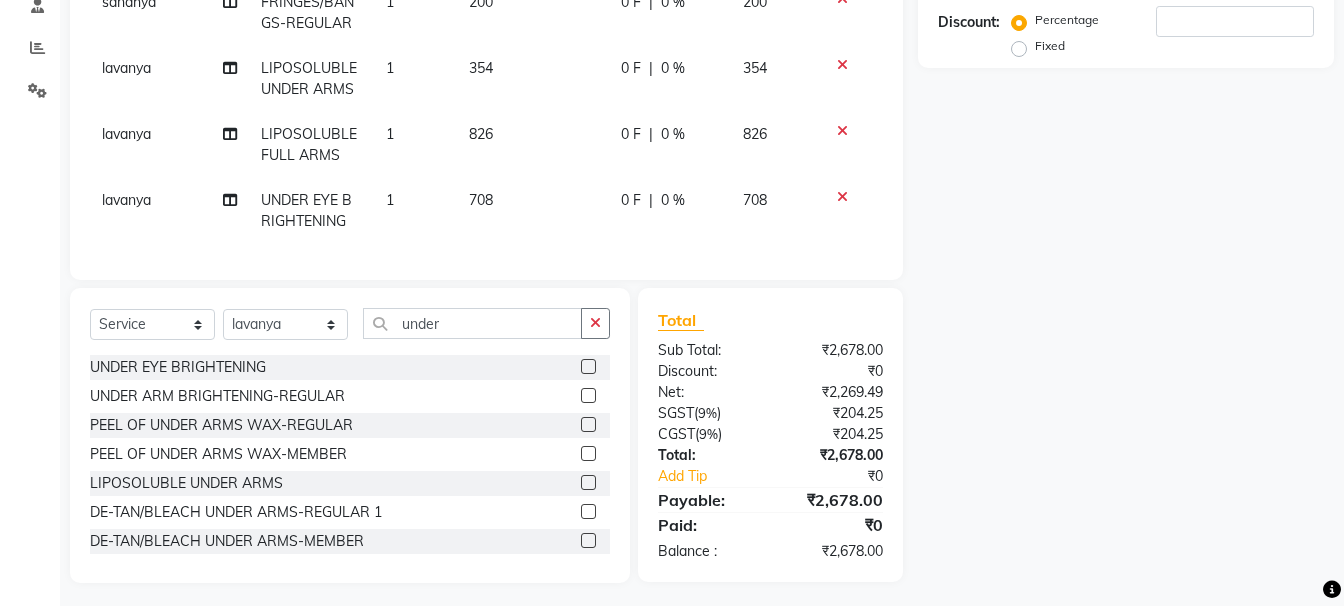 click 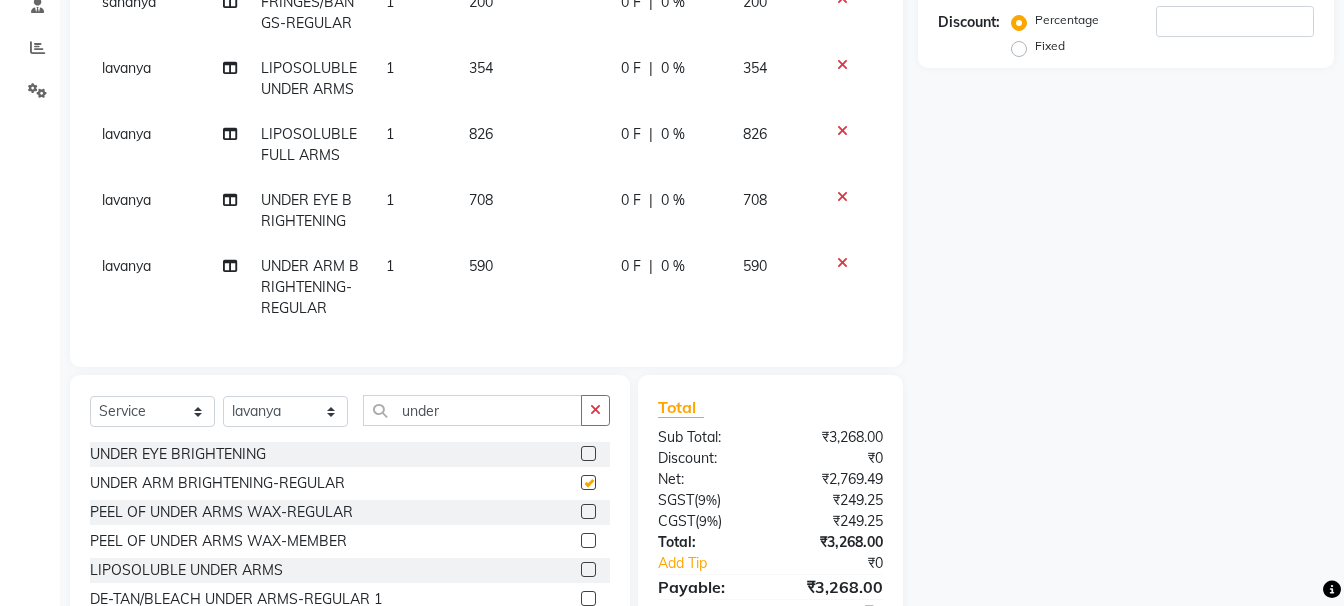 checkbox on "false" 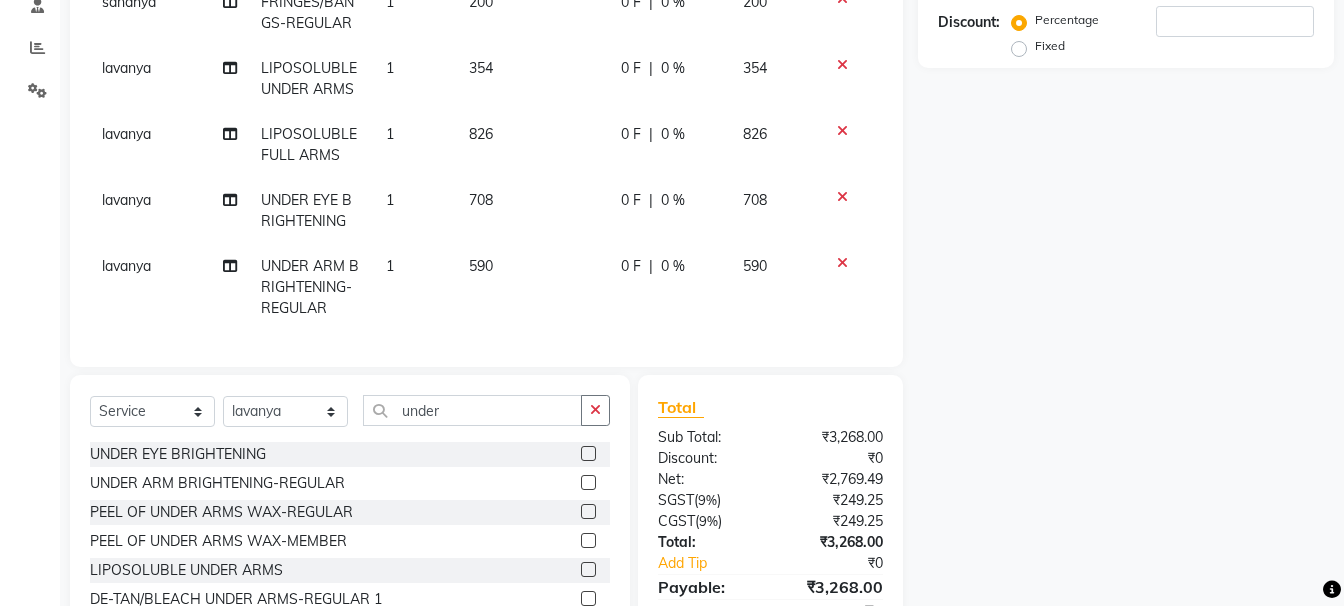 click 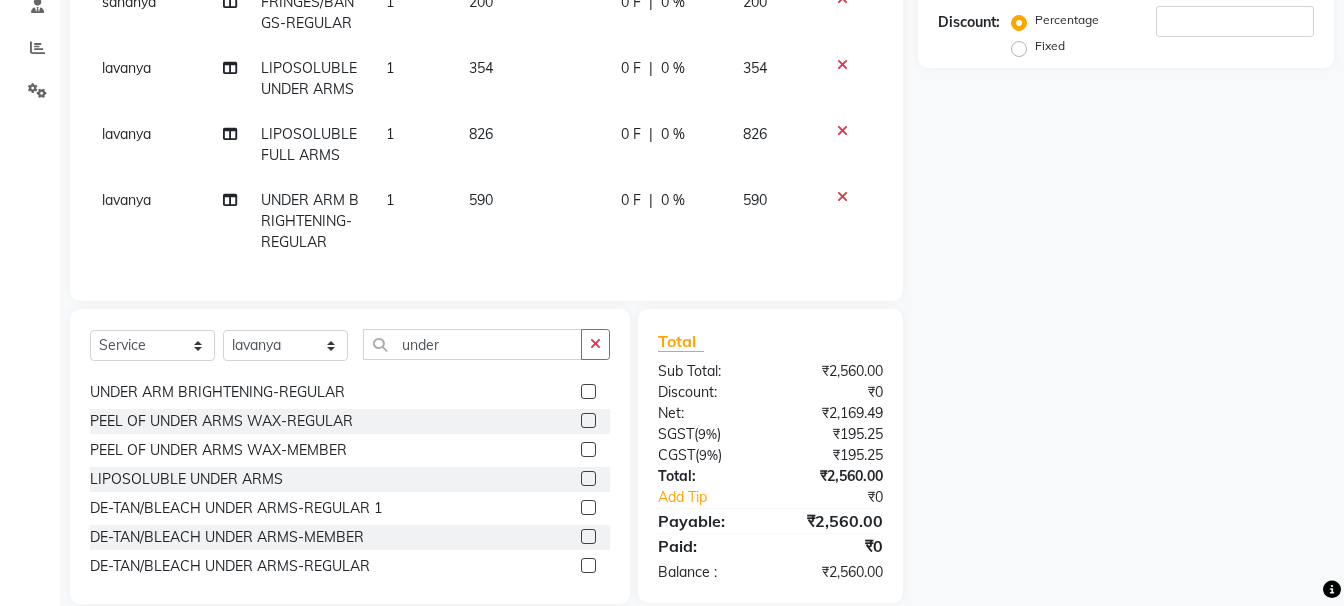 scroll, scrollTop: 32, scrollLeft: 0, axis: vertical 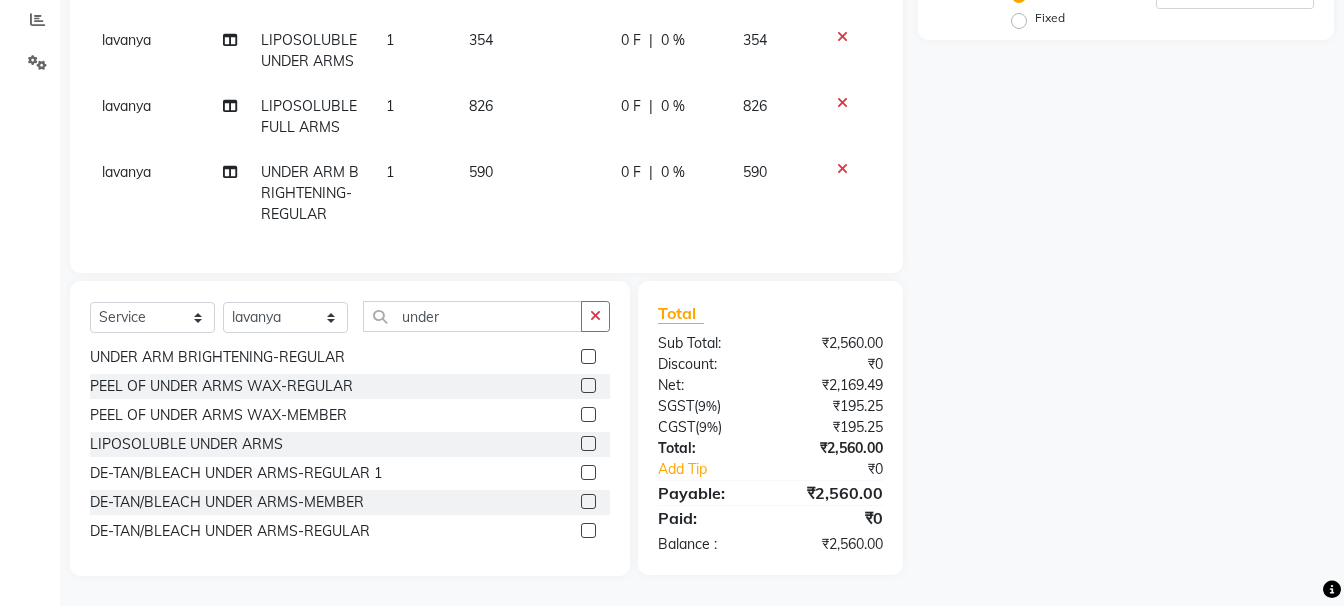 click on "590" 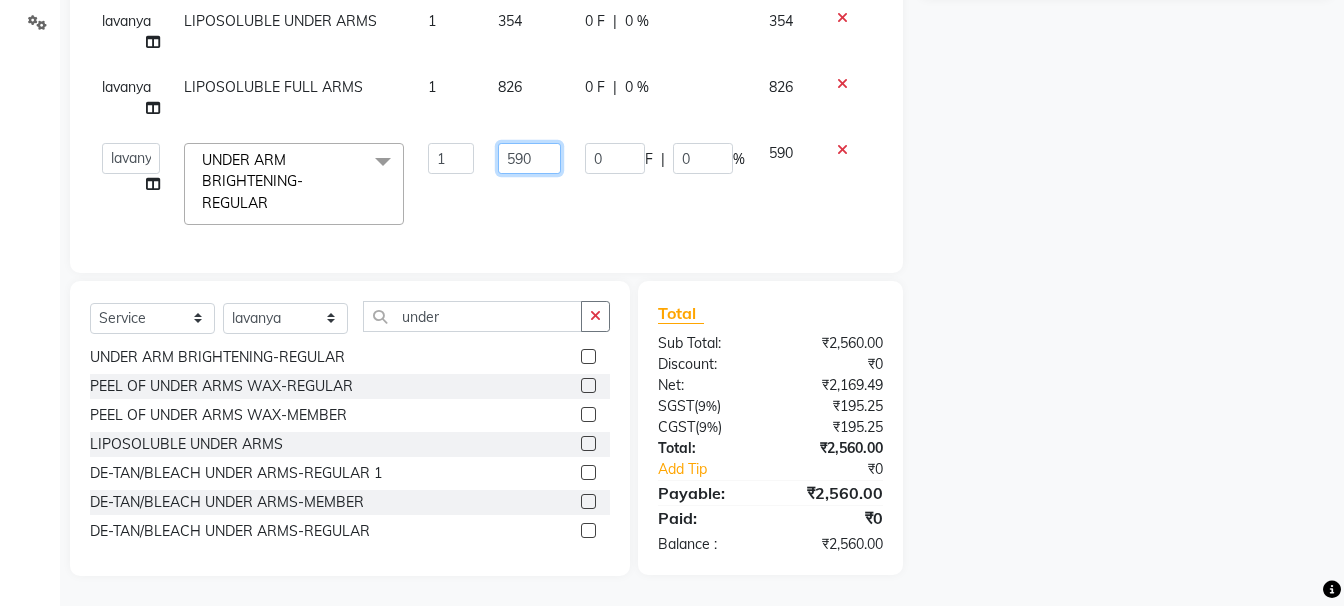 click on "590" 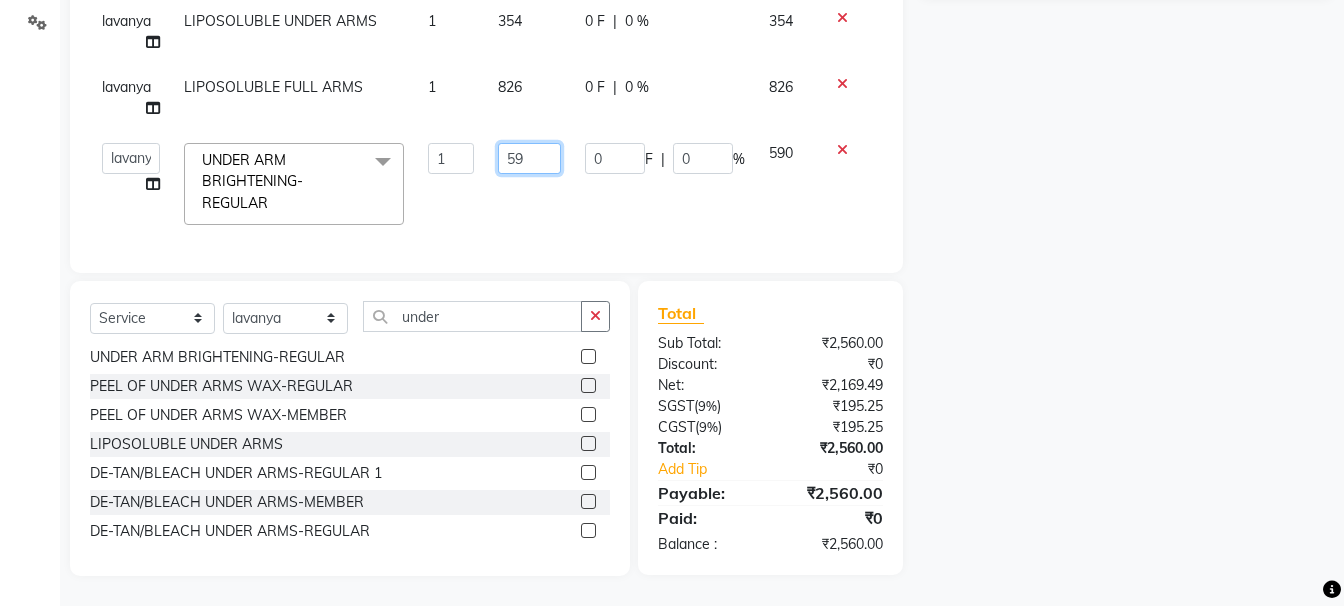 type on "5" 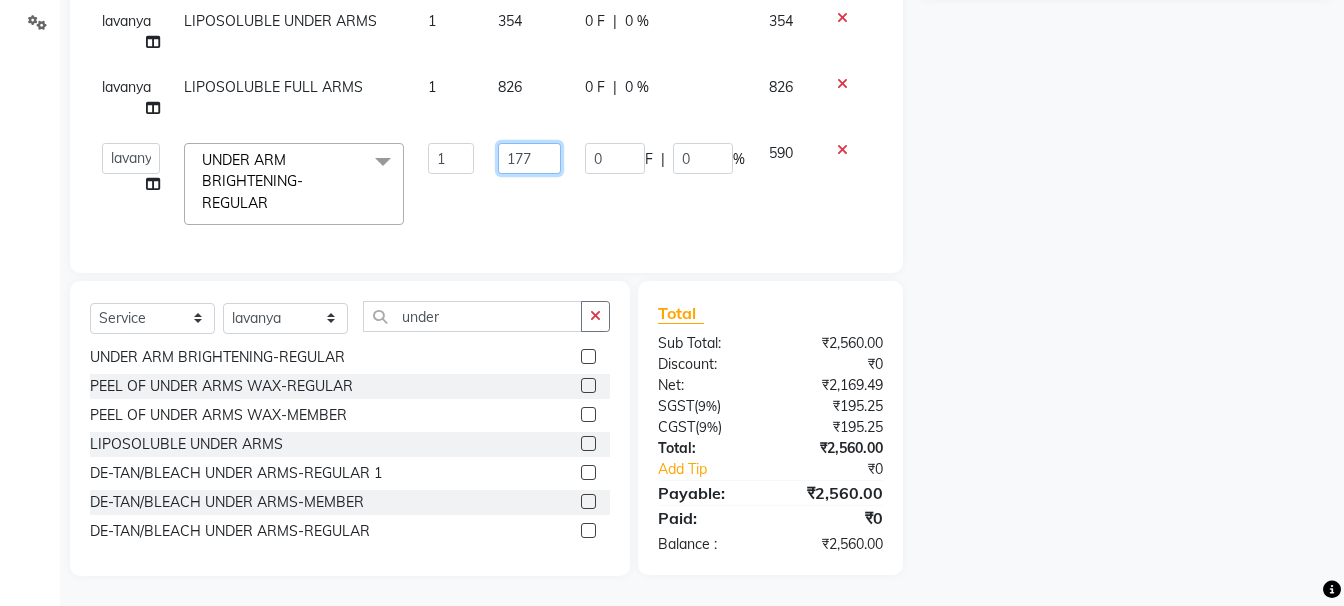 type on "1770" 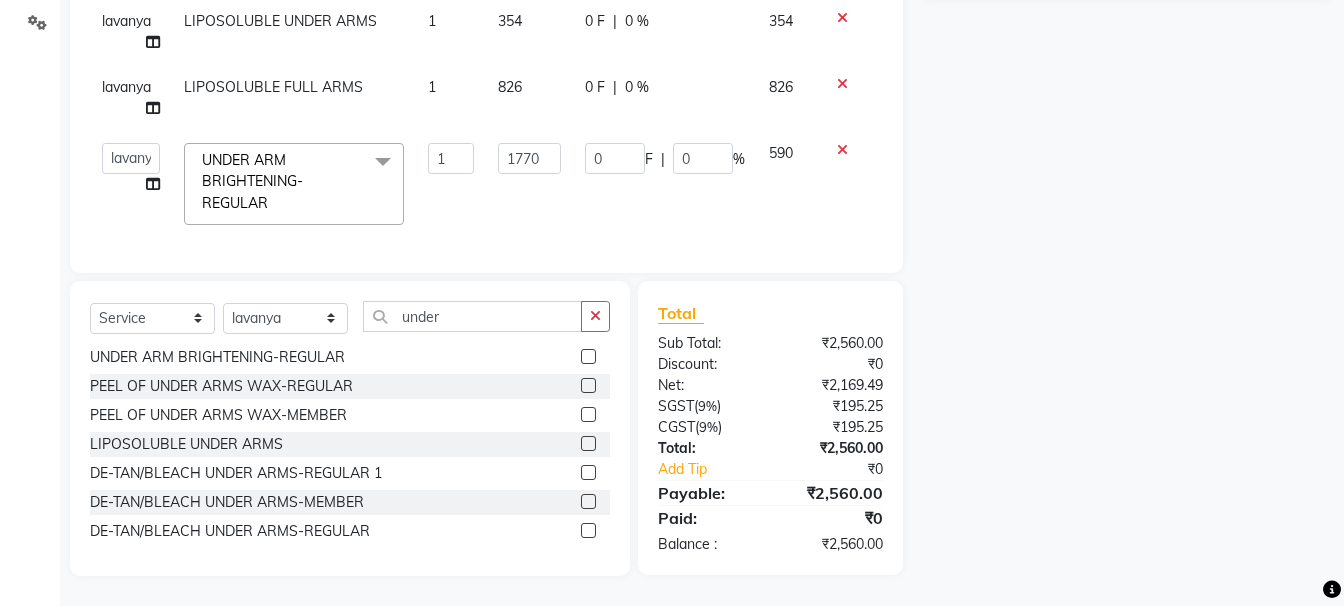 click on "Name: Membership: Total Visits: Card on file: Last Visit:  Points:  Service Total:  ₹2,560.00  Discount:  Percentage   Fixed" 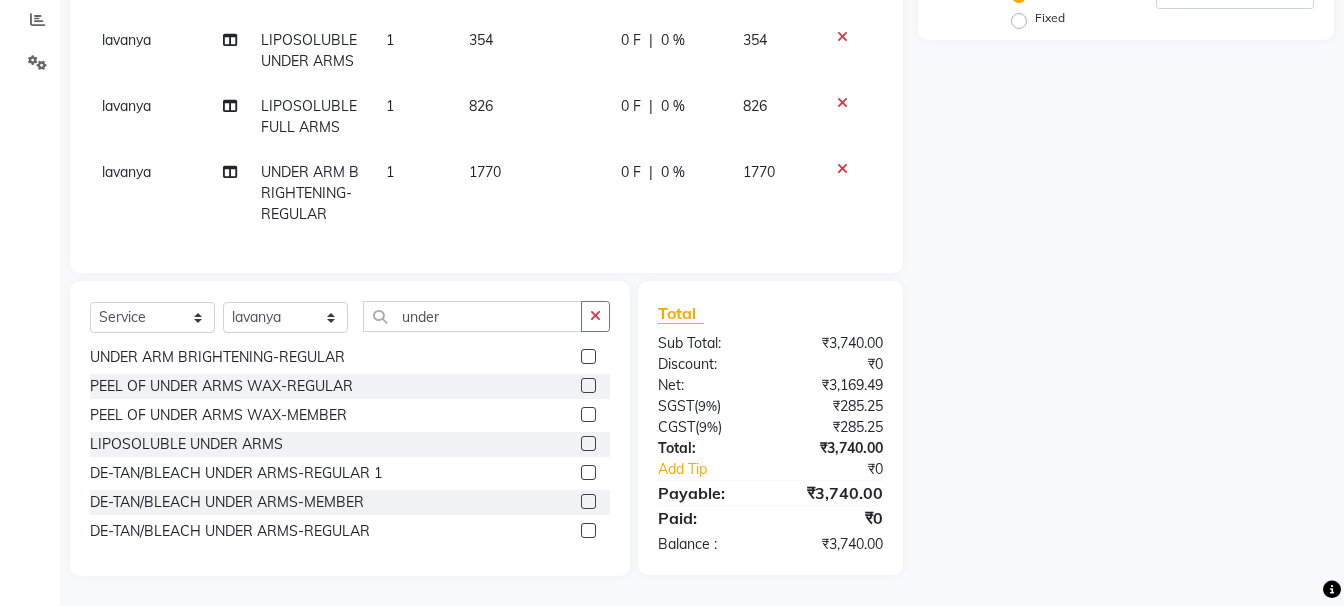 click on "Name: Membership: Total Visits: Card on file: Last Visit:  Points:  Service Total:  ₹3,740.00  Discount:  Percentage   Fixed" 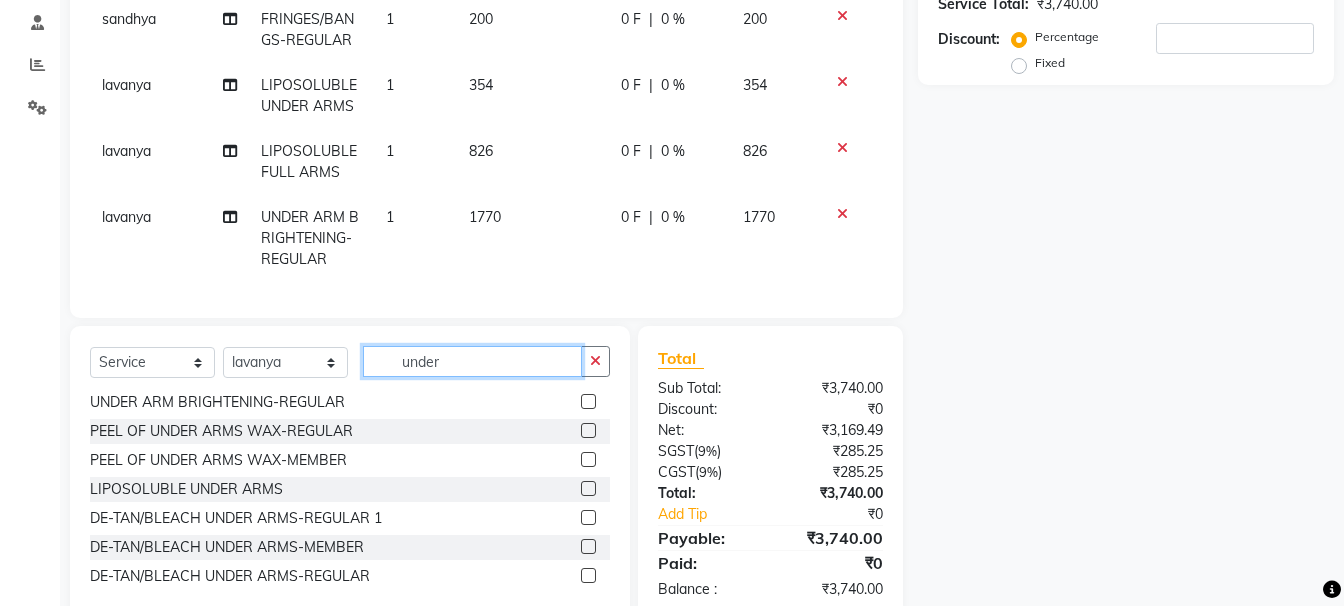 click on "under" 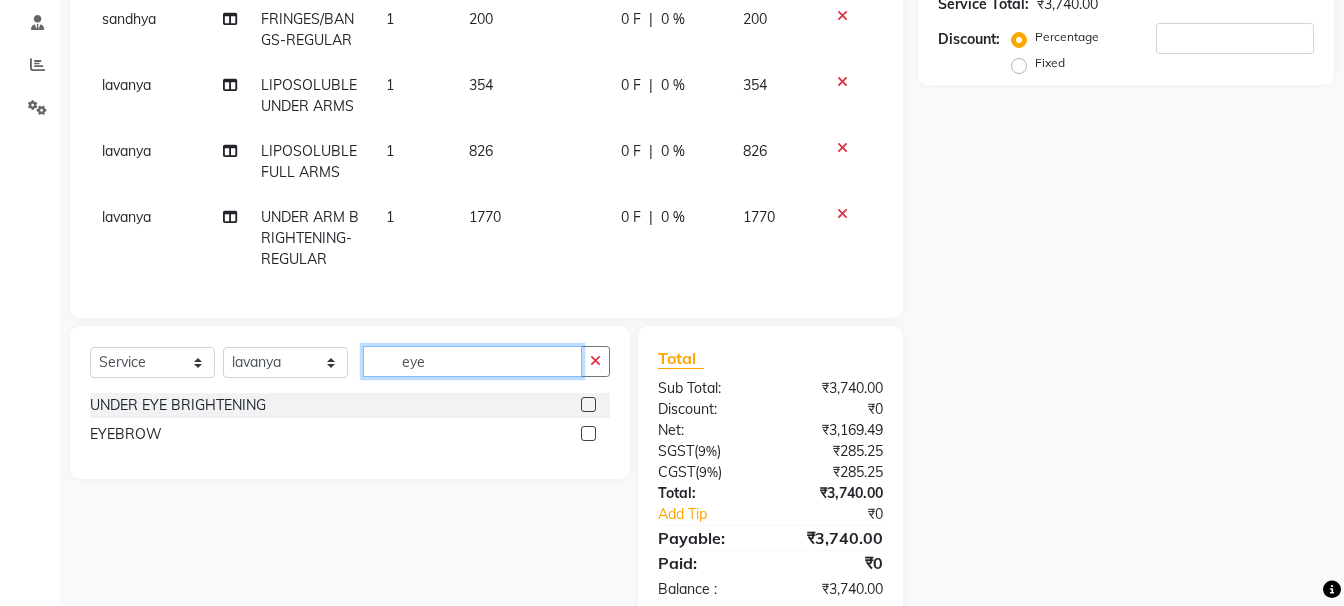 scroll, scrollTop: 0, scrollLeft: 0, axis: both 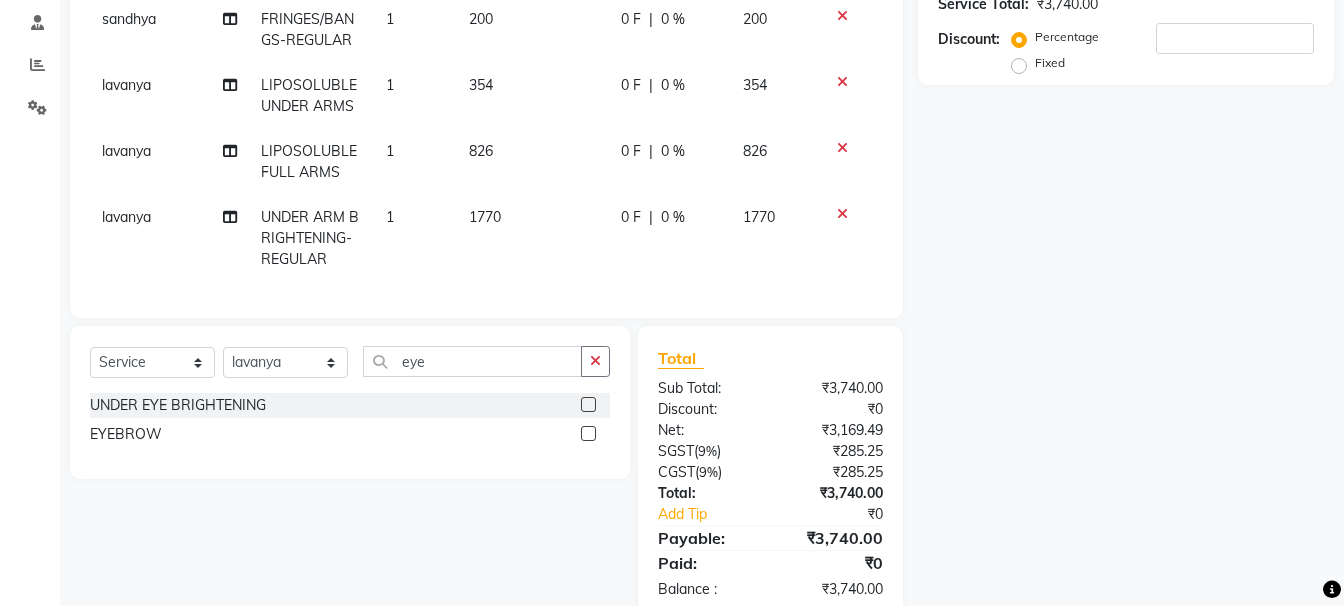 click 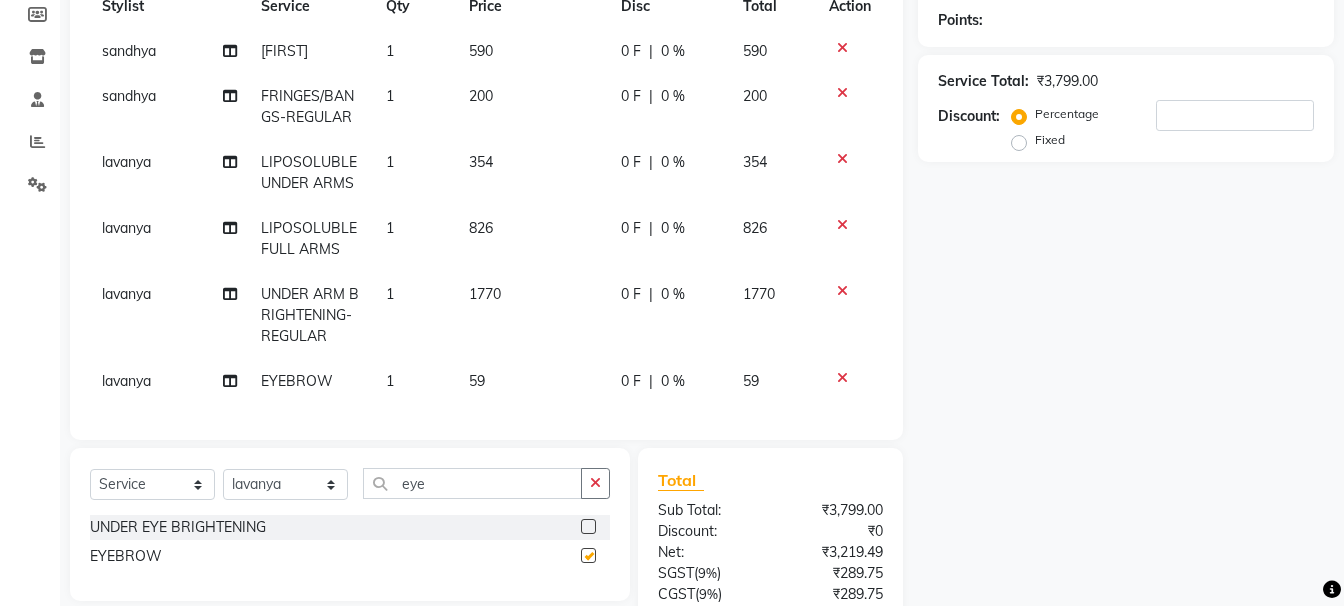 checkbox on "false" 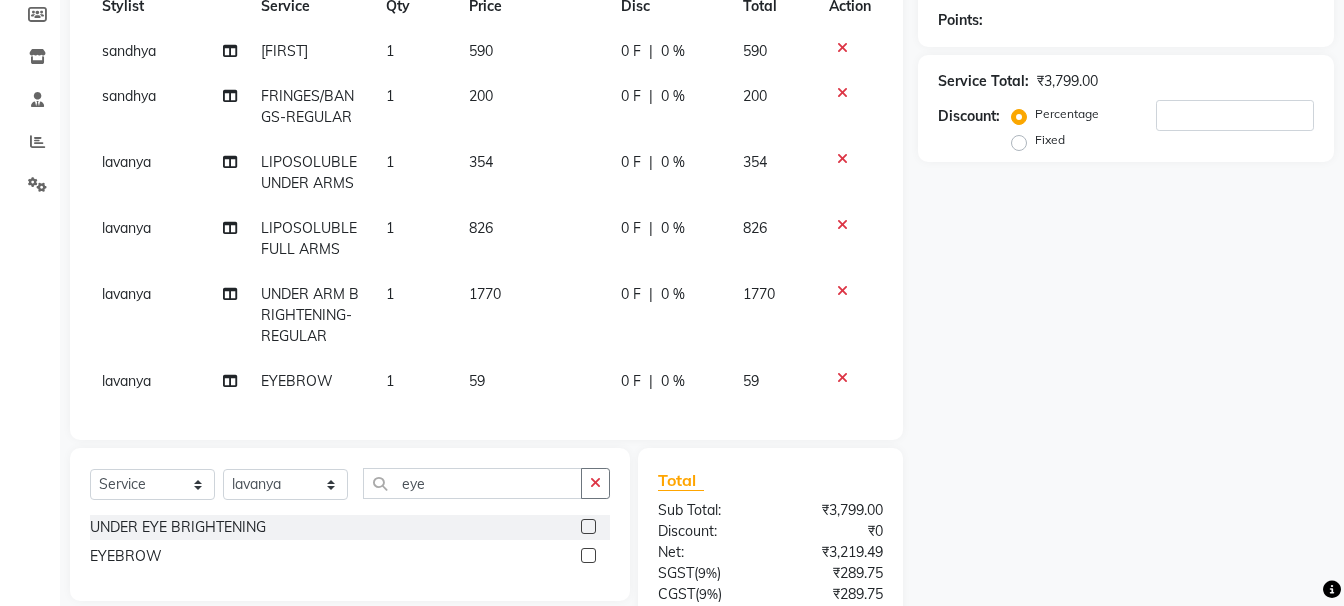 scroll, scrollTop: 278, scrollLeft: 0, axis: vertical 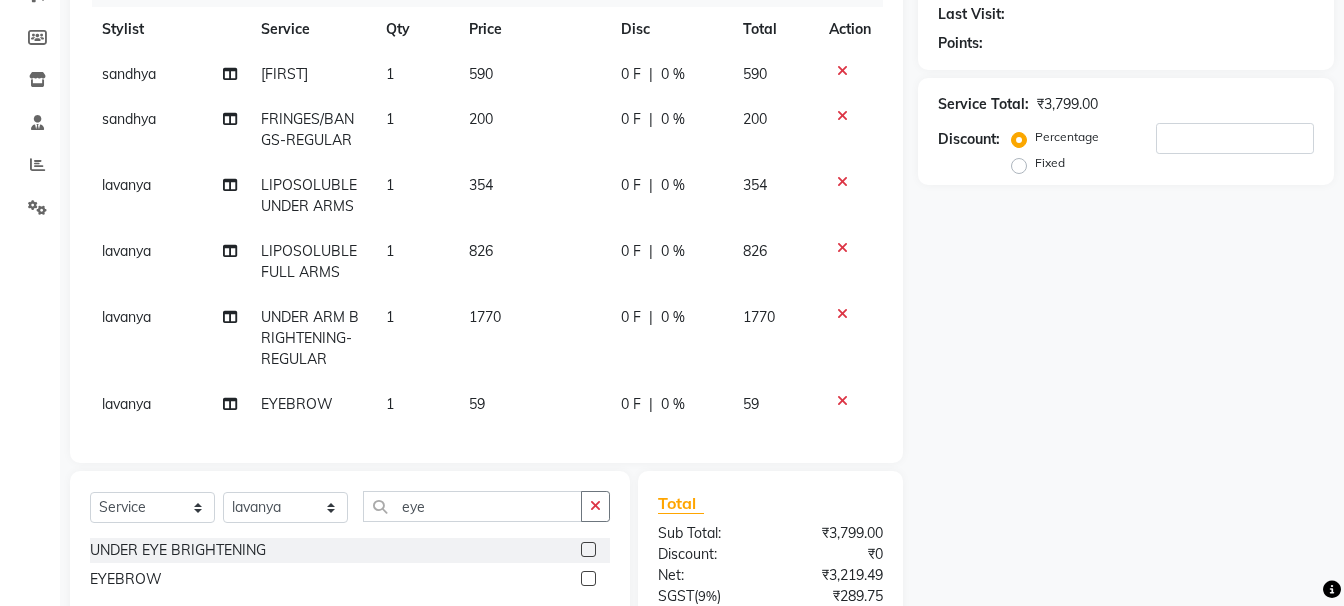 click on "59" 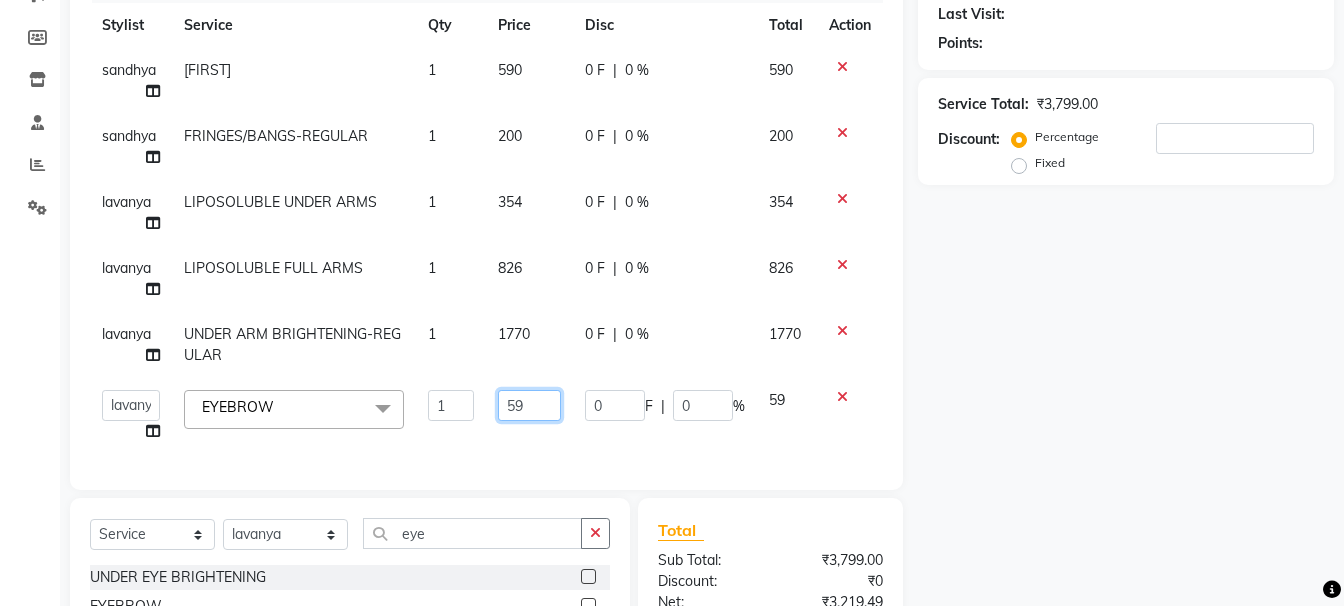 click on "59" 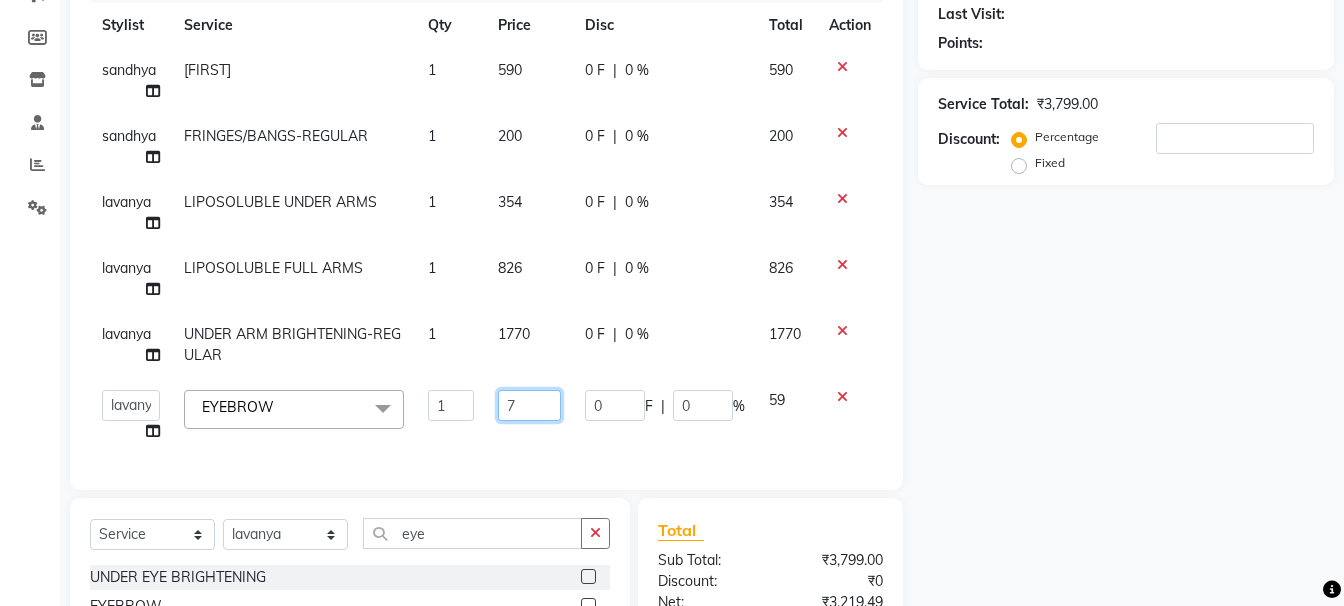 type on "71" 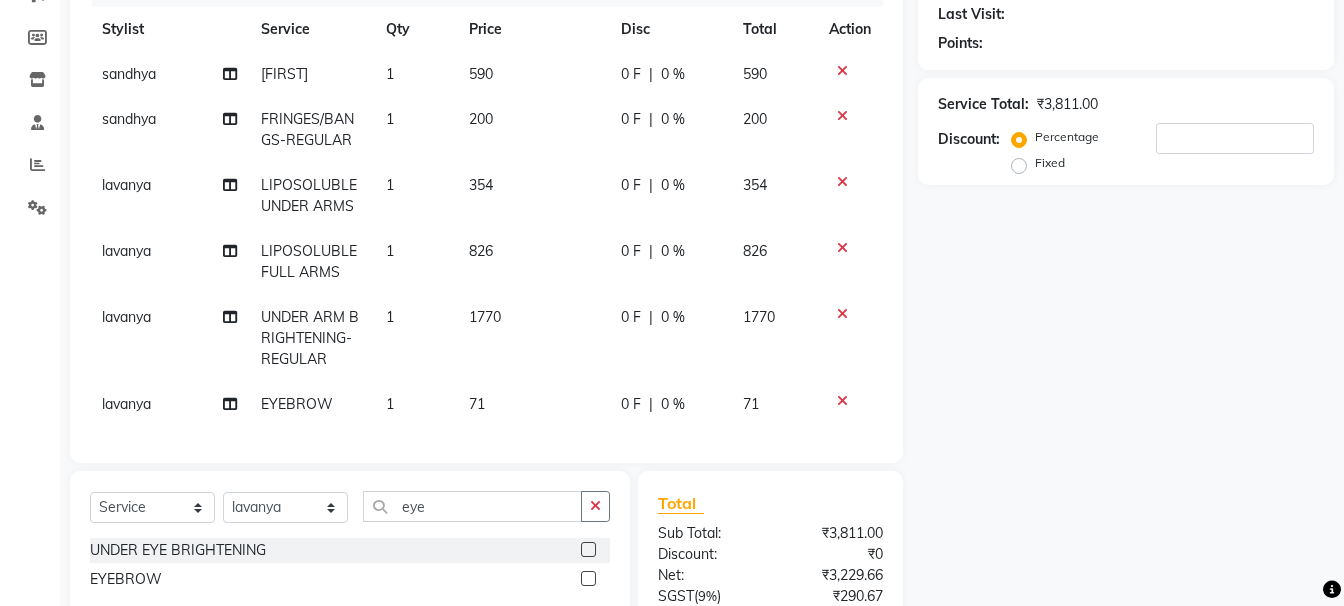 click on "Name: Membership: Total Visits: Card on file: Last Visit:  Points:  Service Total:  ₹3,811.00  Discount:  Percentage   Fixed" 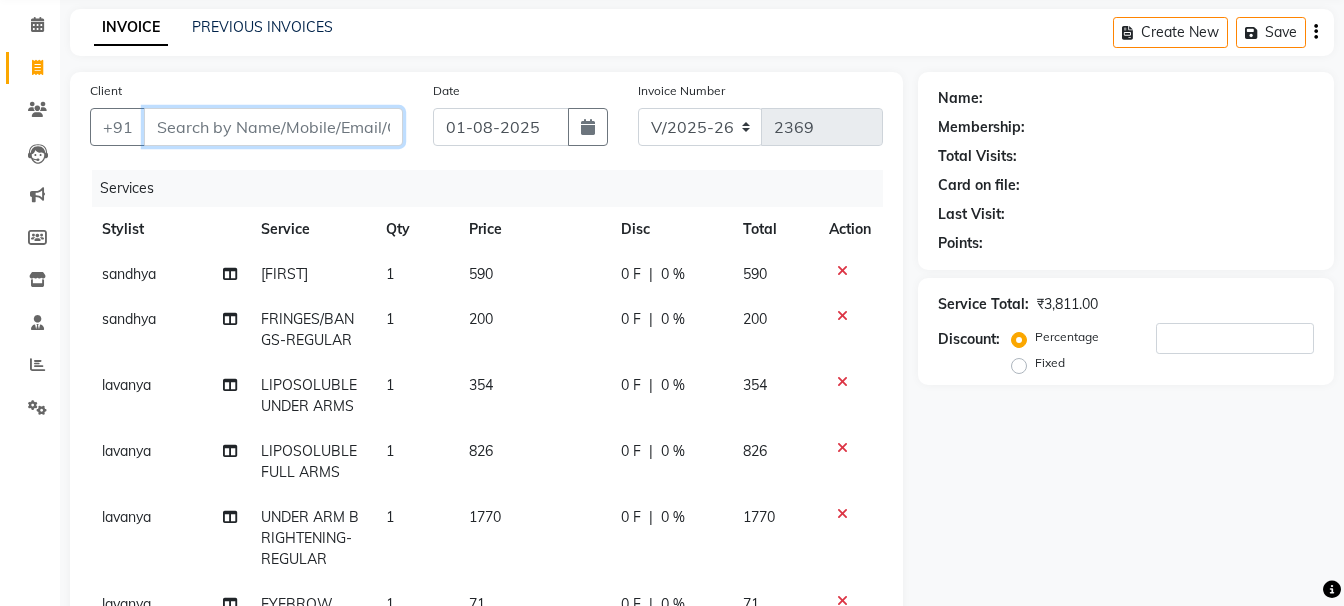 click on "Client" at bounding box center (273, 127) 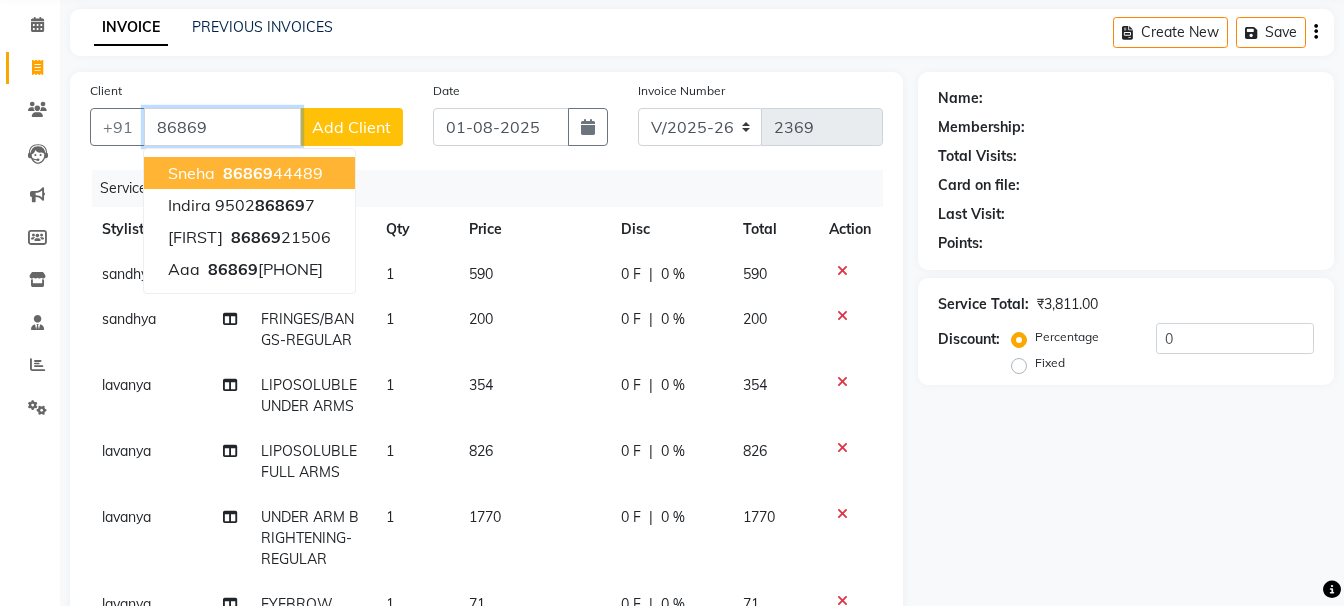 click on "[FIRST]   [PHONE]" at bounding box center [249, 173] 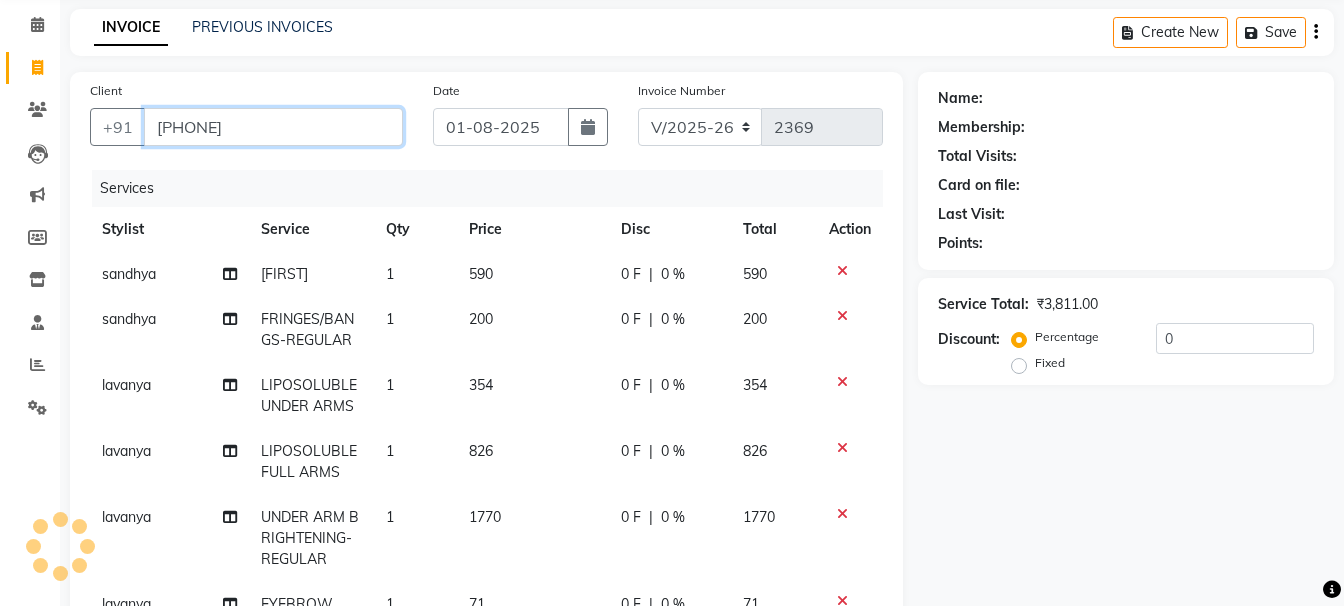 type on "[PHONE]" 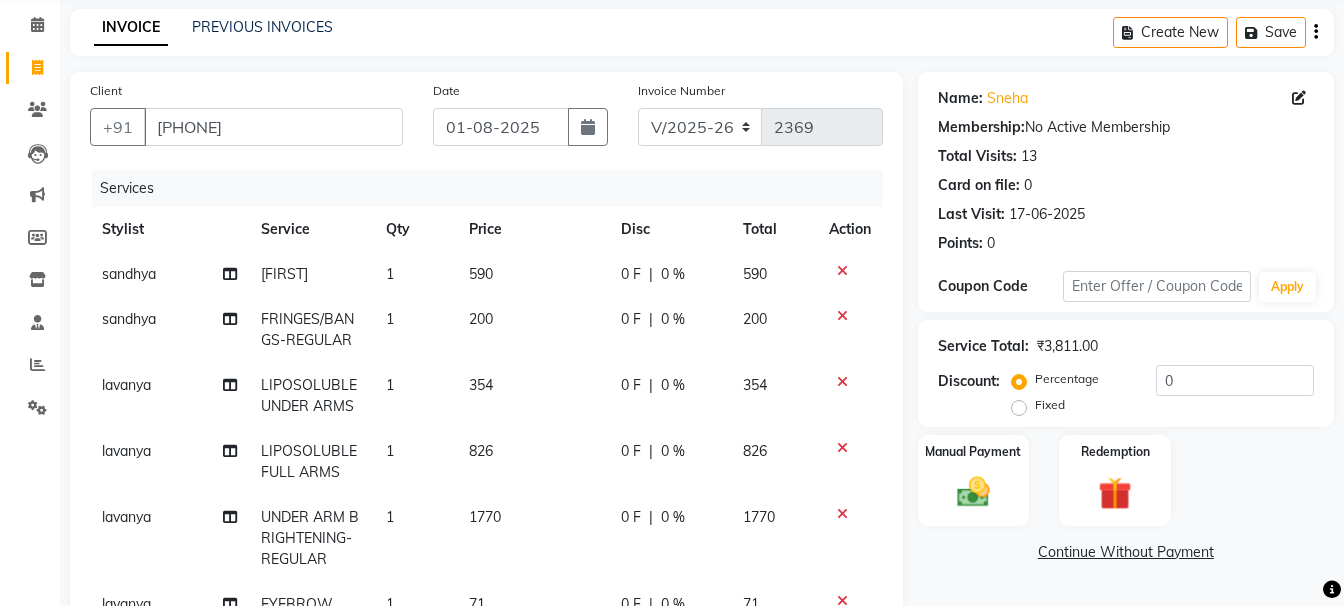 click on "590" 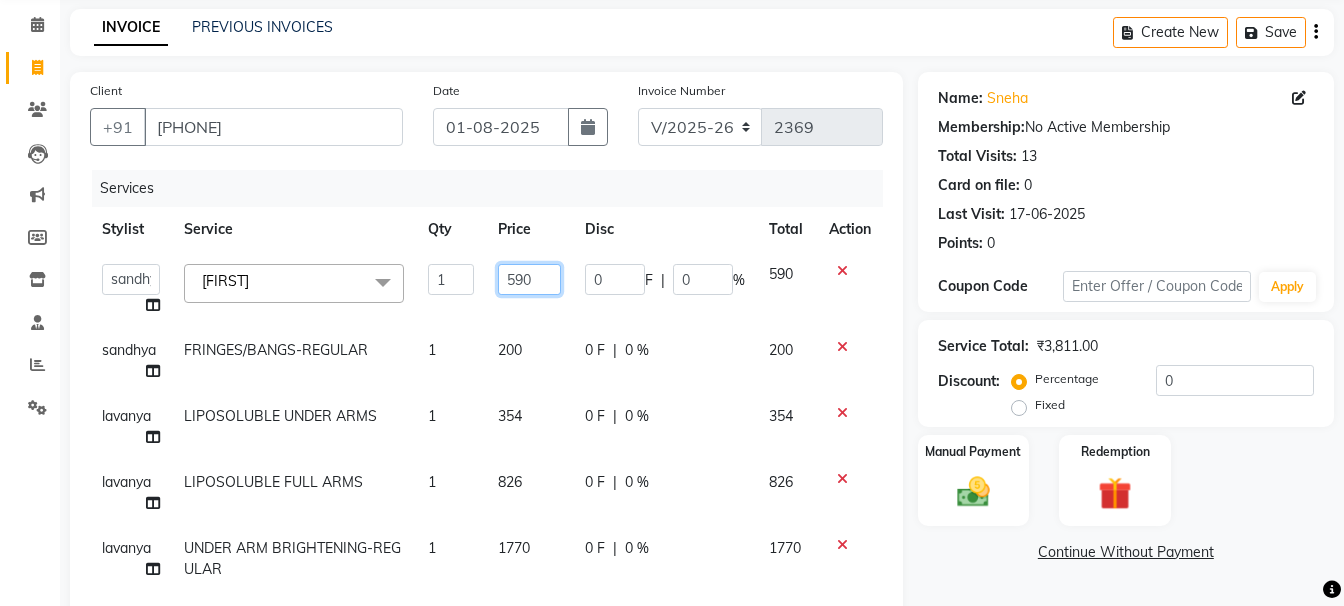 click on "590" 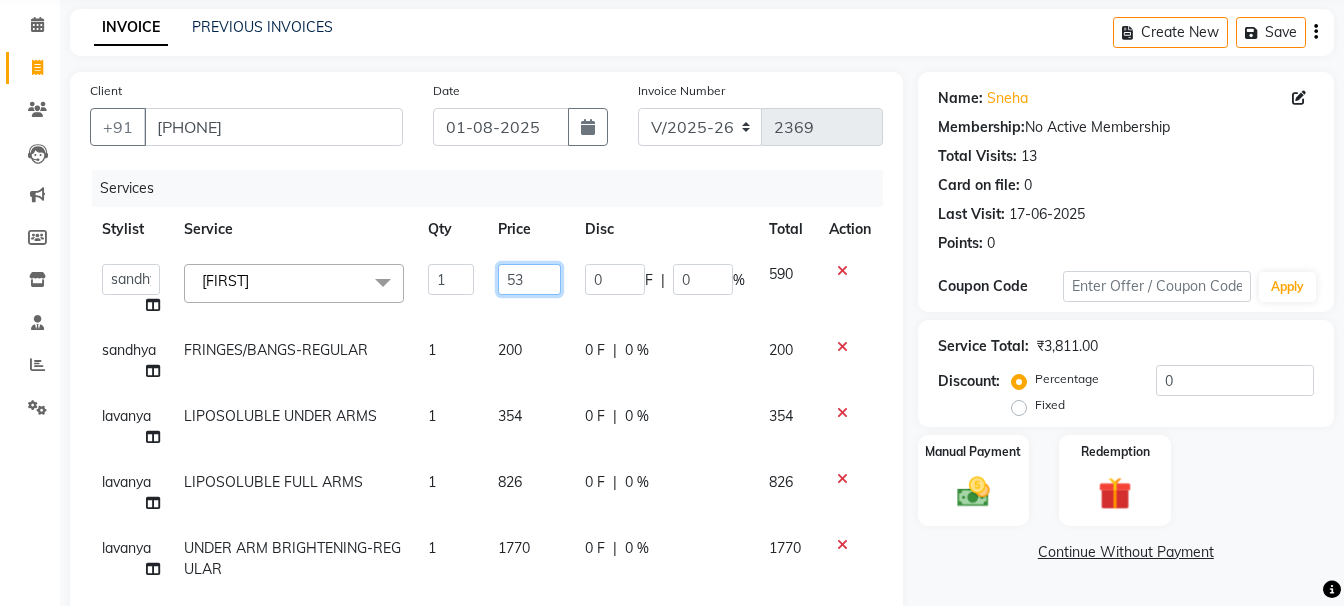 type on "531" 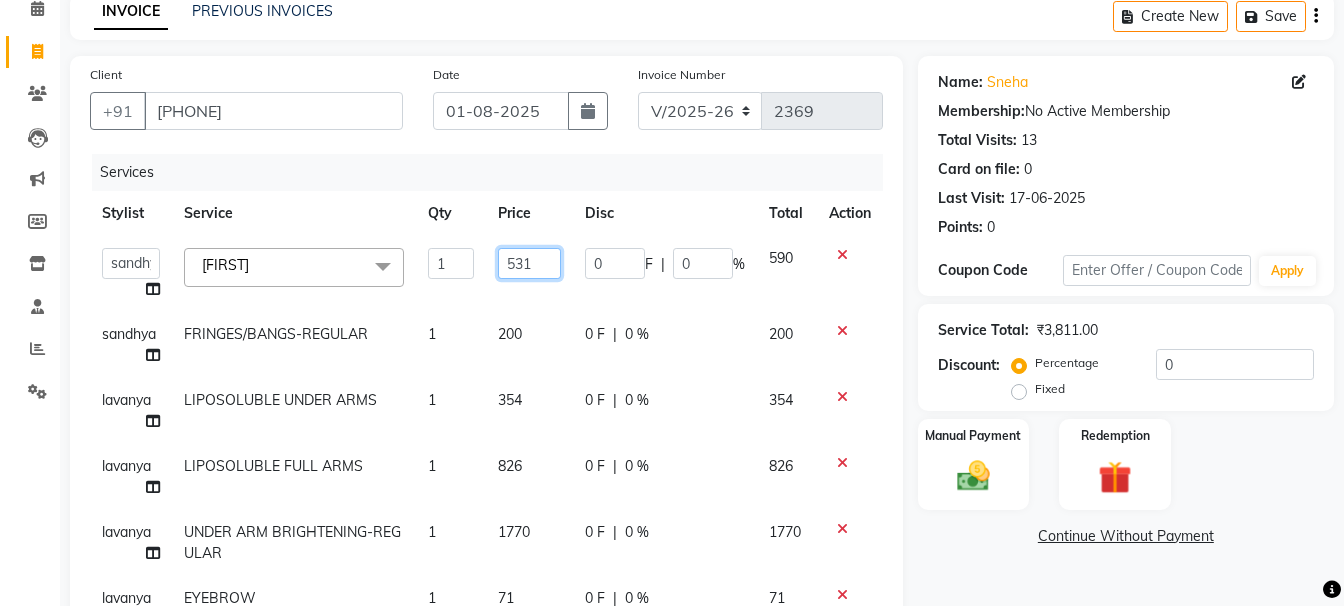scroll, scrollTop: 100, scrollLeft: 0, axis: vertical 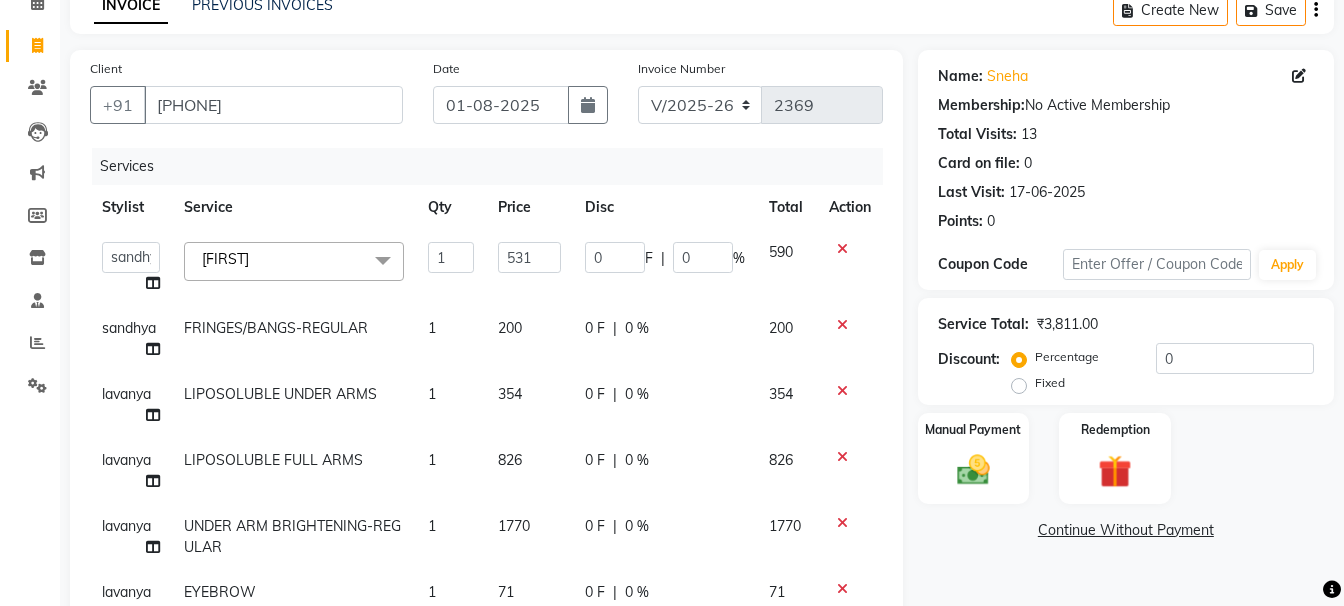click on "826" 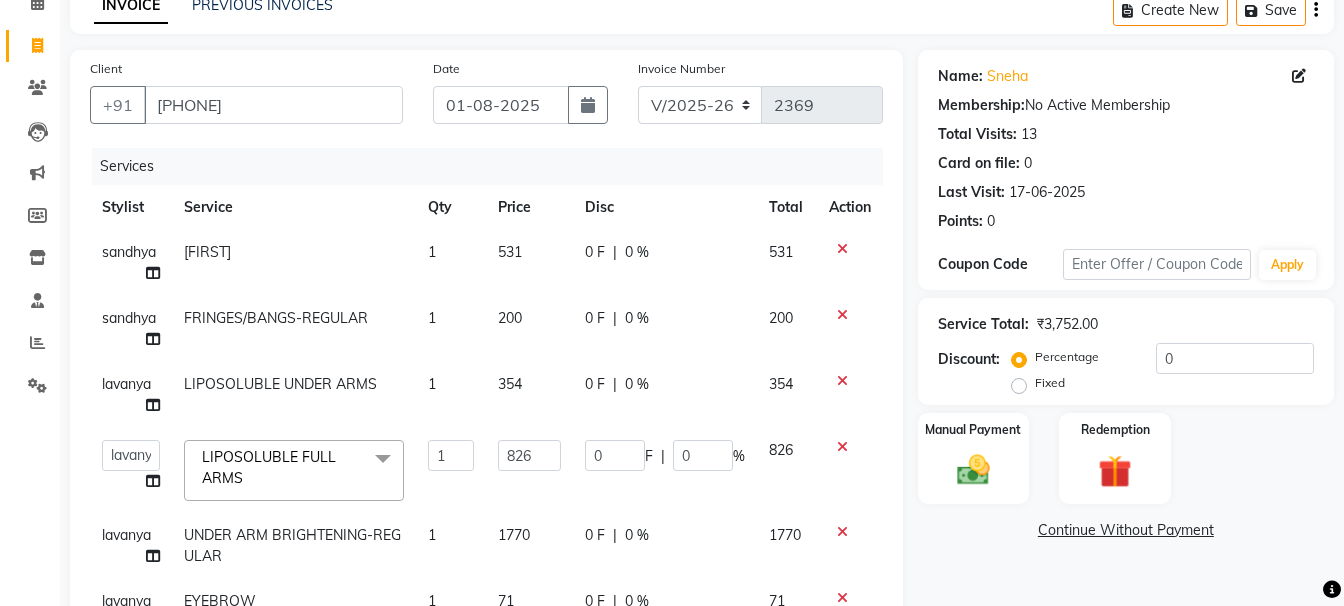 scroll, scrollTop: 28, scrollLeft: 0, axis: vertical 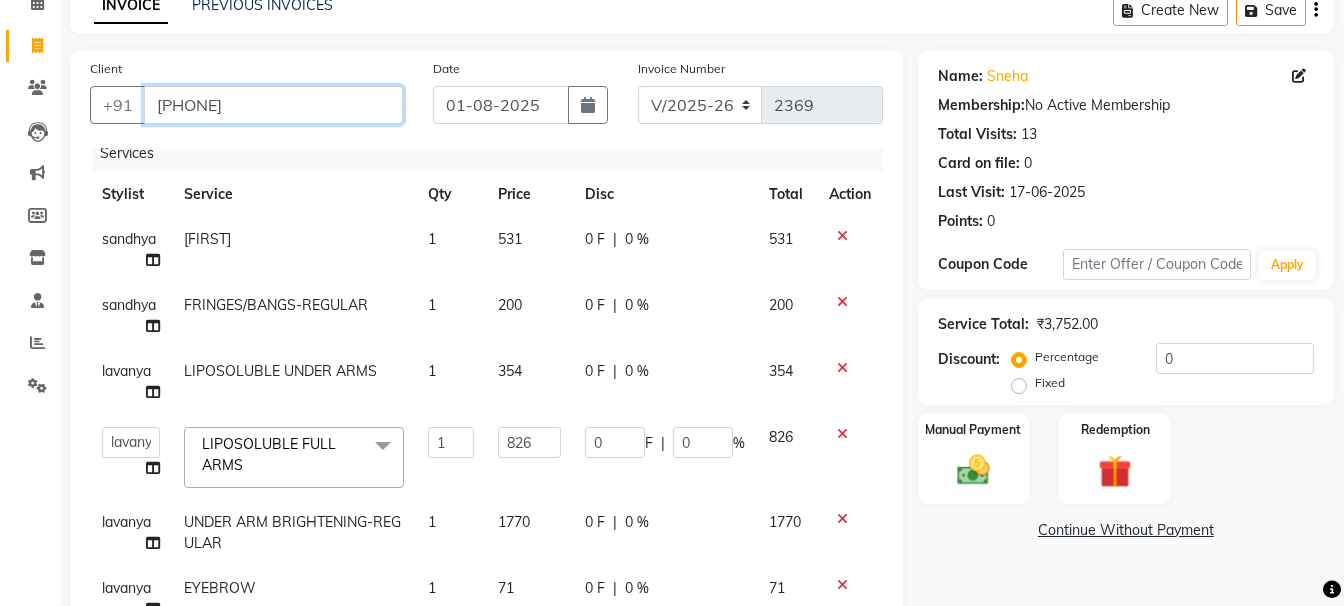 click on "[PHONE]" at bounding box center (273, 105) 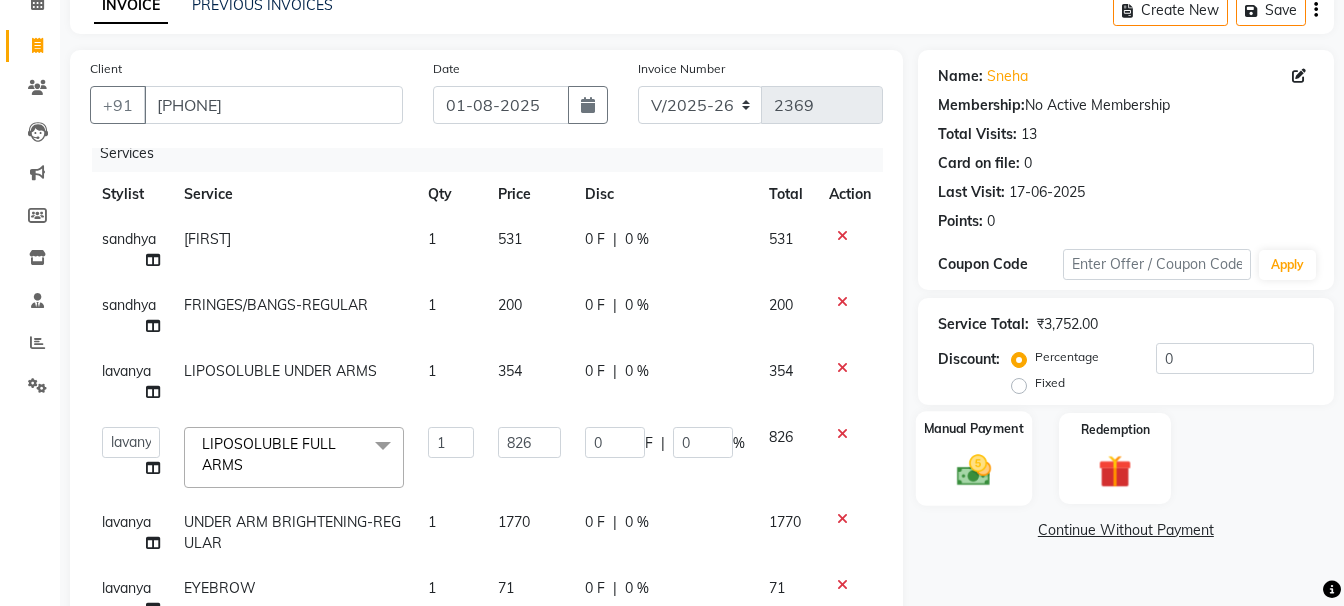click 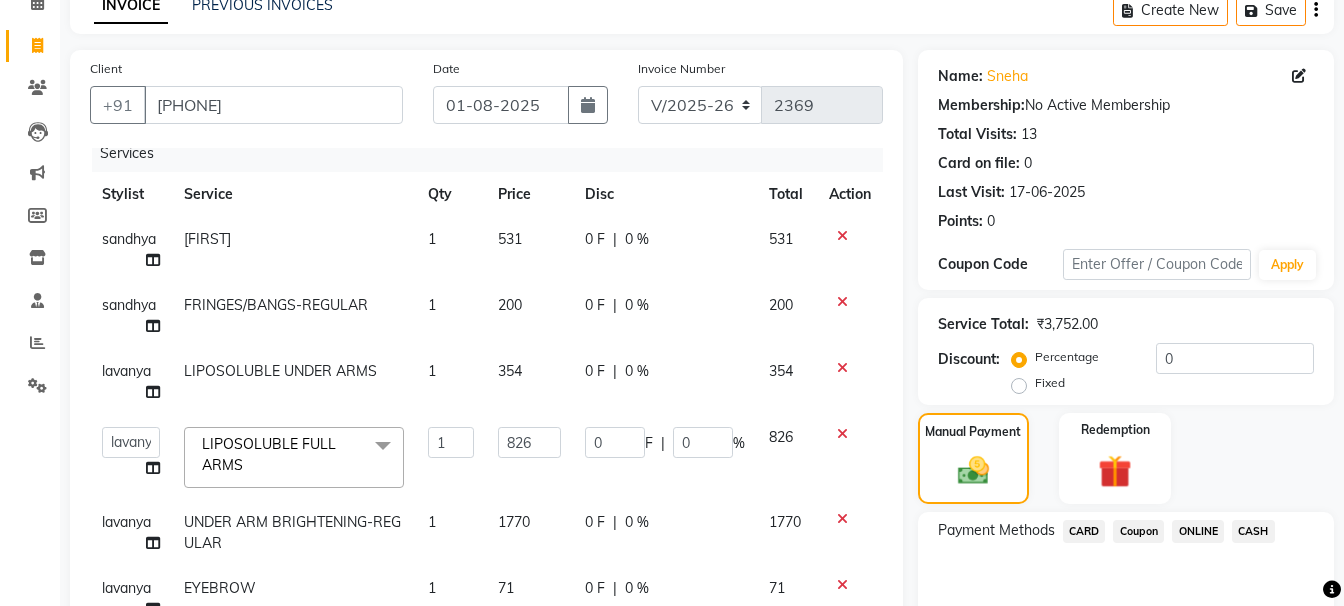click on "ONLINE" 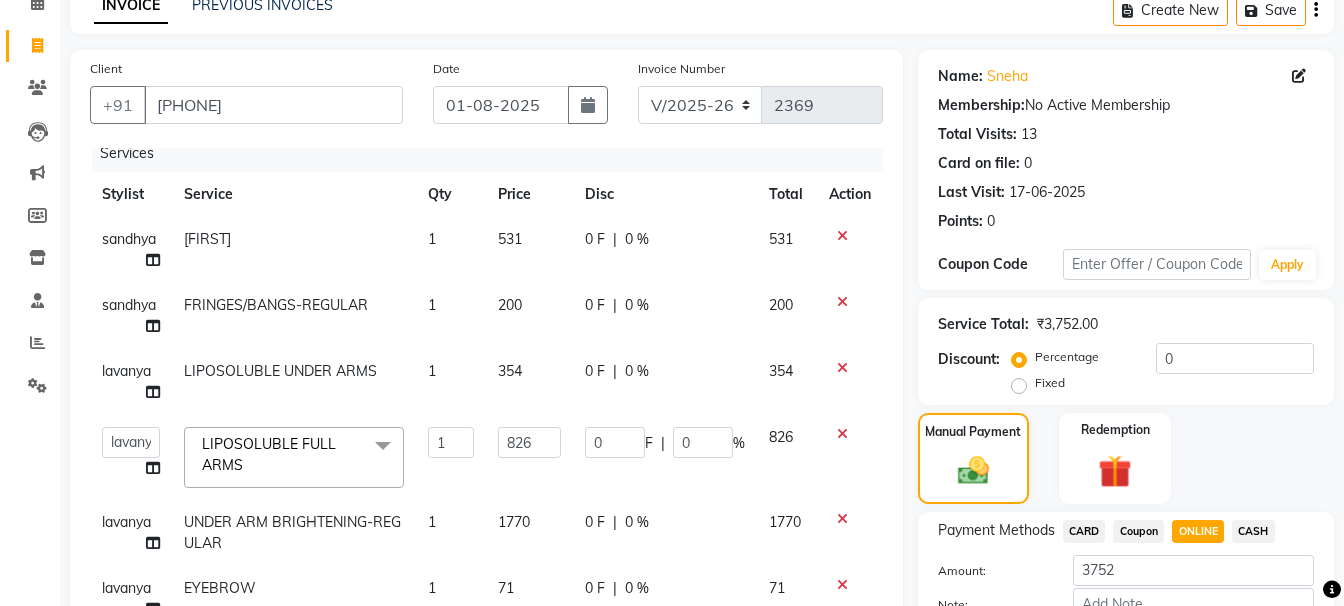 scroll, scrollTop: 200, scrollLeft: 0, axis: vertical 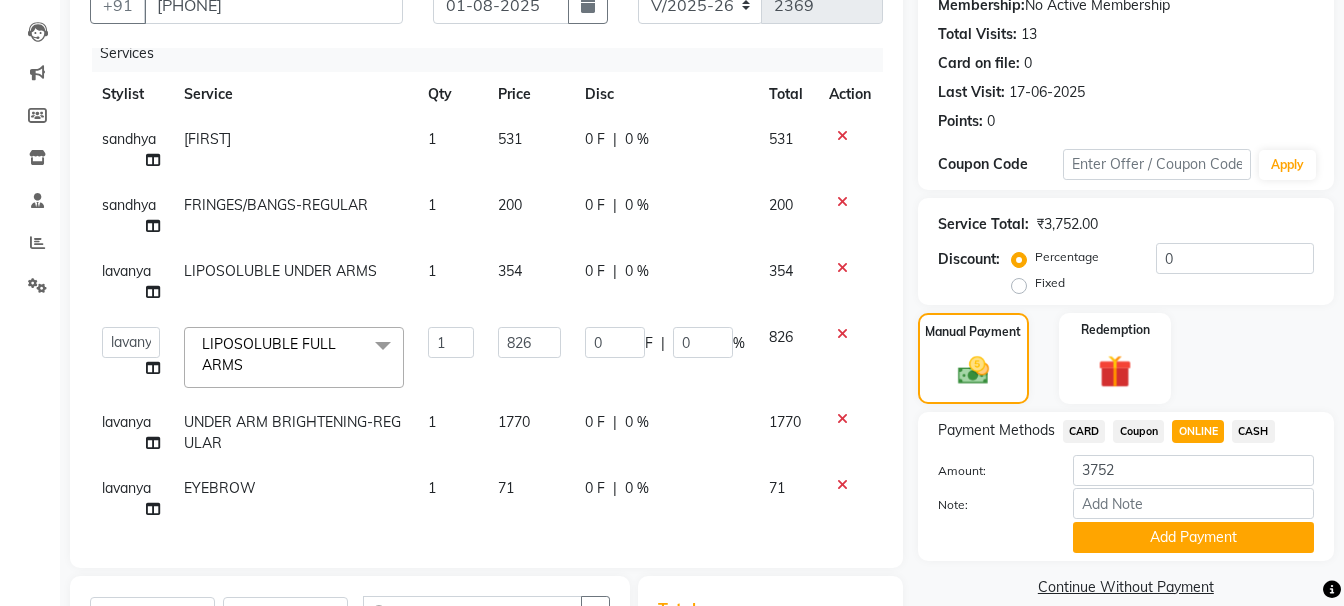 click on "Add Payment" 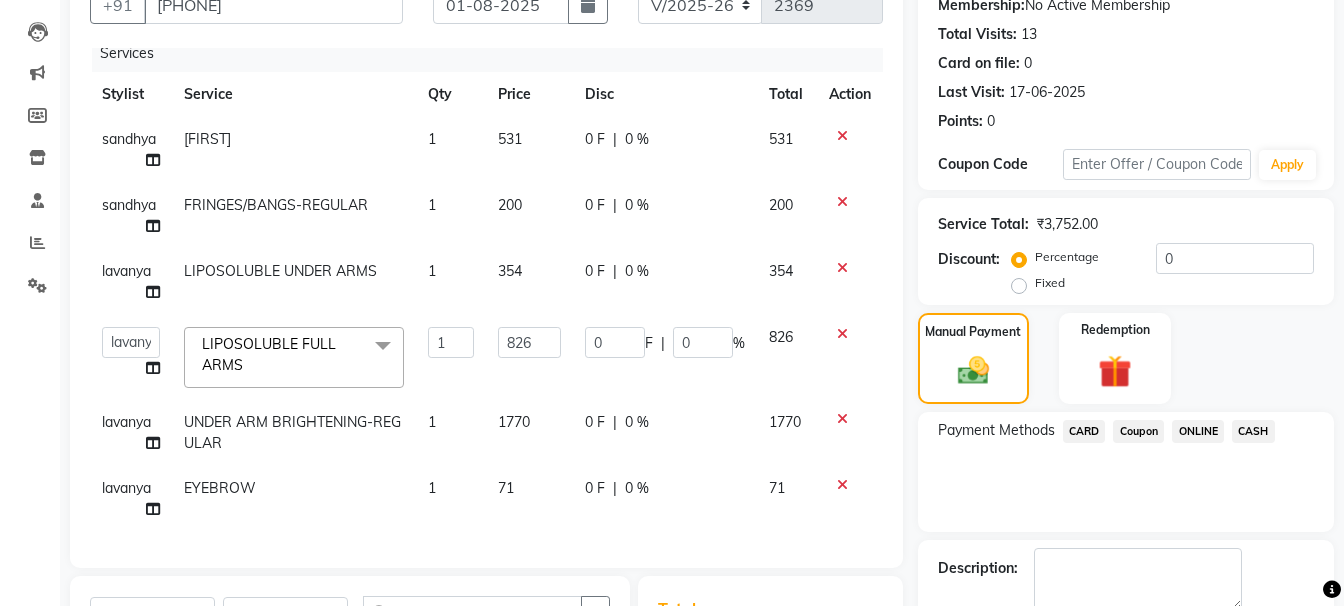 scroll, scrollTop: 536, scrollLeft: 0, axis: vertical 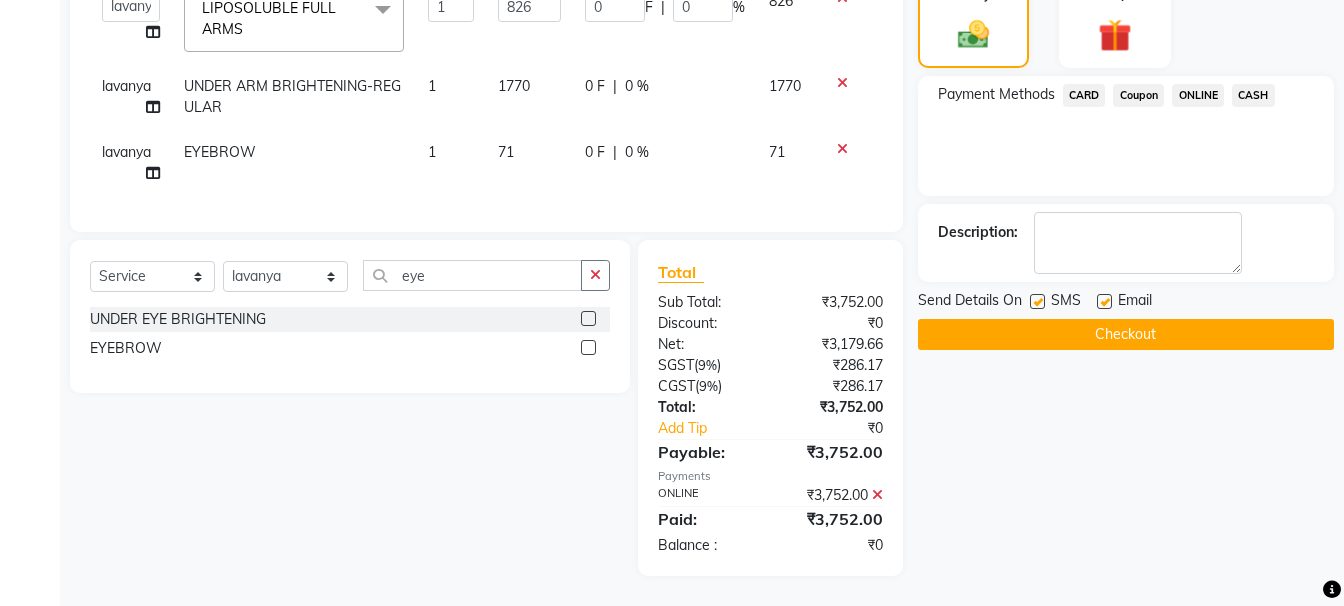 click on "Checkout" 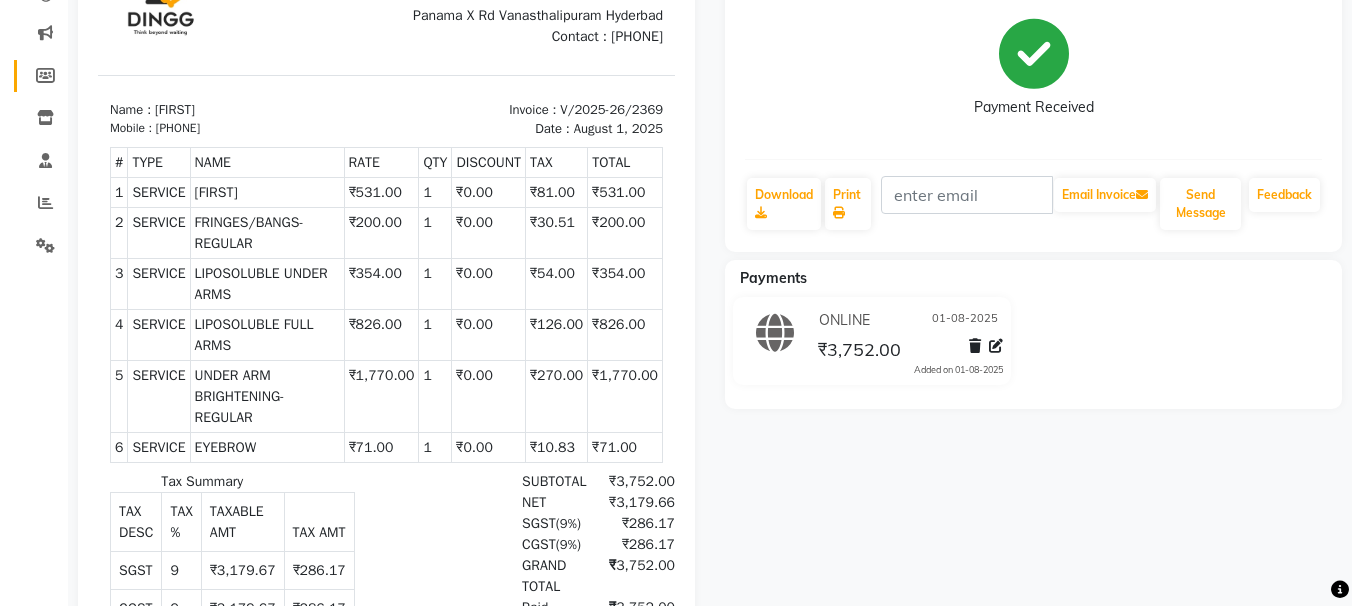 scroll, scrollTop: 0, scrollLeft: 0, axis: both 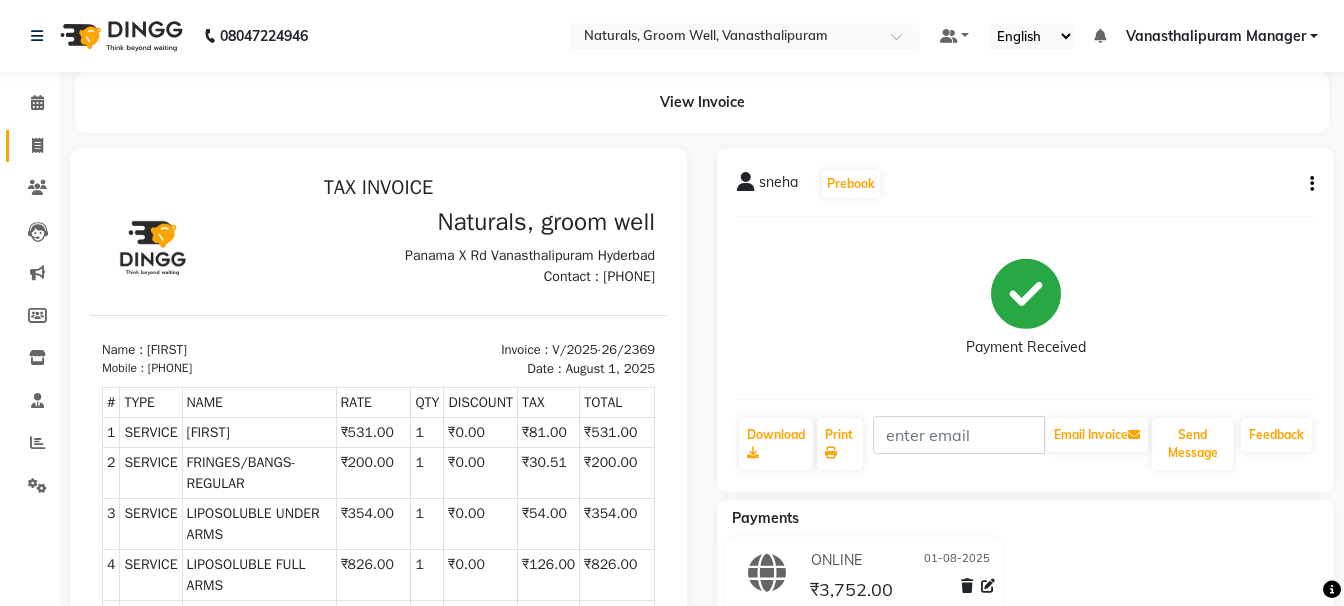 click on "Invoice" 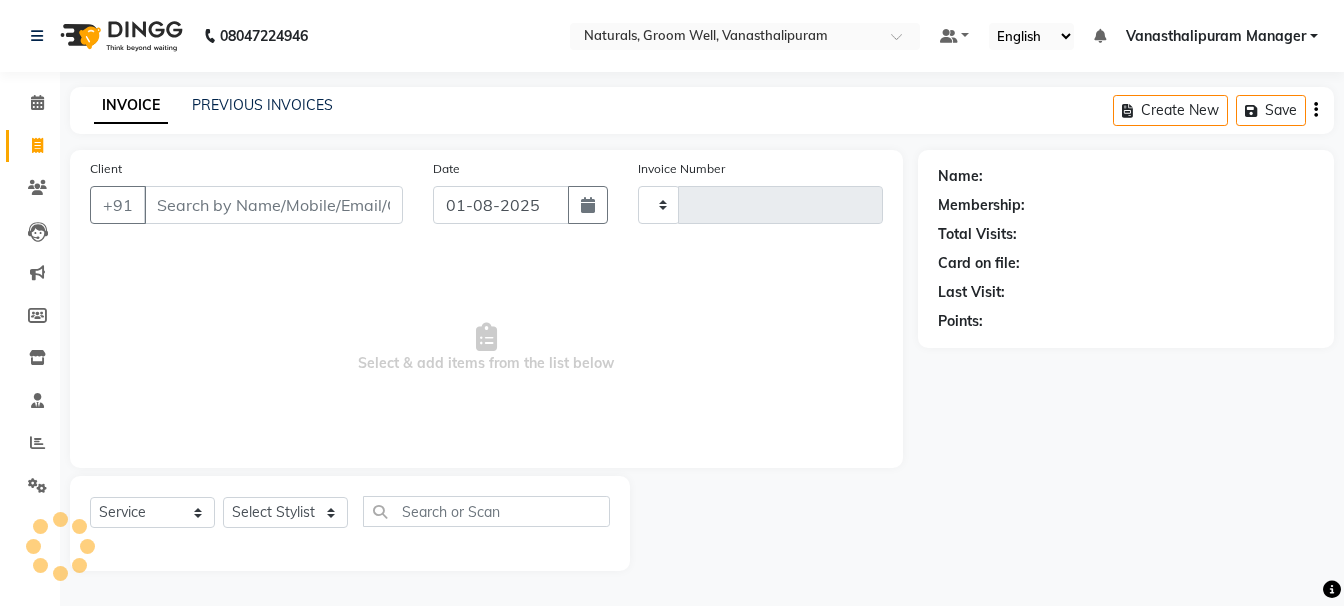 type on "2370" 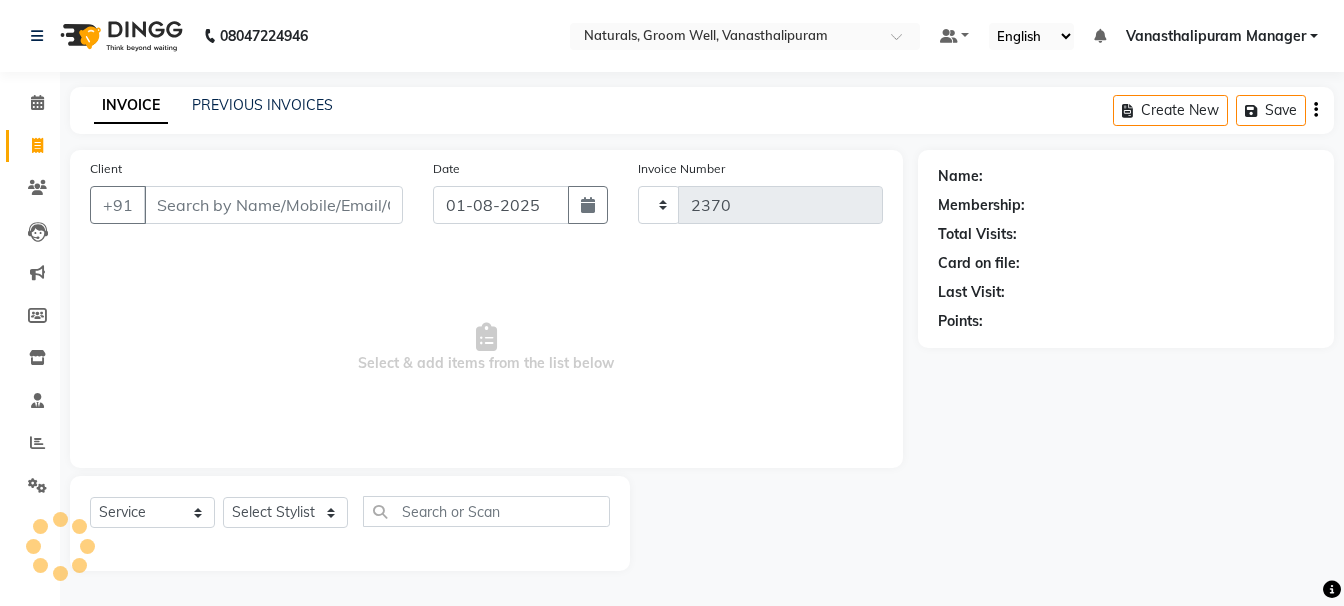 select on "5859" 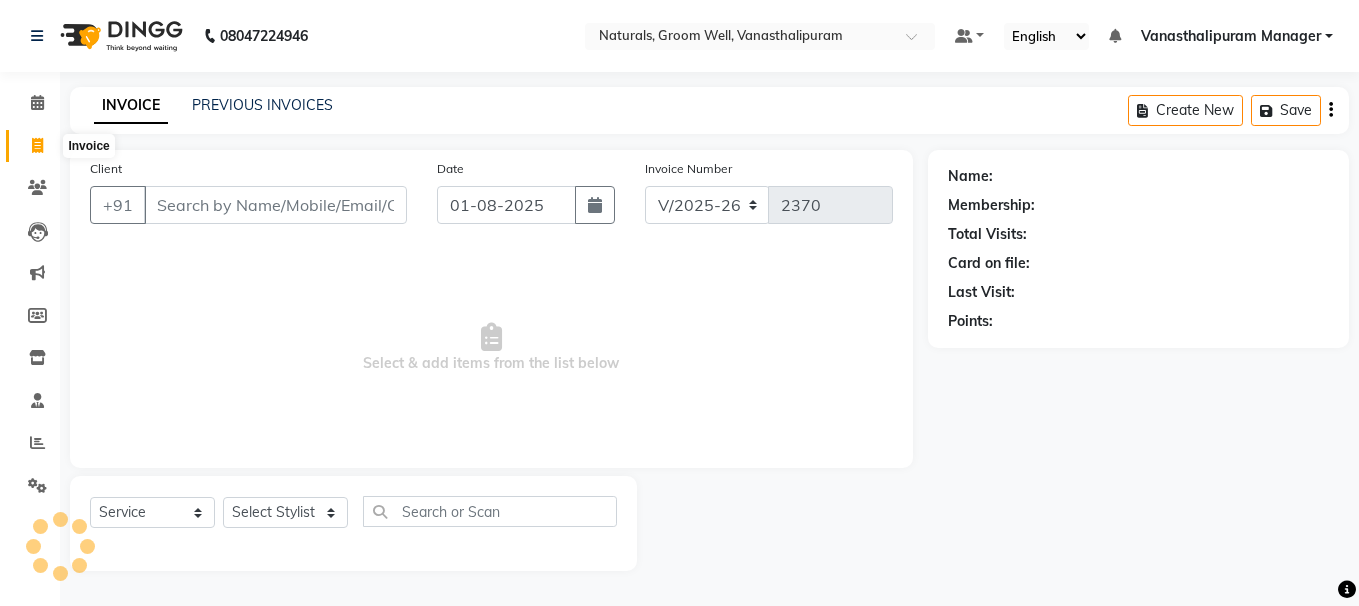 click 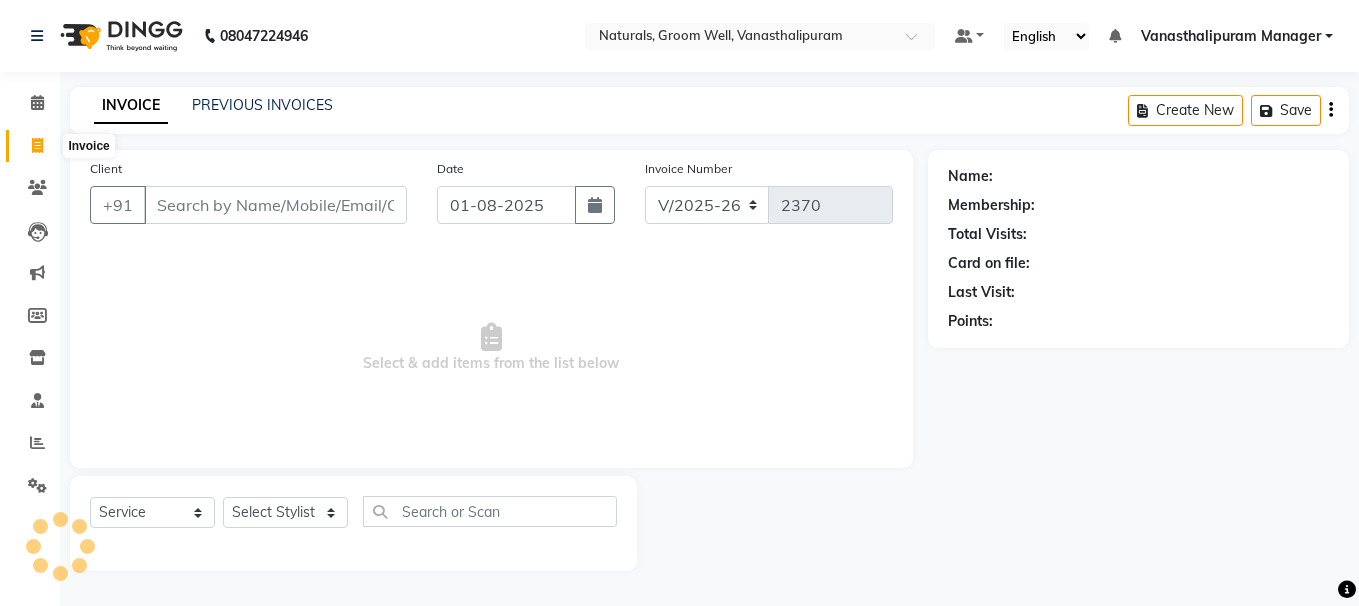 select on "5859" 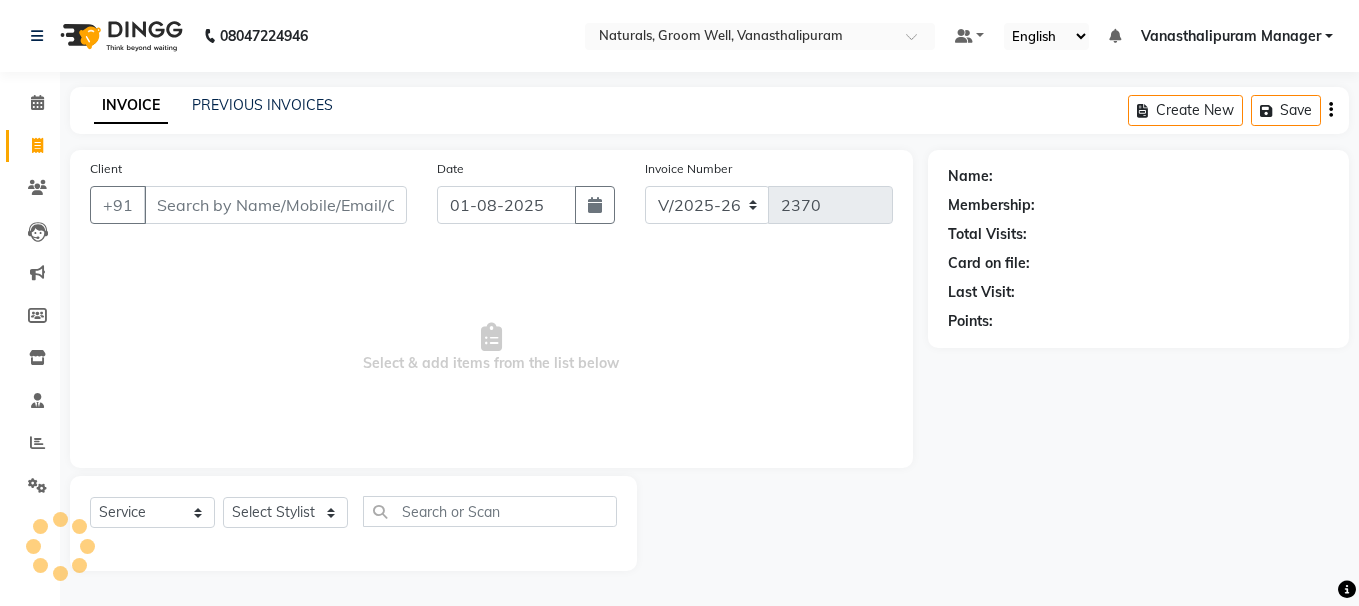 click on "Client" at bounding box center [275, 205] 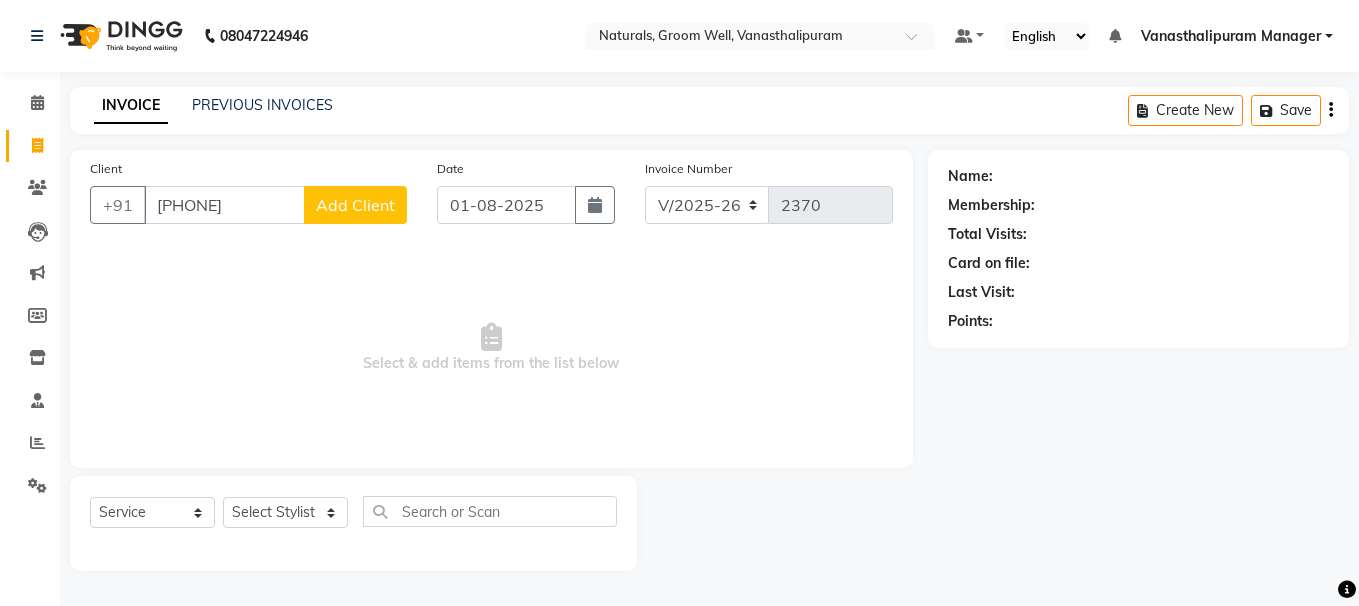 type on "[PHONE]" 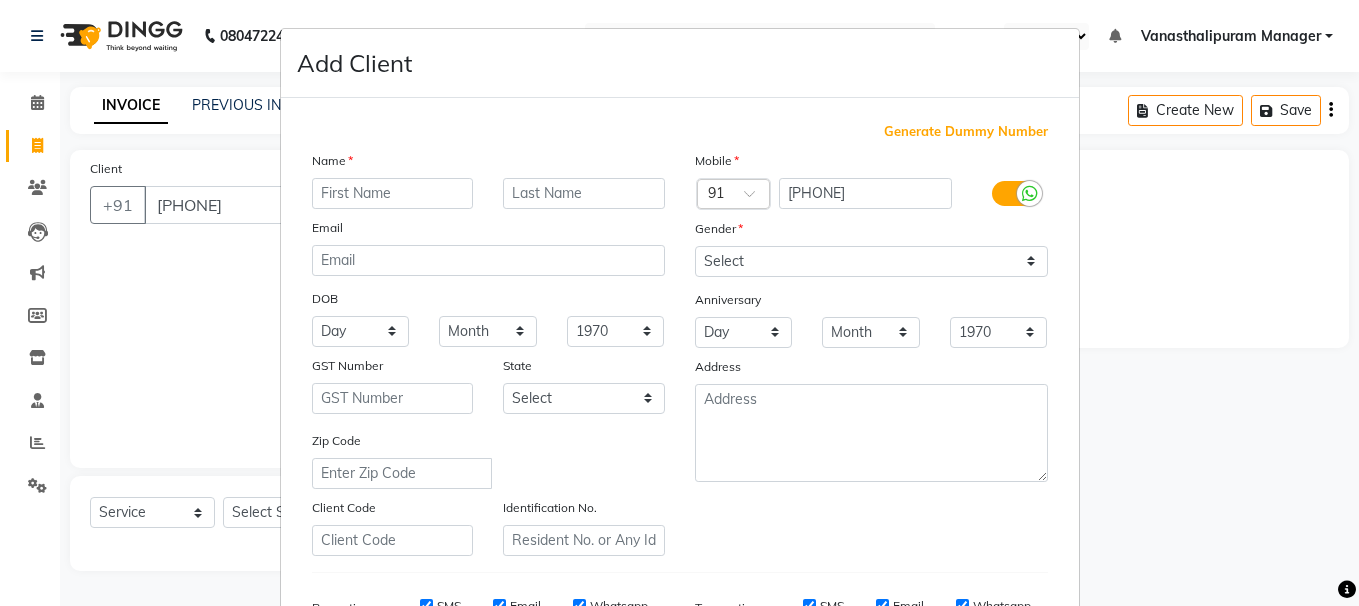 click at bounding box center [393, 193] 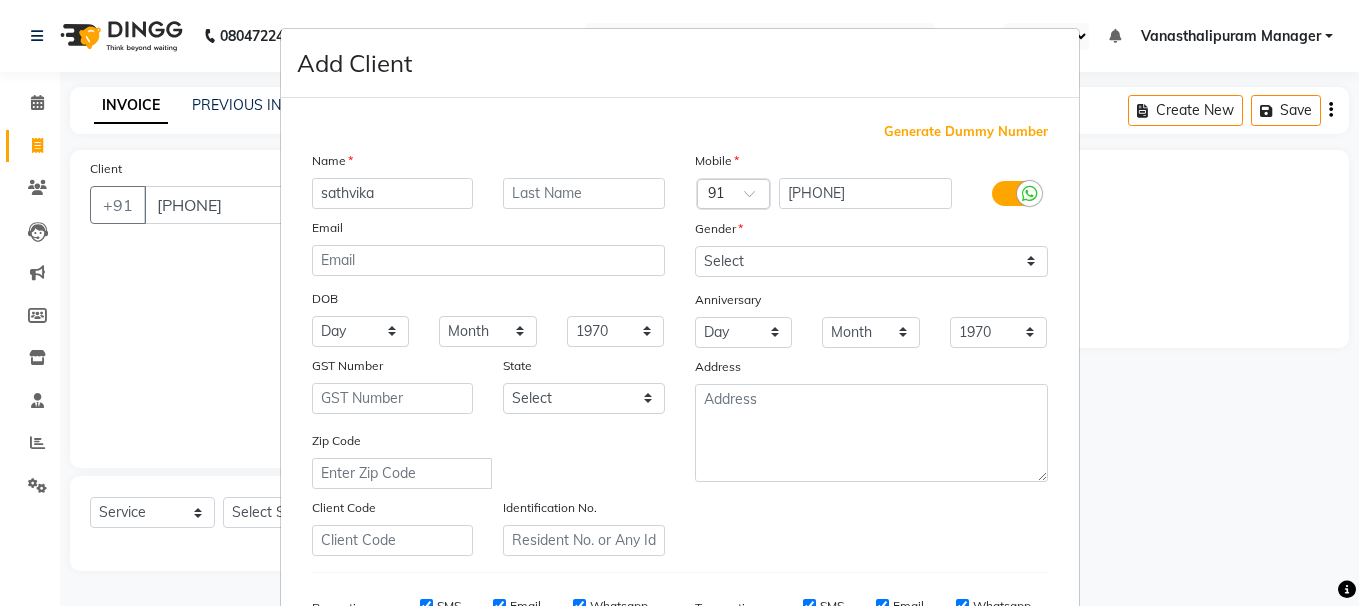 type on "sathvika" 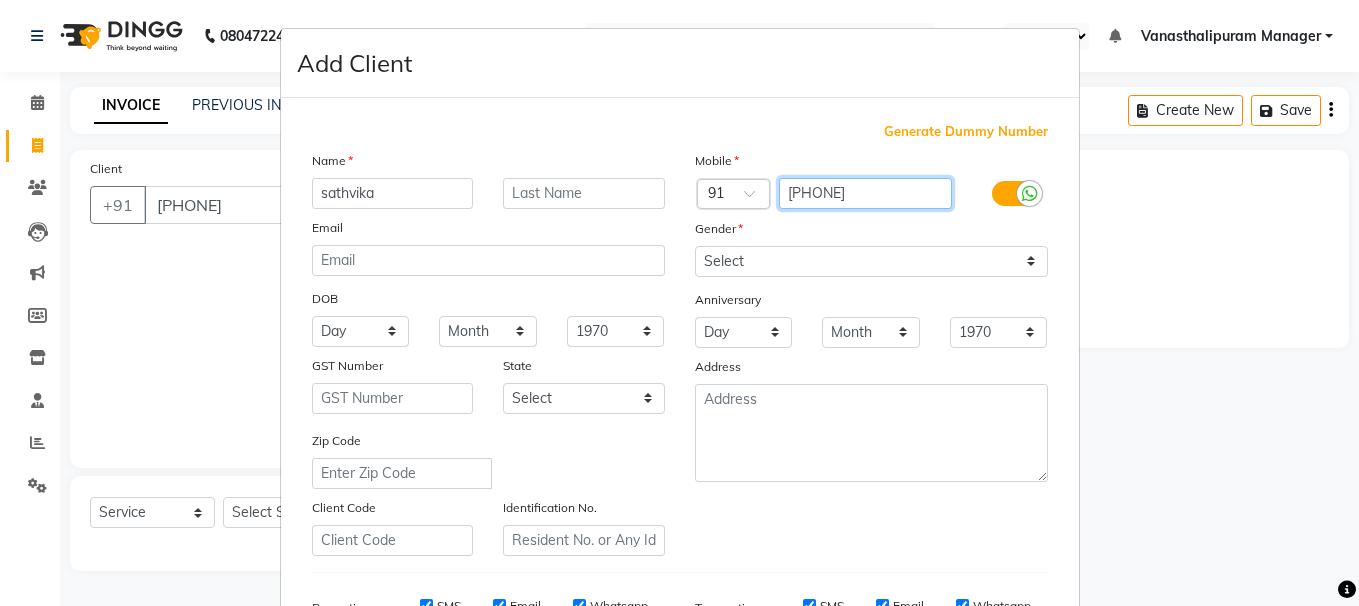click on "[PHONE]" at bounding box center (865, 193) 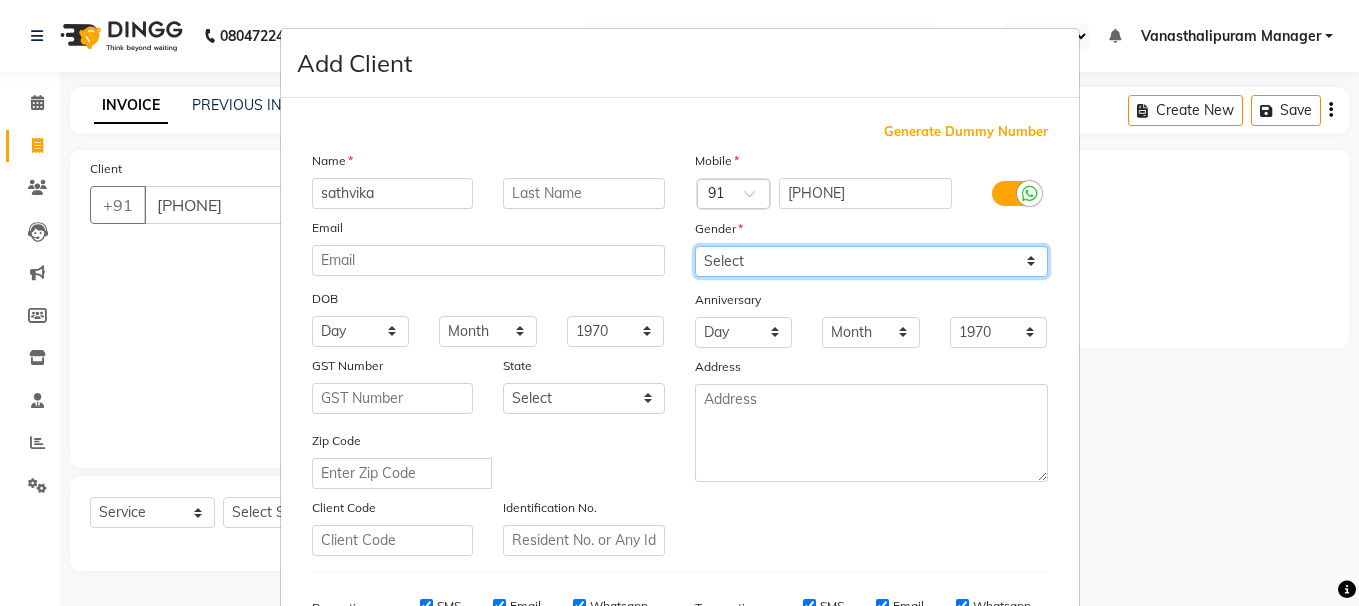 click on "Select Male Female Other Prefer Not To Say" at bounding box center [871, 261] 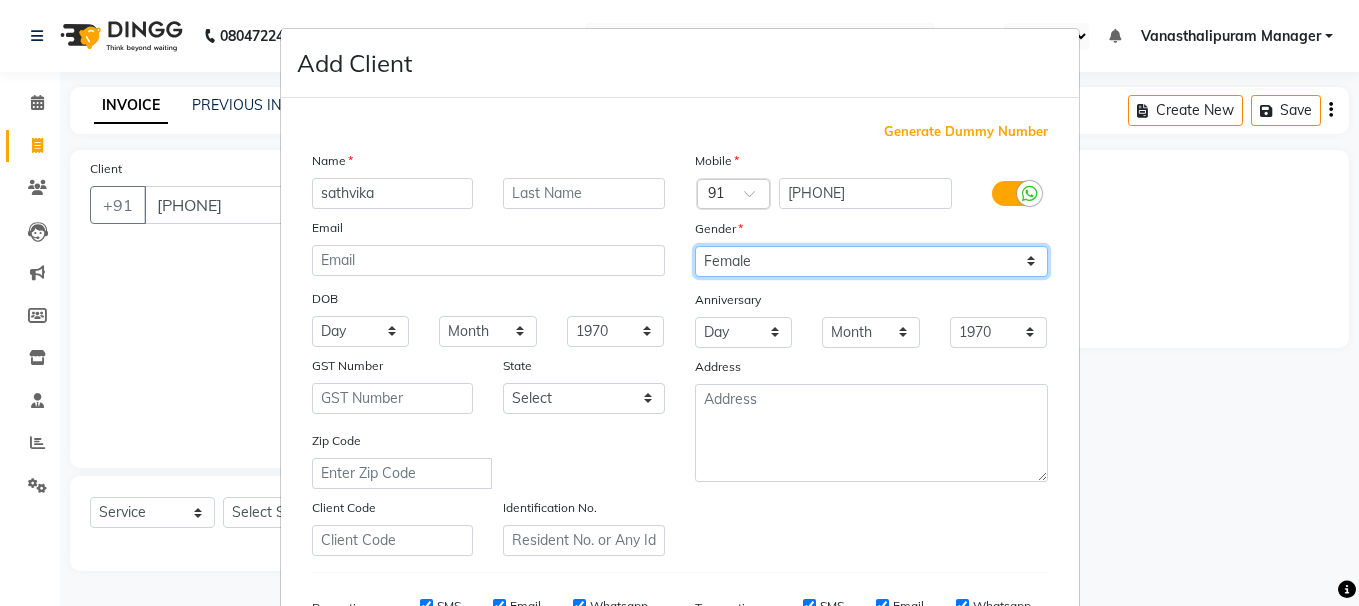 click on "Select Male Female Other Prefer Not To Say" at bounding box center (871, 261) 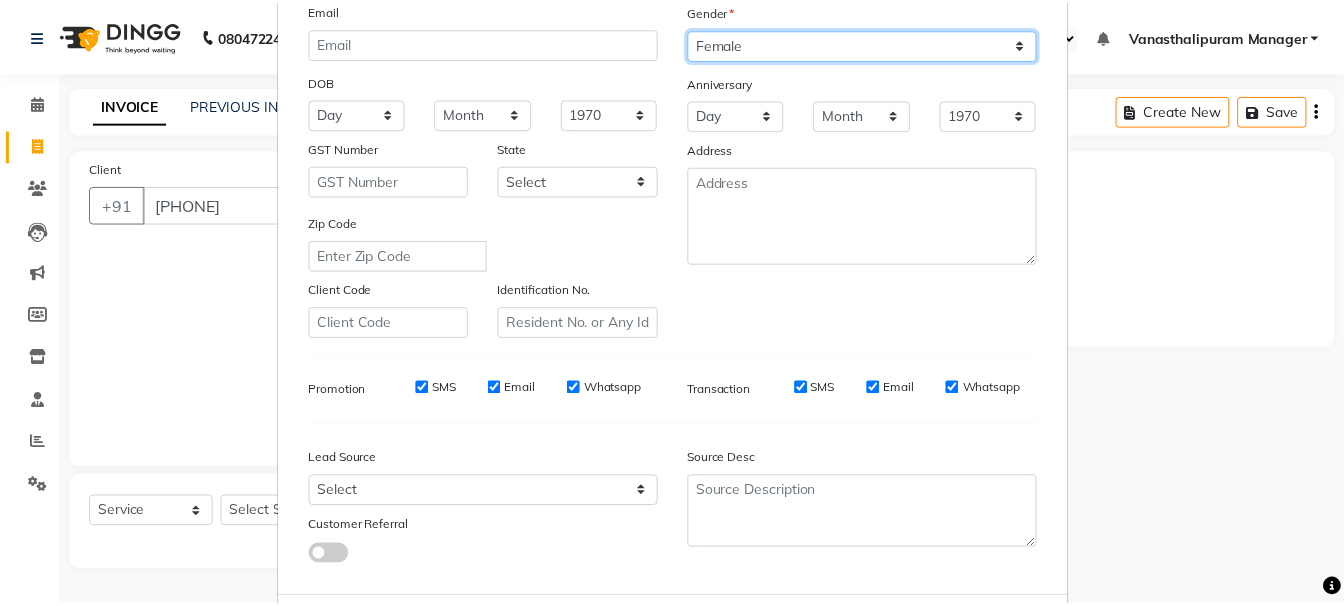 scroll, scrollTop: 317, scrollLeft: 0, axis: vertical 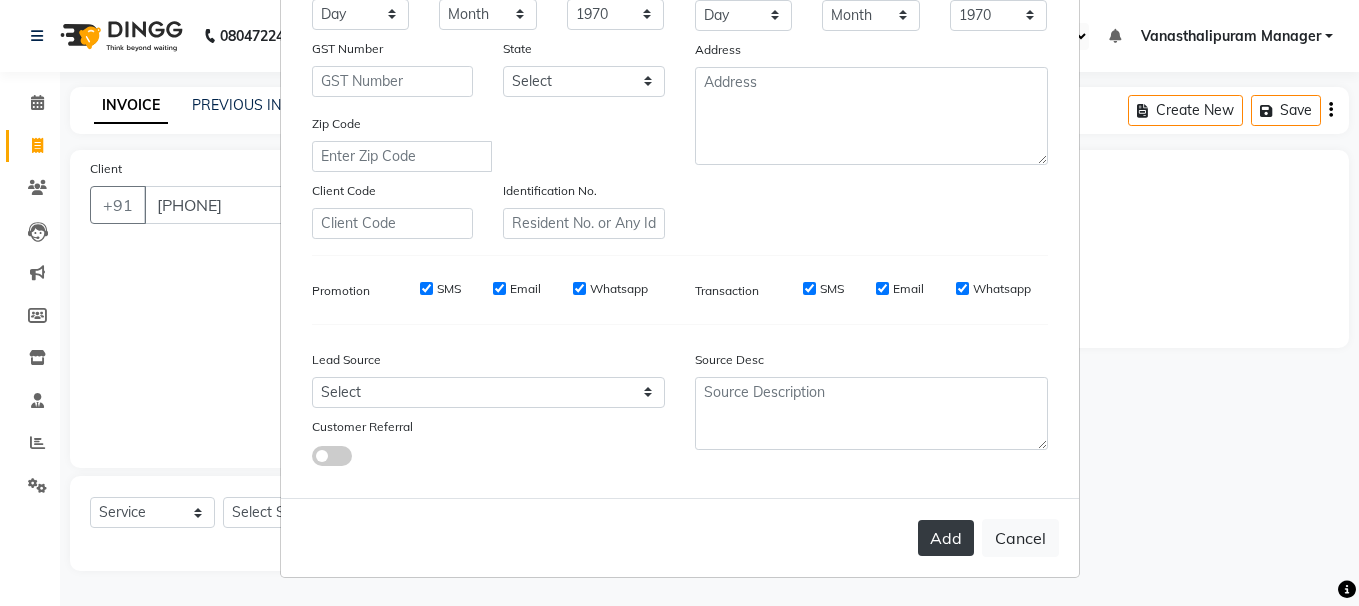 click on "Add" at bounding box center [946, 538] 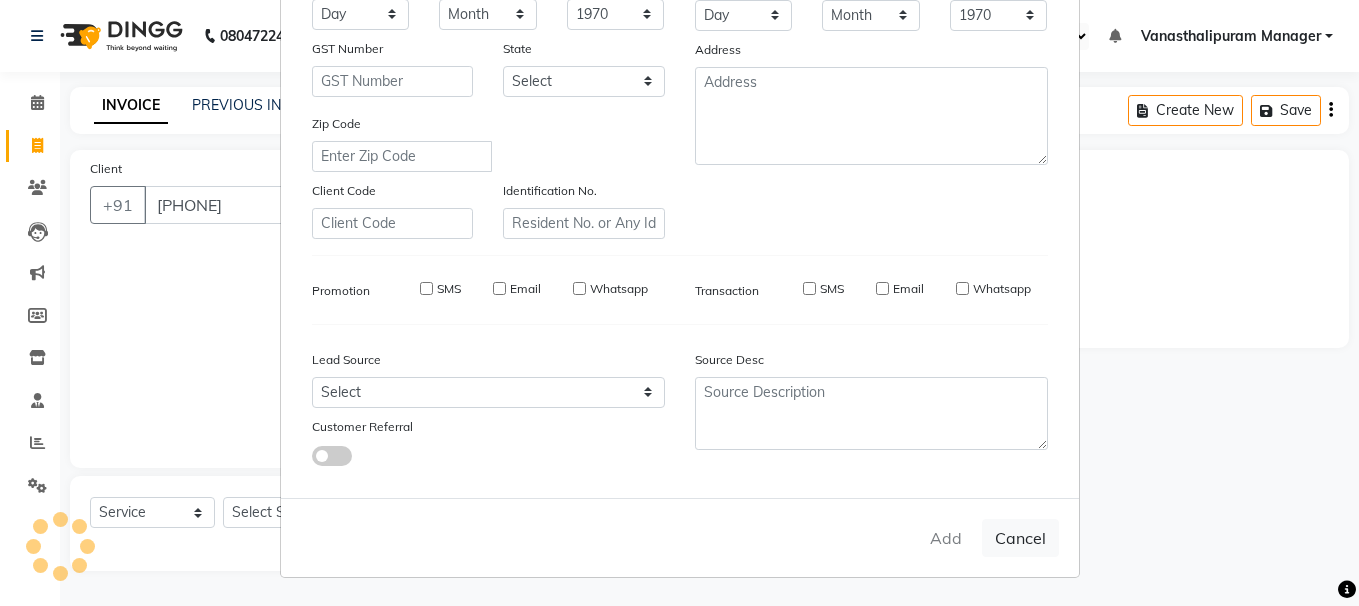type 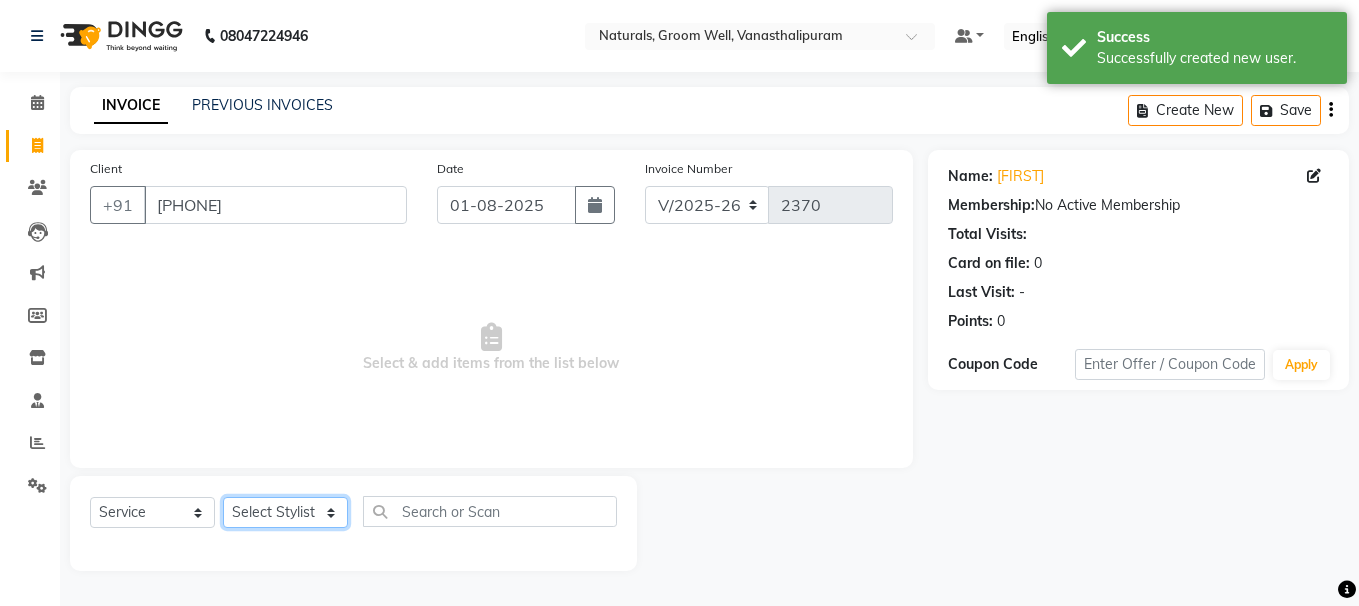 click on "Select Stylist [FIRST] [FIRST] [FIRST] [FIRST] [FIRST] [FIRST] [FIRST] [FIRST] Vanasthalipuram Manager [FIRST]" 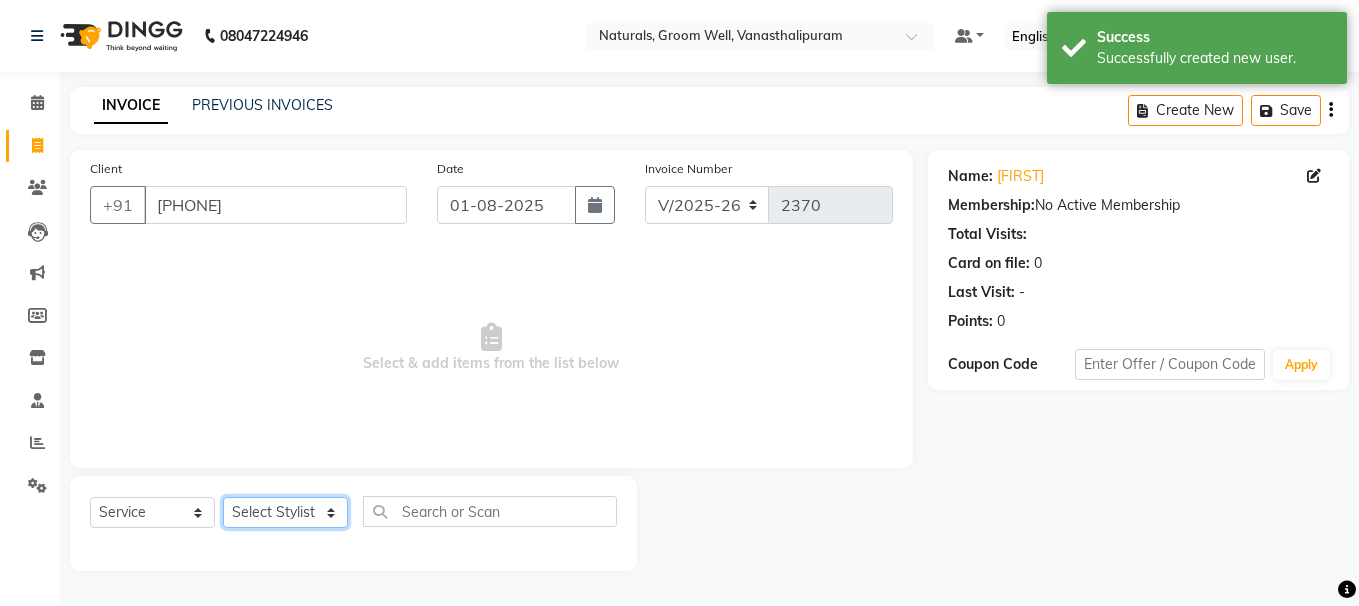 select on "68488" 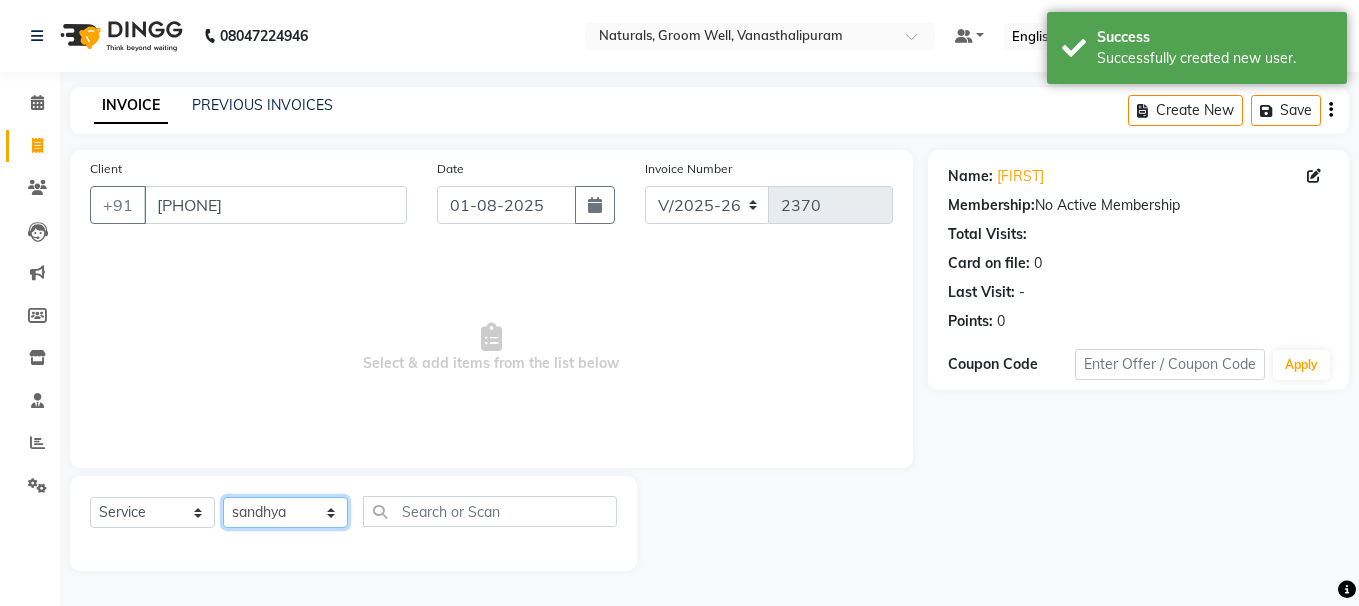 click on "Select Stylist [FIRST] [FIRST] [FIRST] [FIRST] [FIRST] [FIRST] [FIRST] [FIRST] Vanasthalipuram Manager [FIRST]" 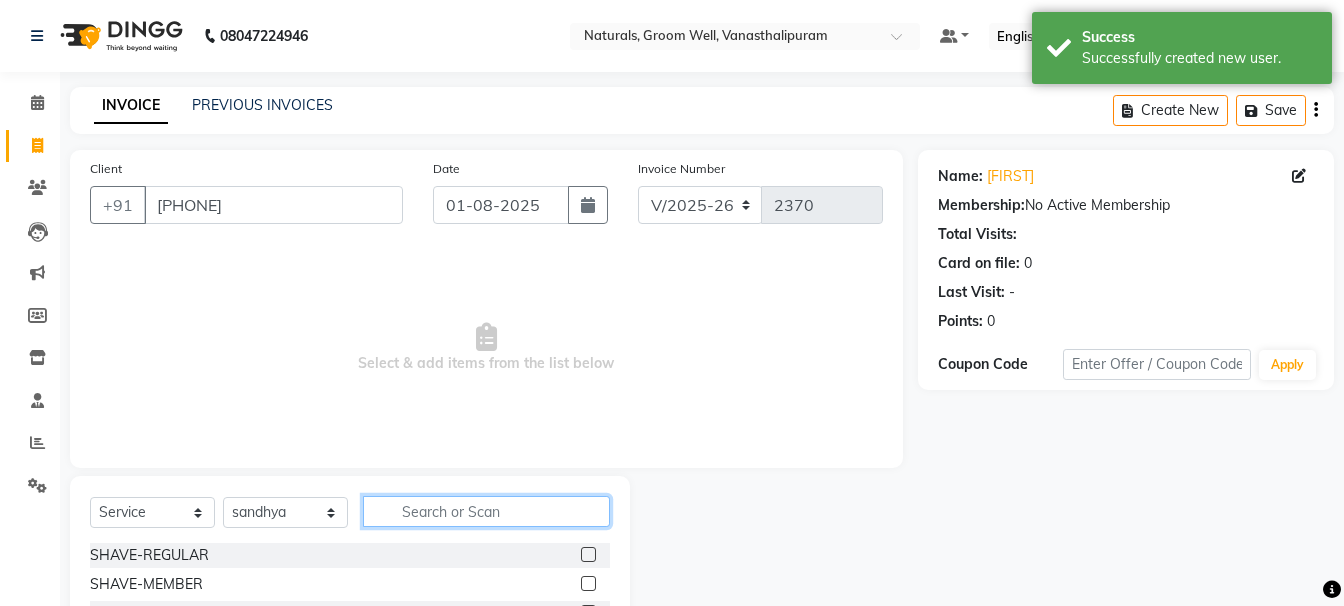 click 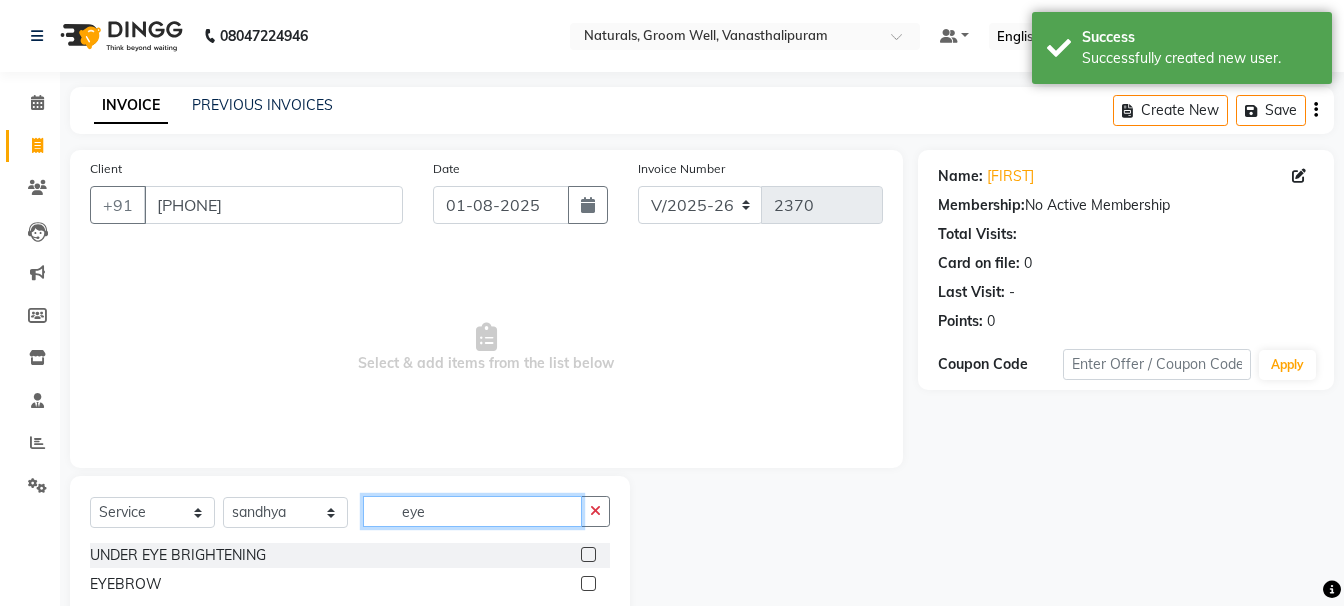 type on "eye" 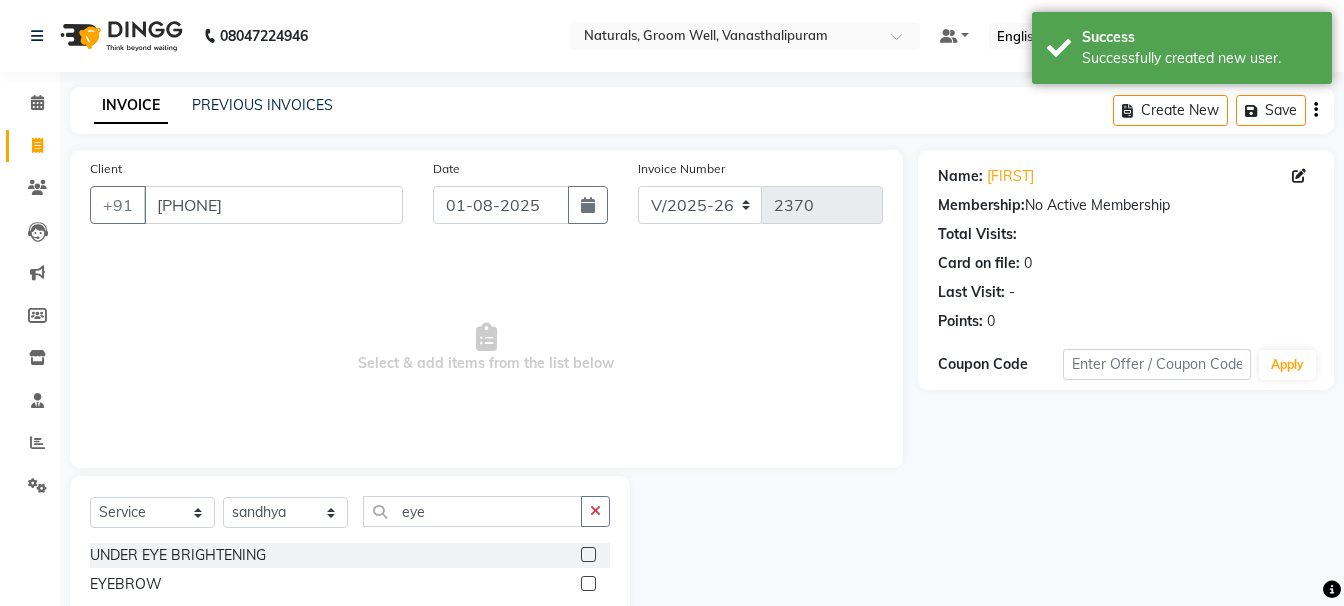 click 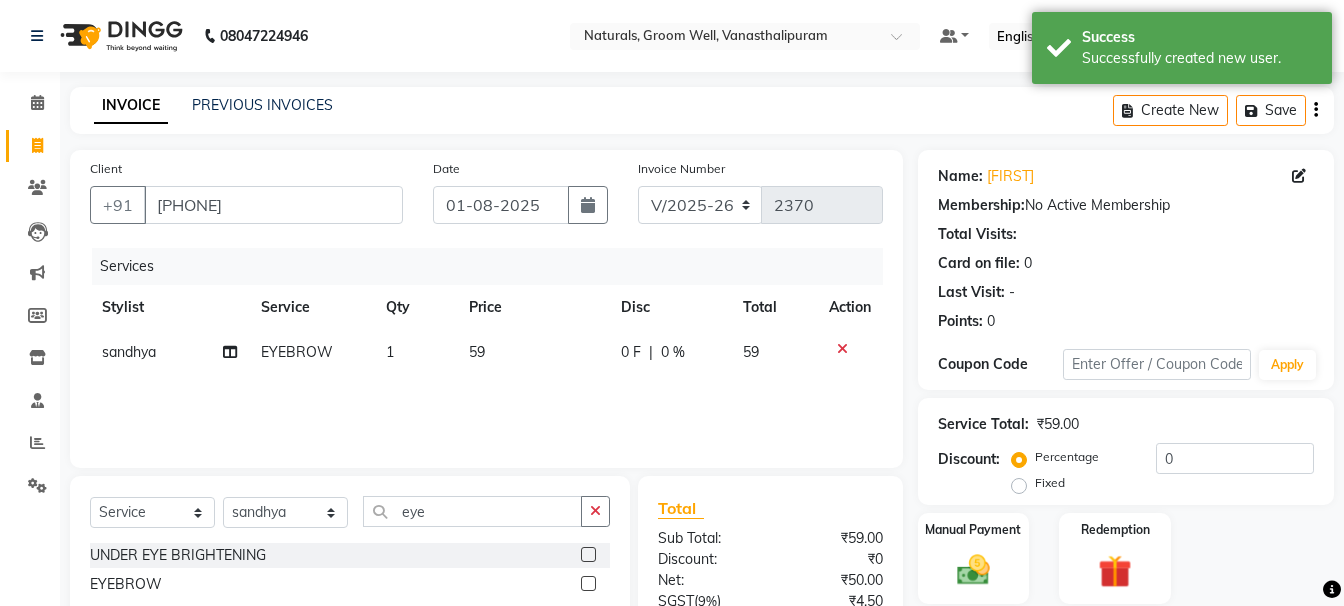 checkbox on "false" 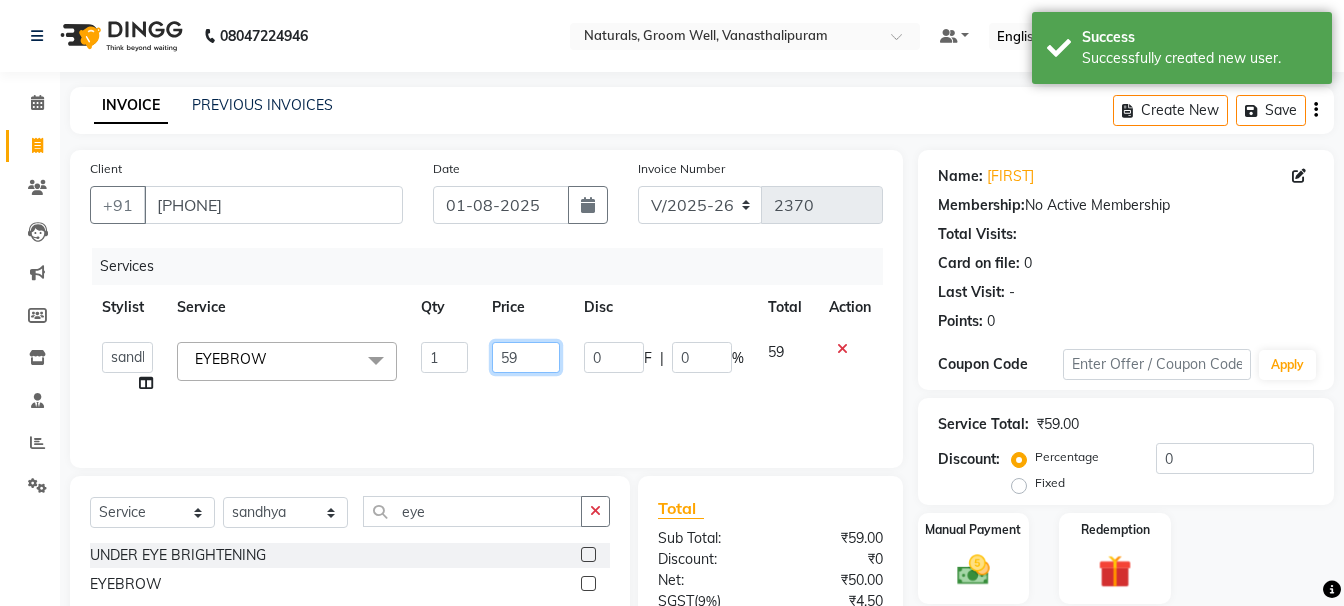 click on "59" 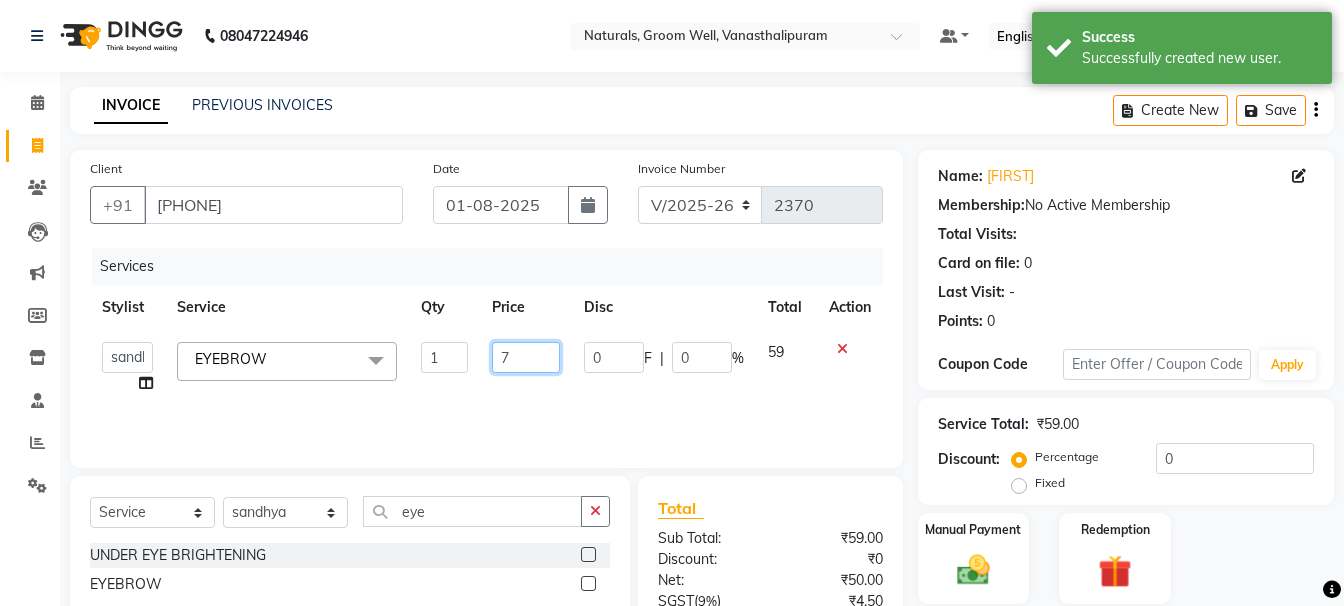 type on "71" 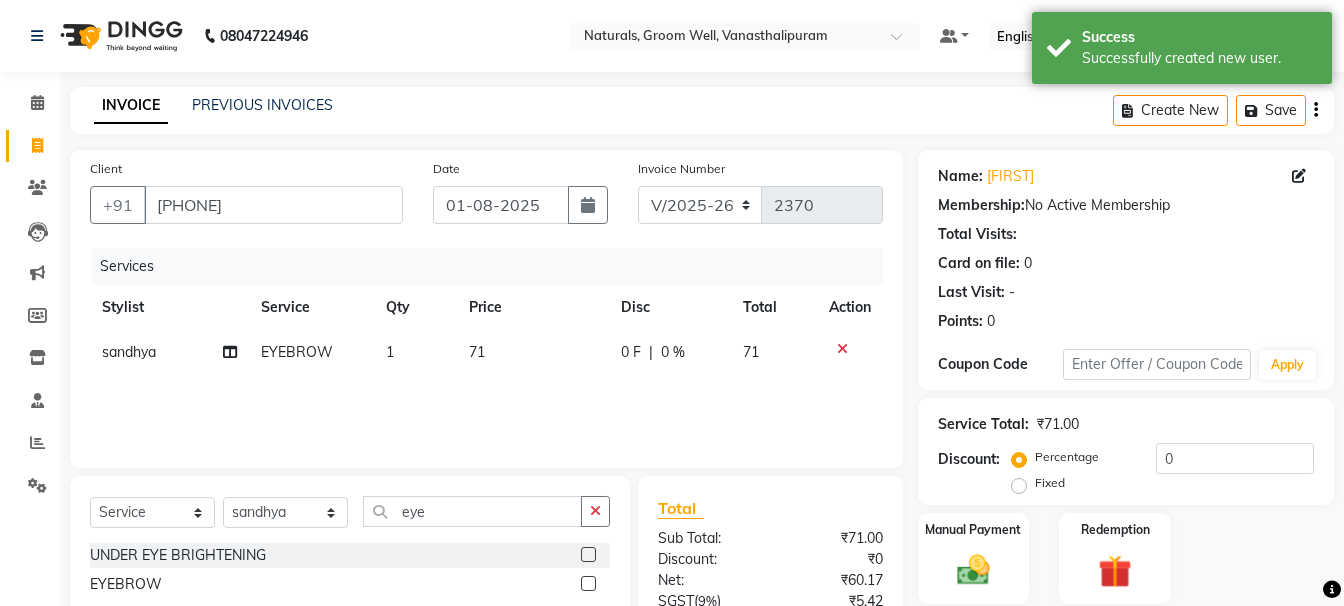 click on "1" 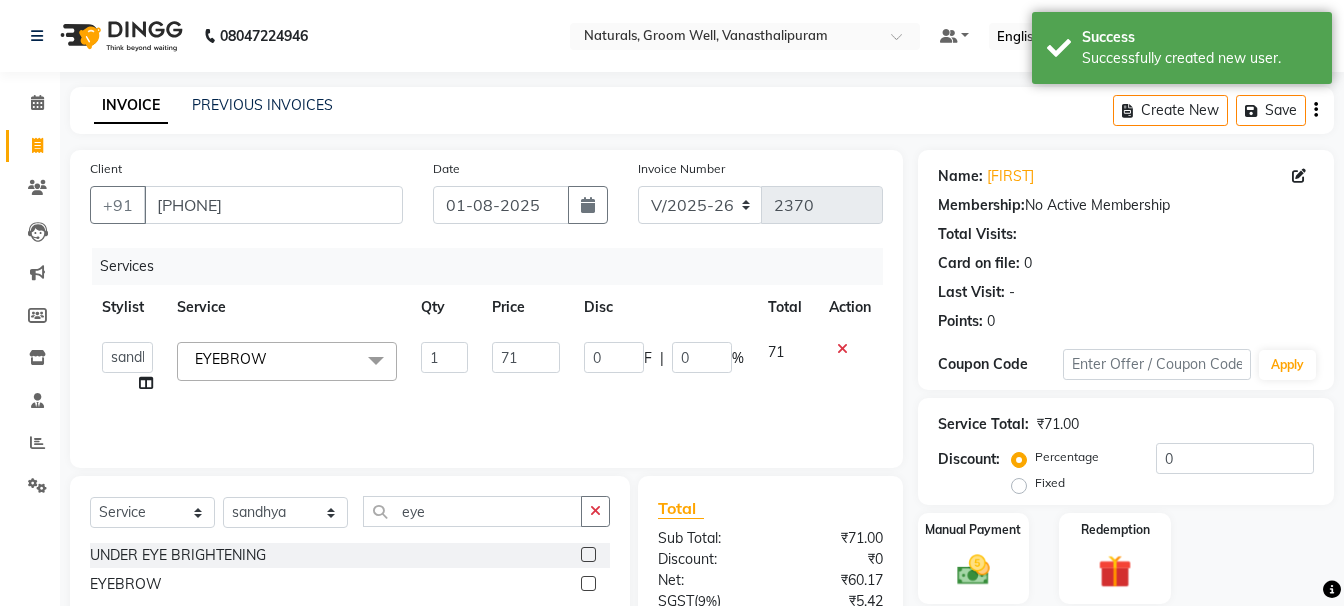 click on "1" 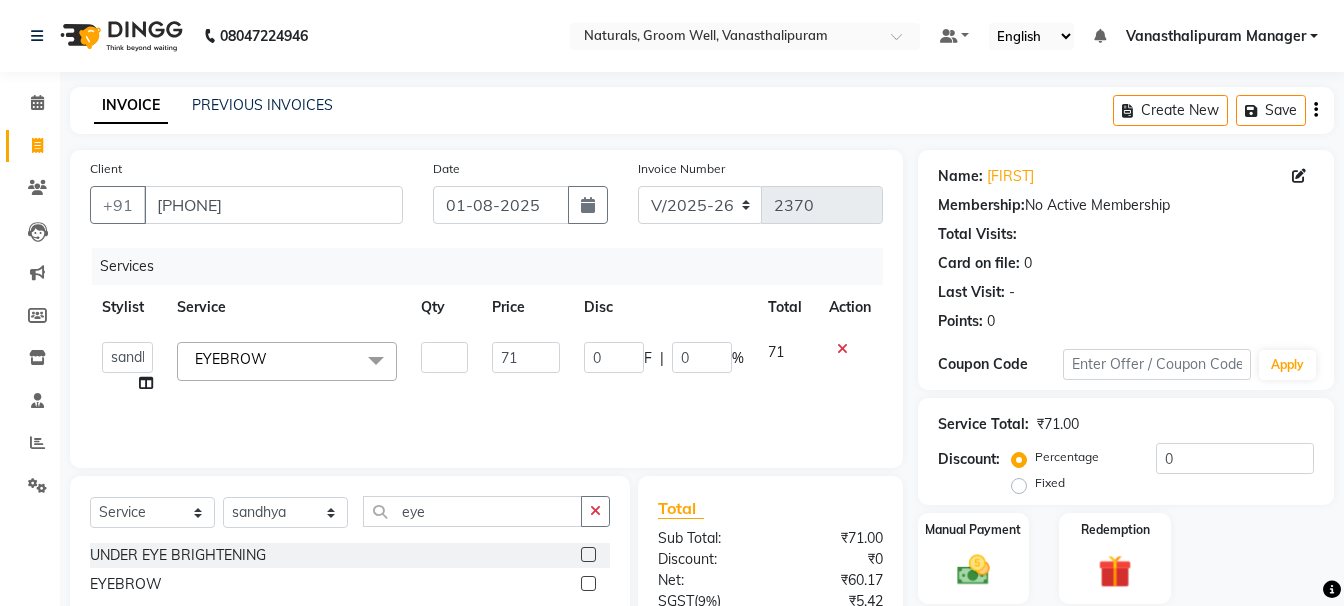 type on "2" 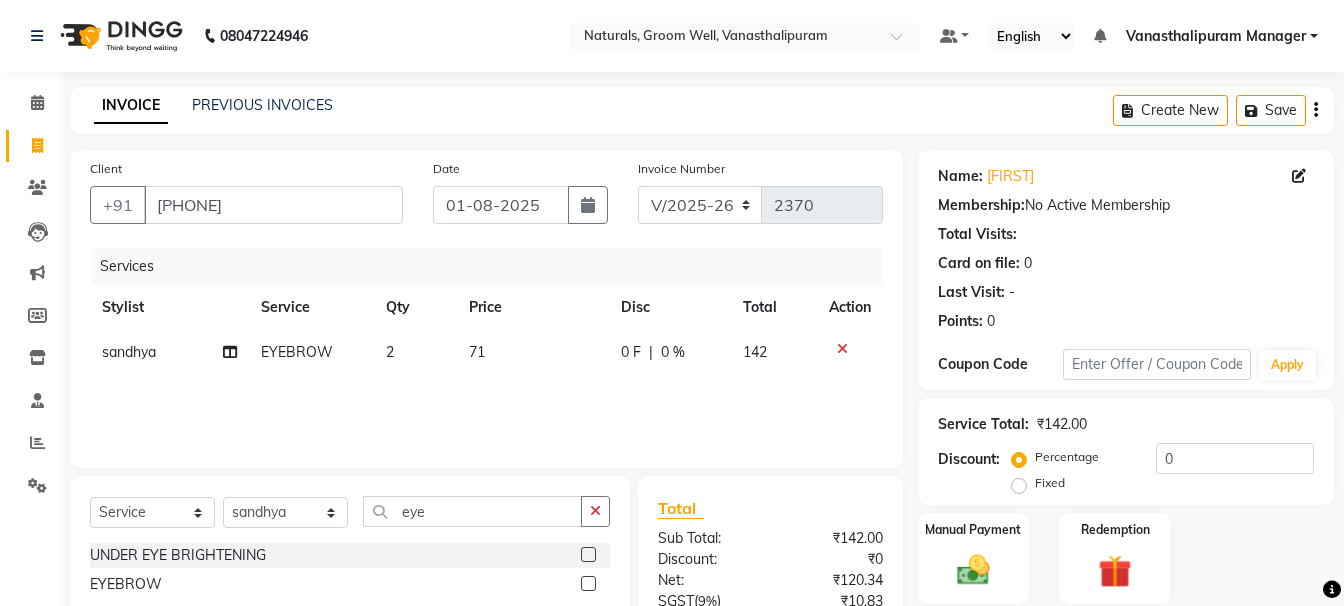 click on "INVOICE PREVIOUS INVOICES Create New   Save" 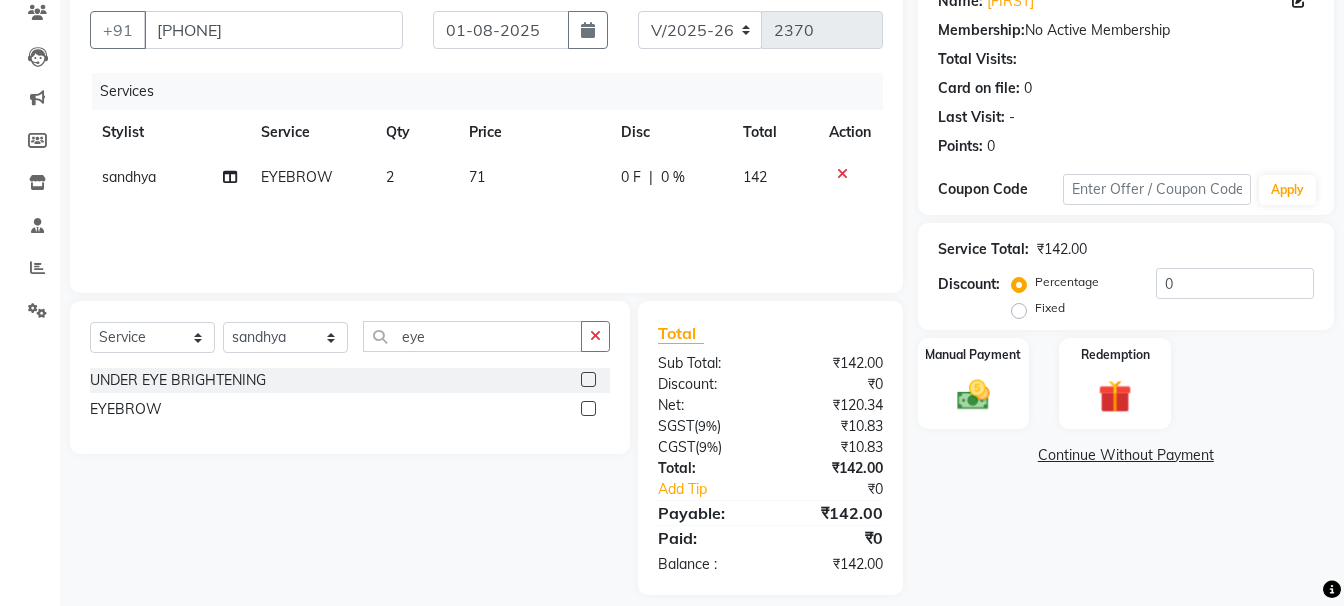 scroll, scrollTop: 194, scrollLeft: 0, axis: vertical 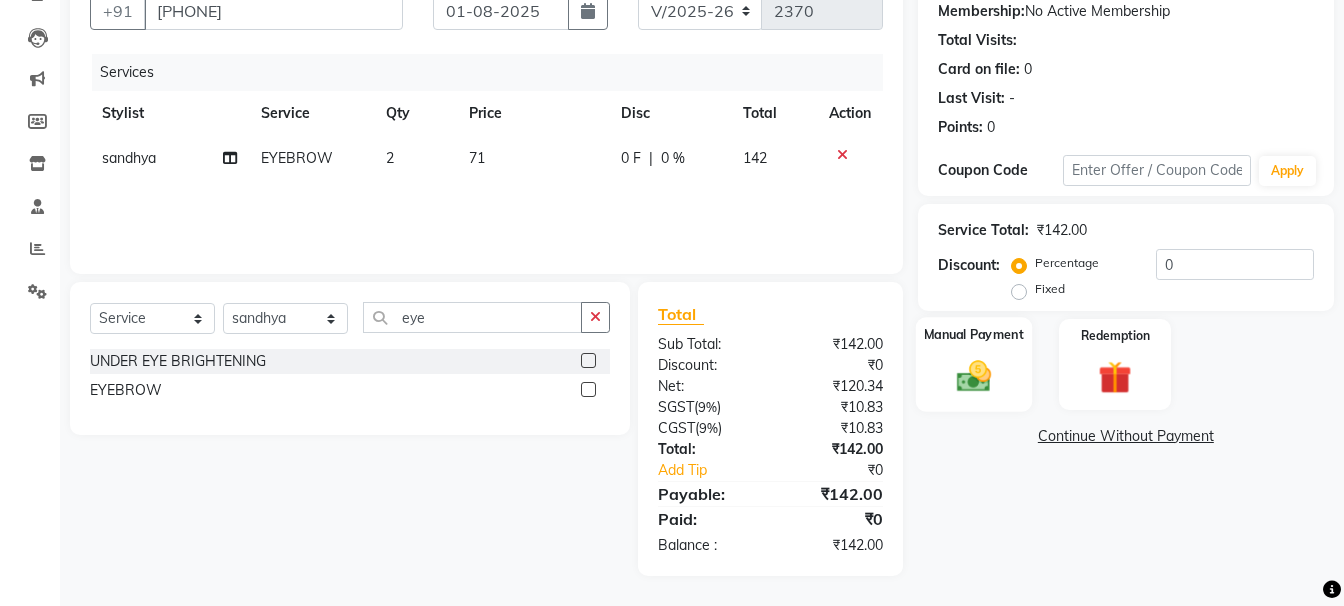 click 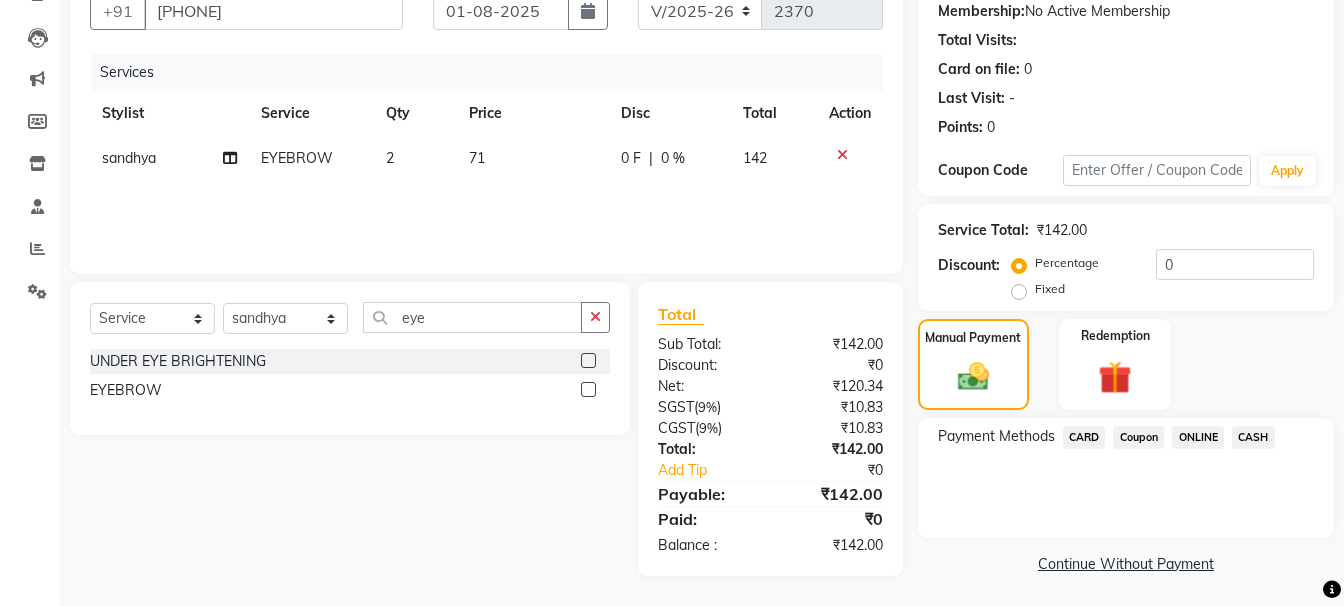 click on "ONLINE" 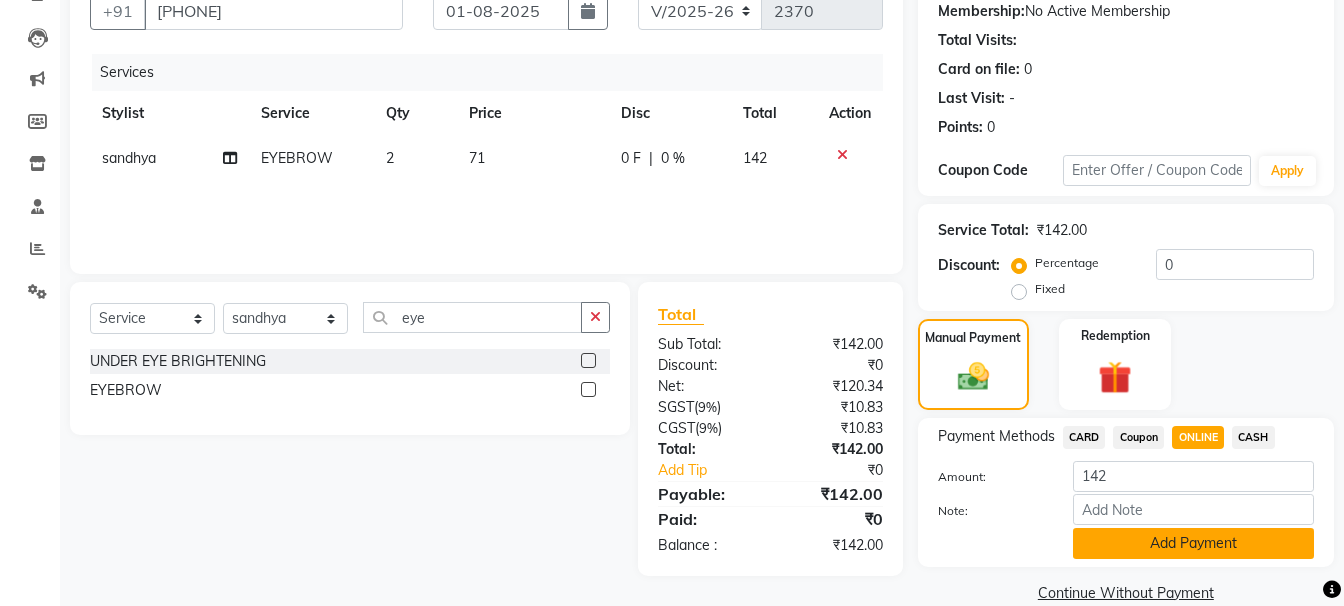 click on "Add Payment" 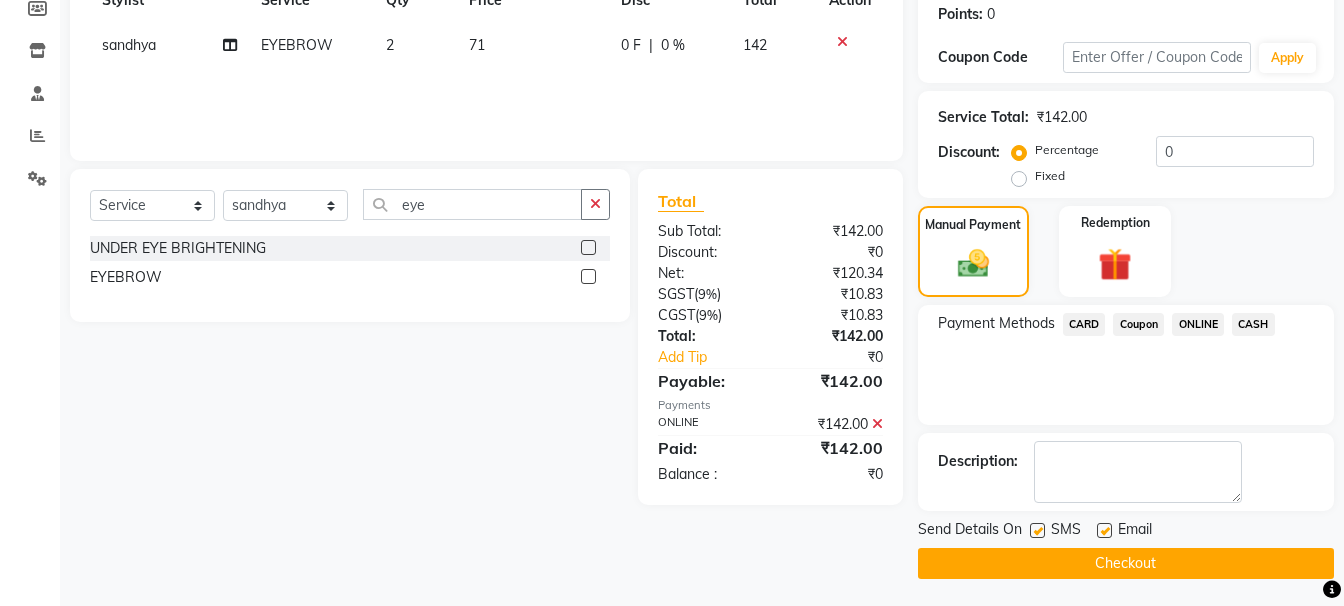 scroll, scrollTop: 310, scrollLeft: 0, axis: vertical 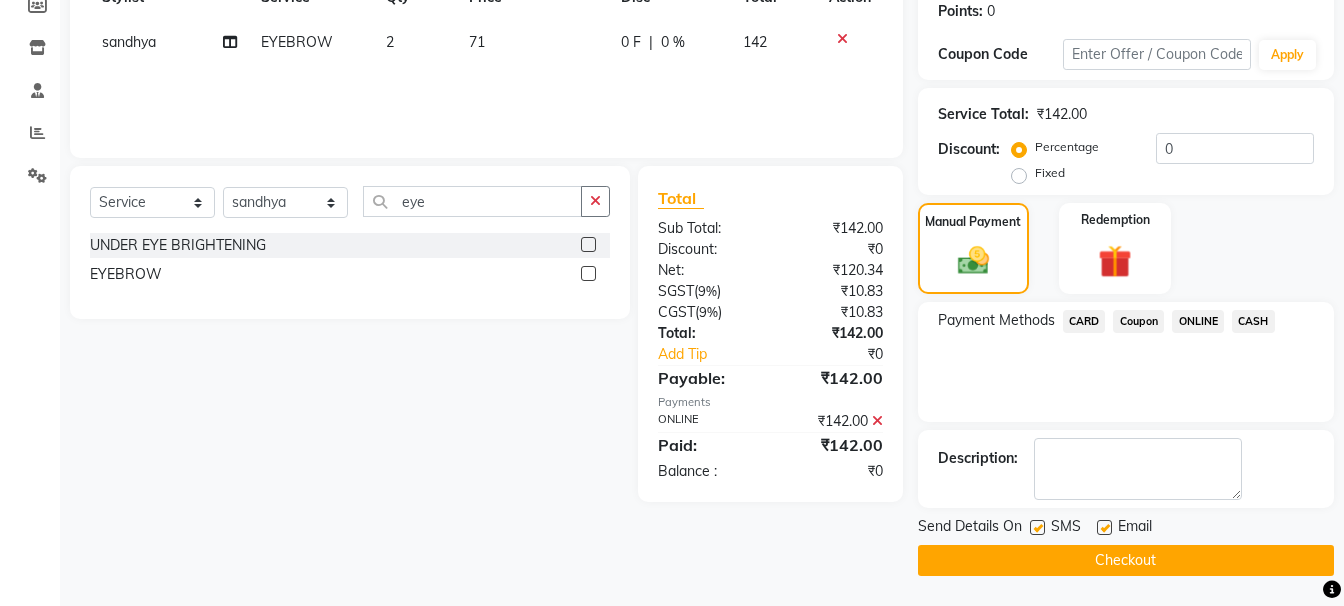 click on "Checkout" 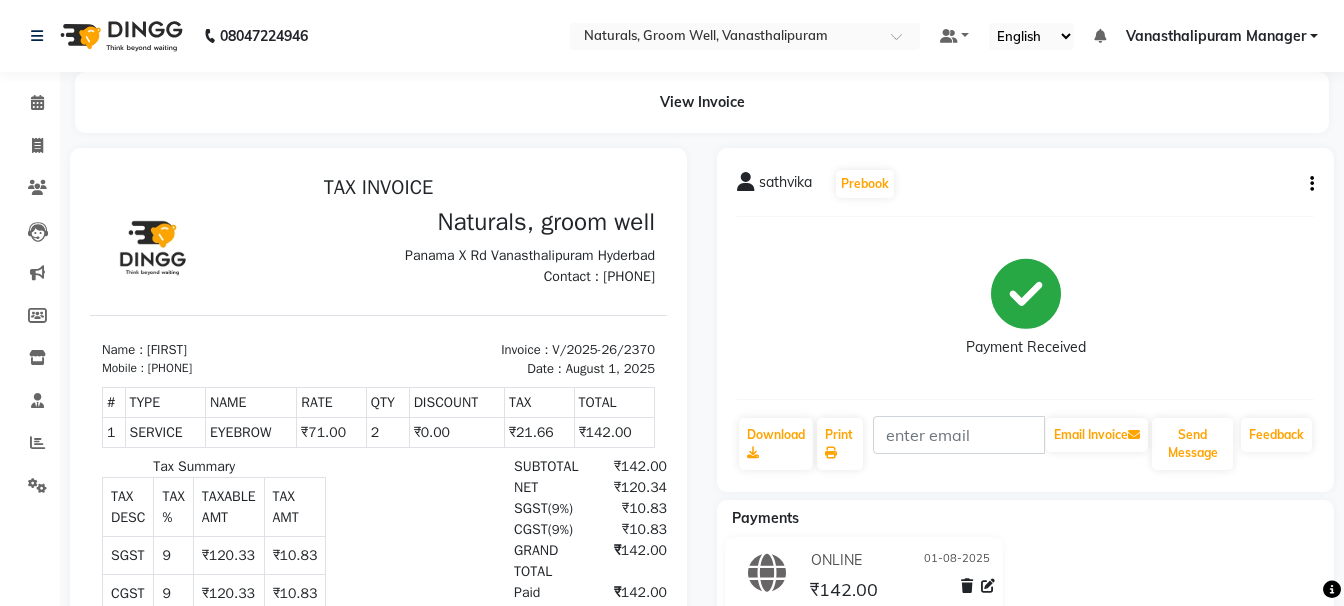 scroll, scrollTop: 0, scrollLeft: 0, axis: both 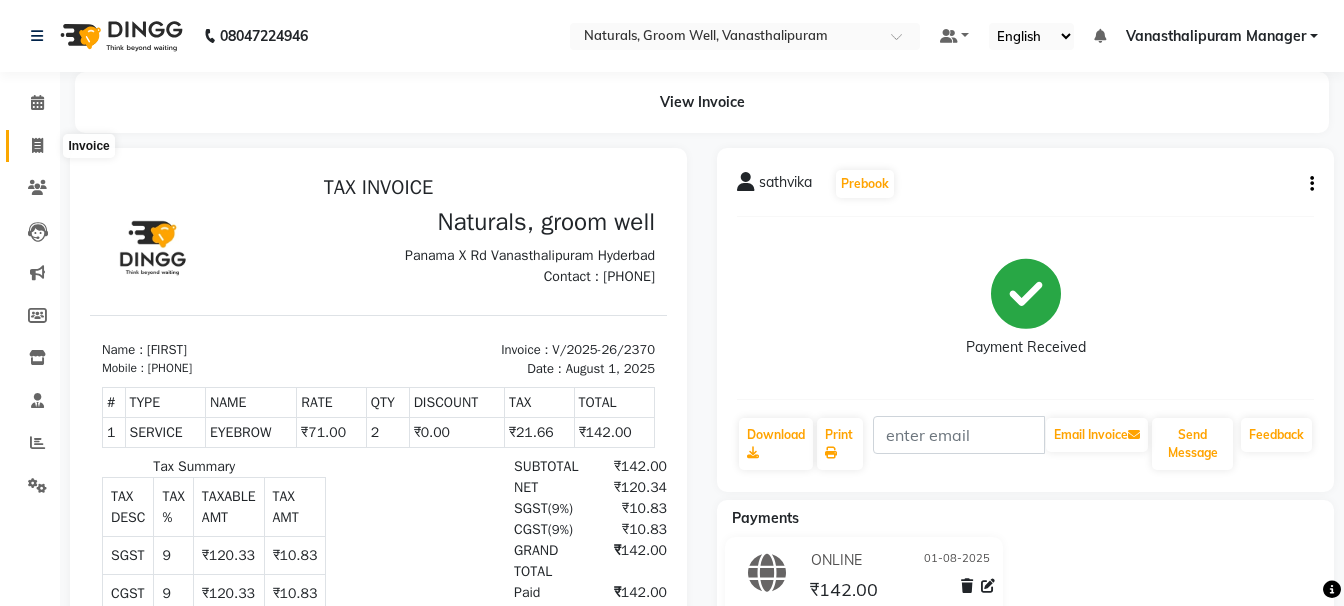 click 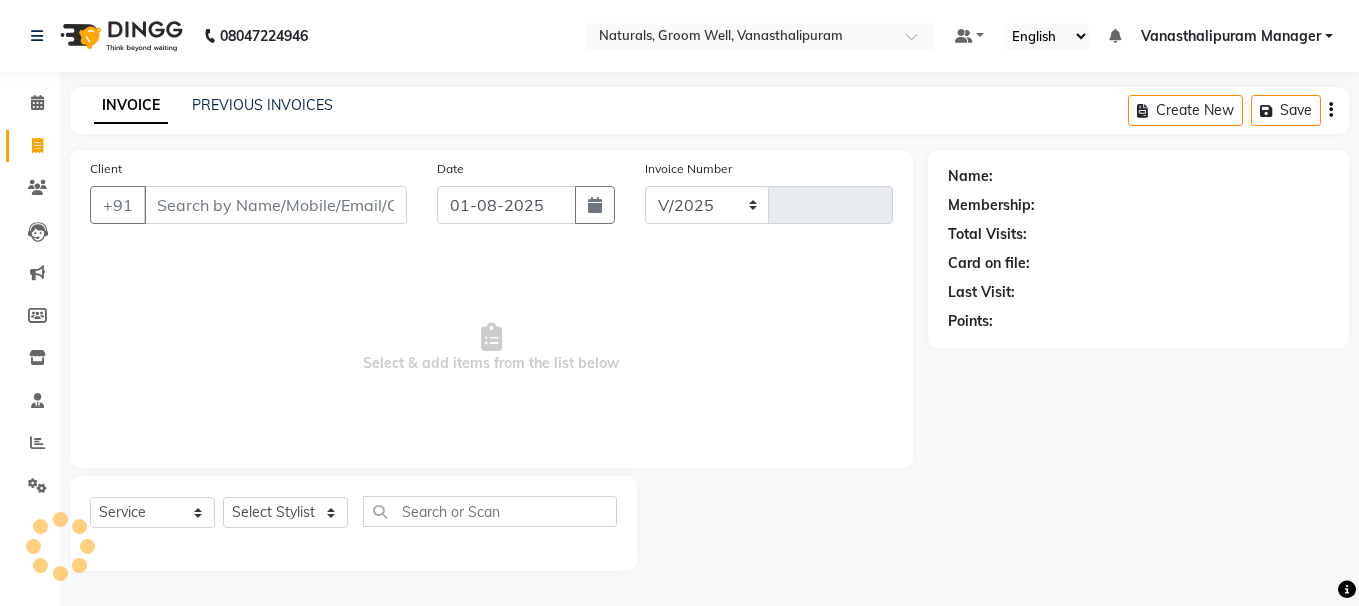 select on "5859" 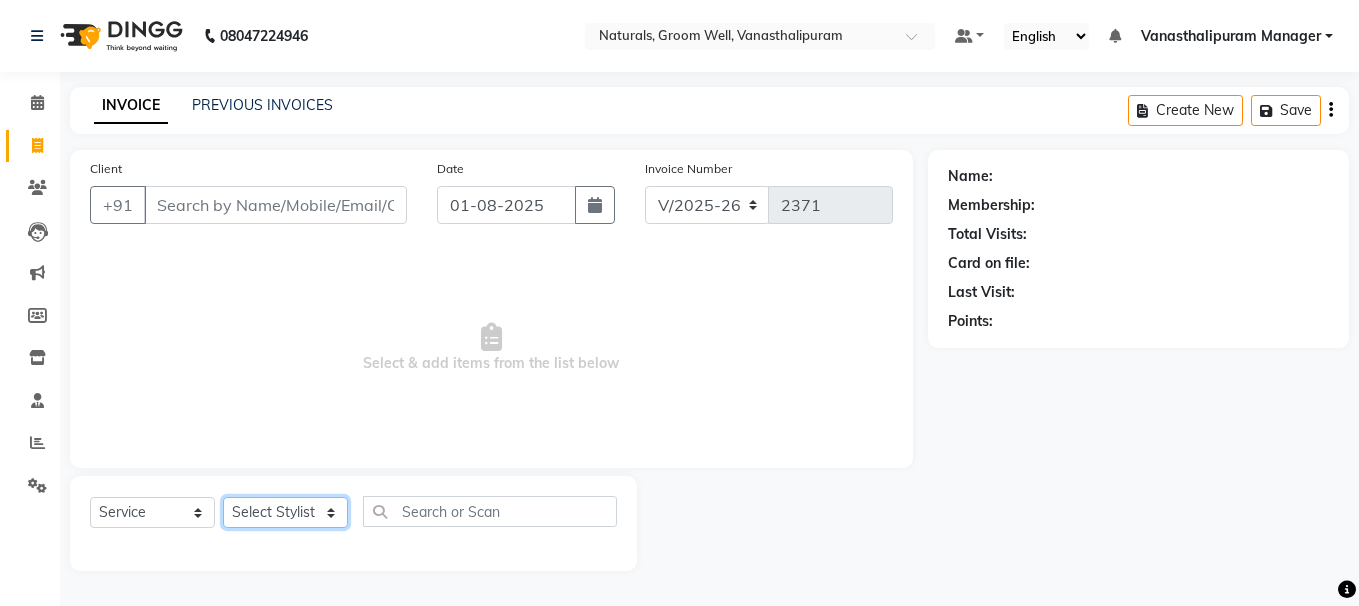 click on "Select Stylist" 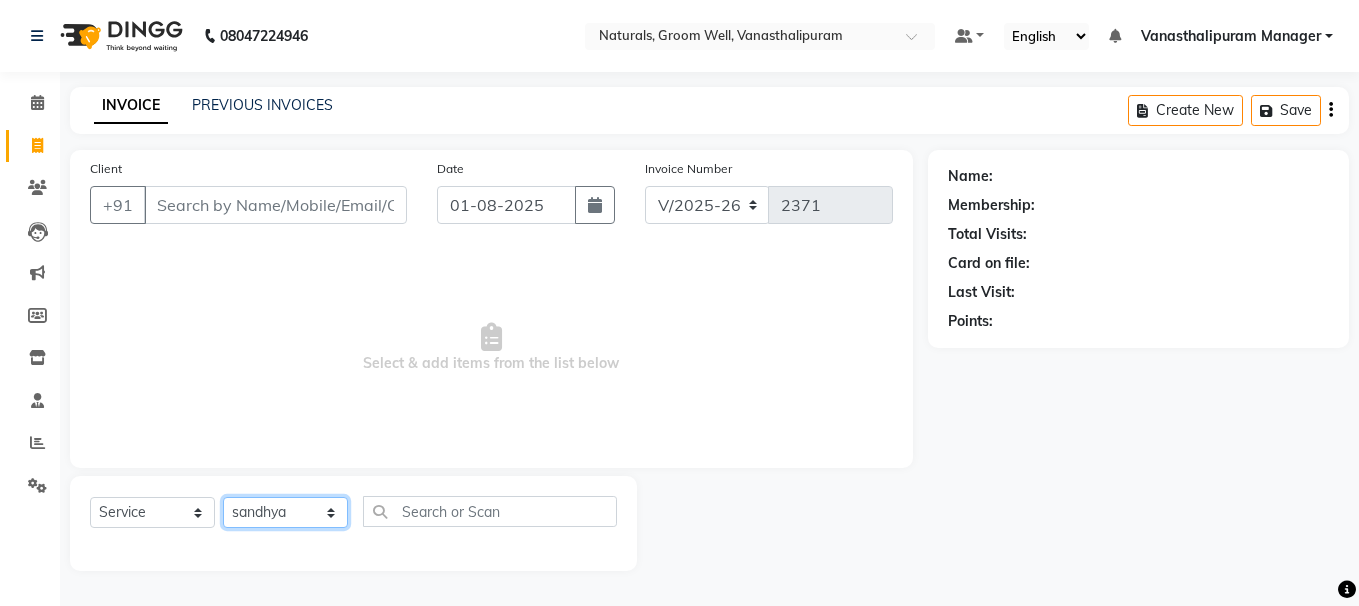 click on "Select Stylist [FIRST] [FIRST] [FIRST] [FIRST] [FIRST] [FIRST] [FIRST] [FIRST] Vanasthalipuram Manager [FIRST]" 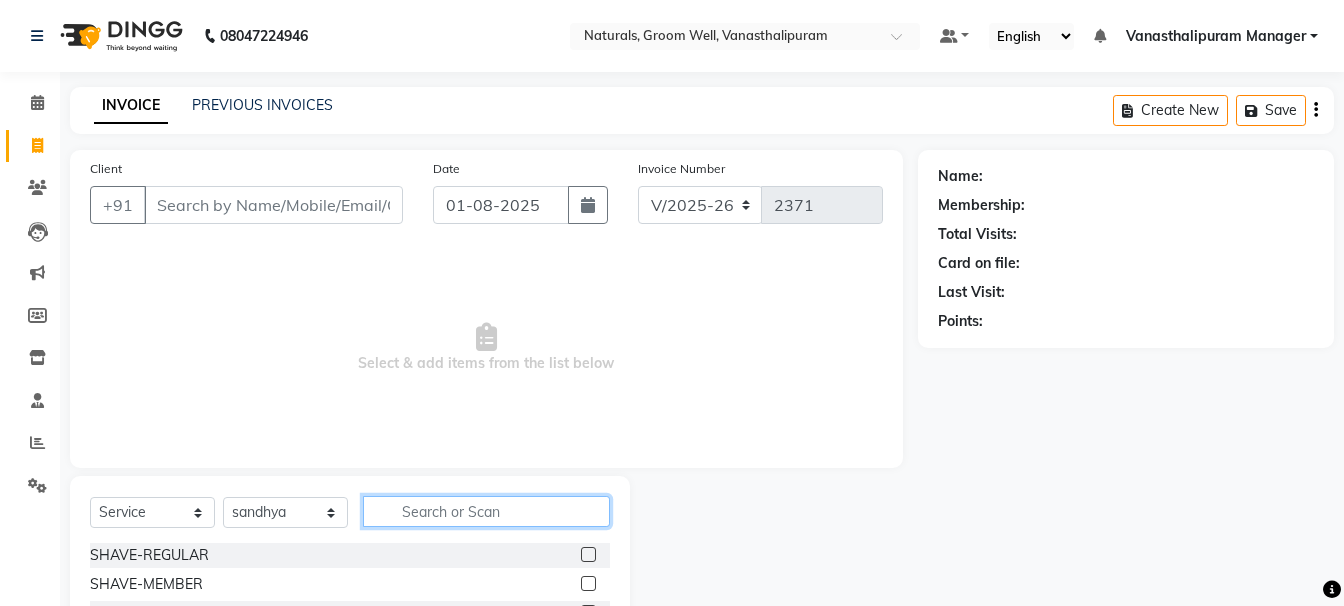 click 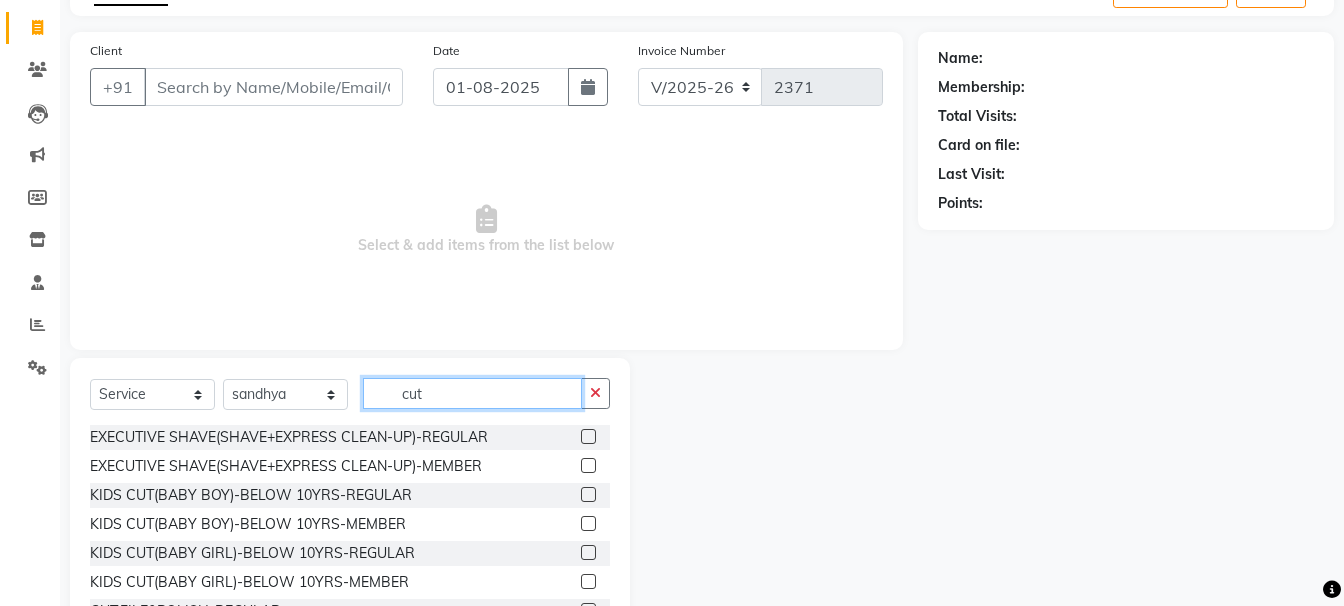 scroll, scrollTop: 195, scrollLeft: 0, axis: vertical 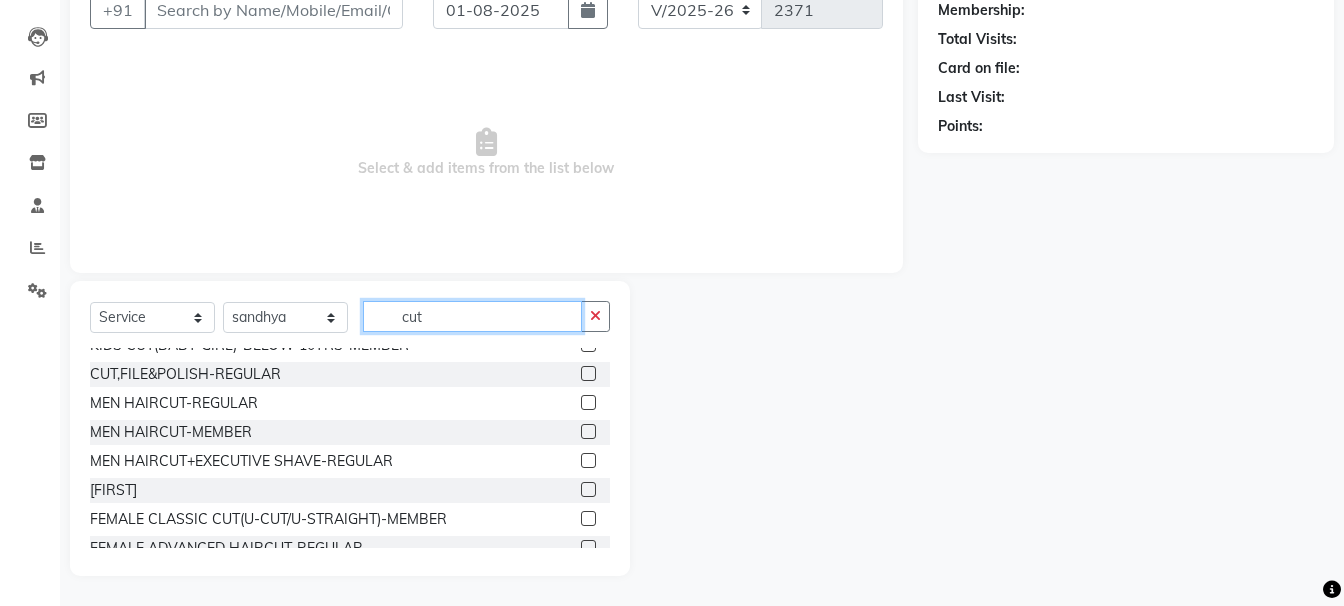 type on "cut" 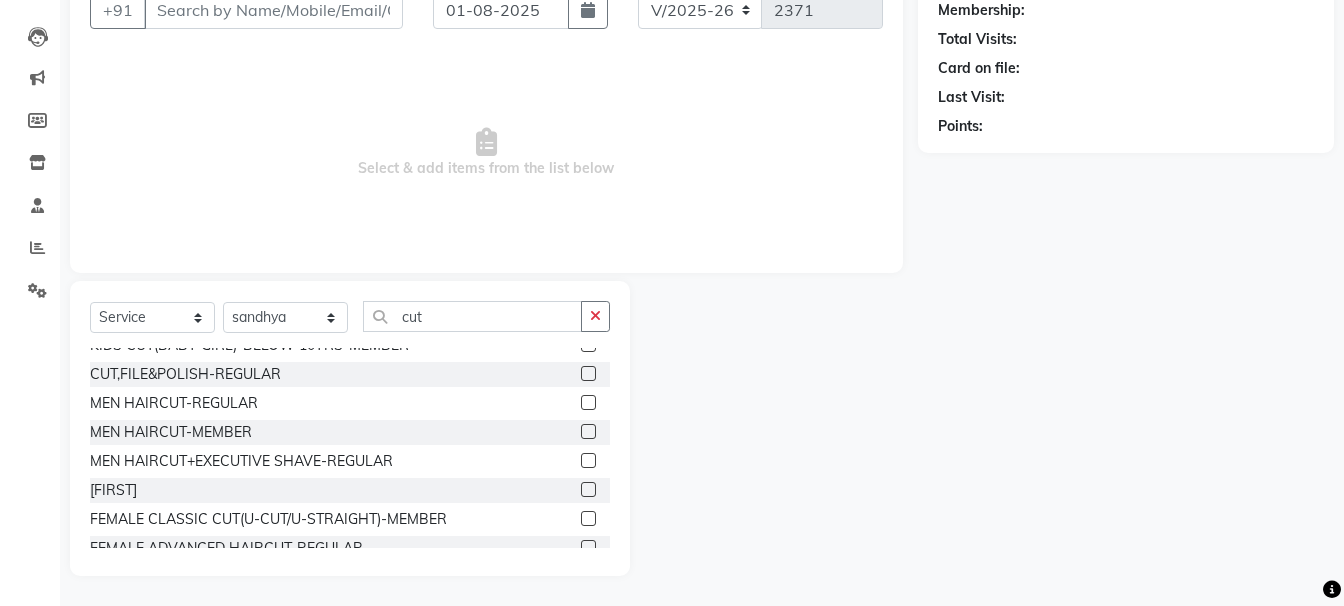 drag, startPoint x: 571, startPoint y: 488, endPoint x: 565, endPoint y: 432, distance: 56.32051 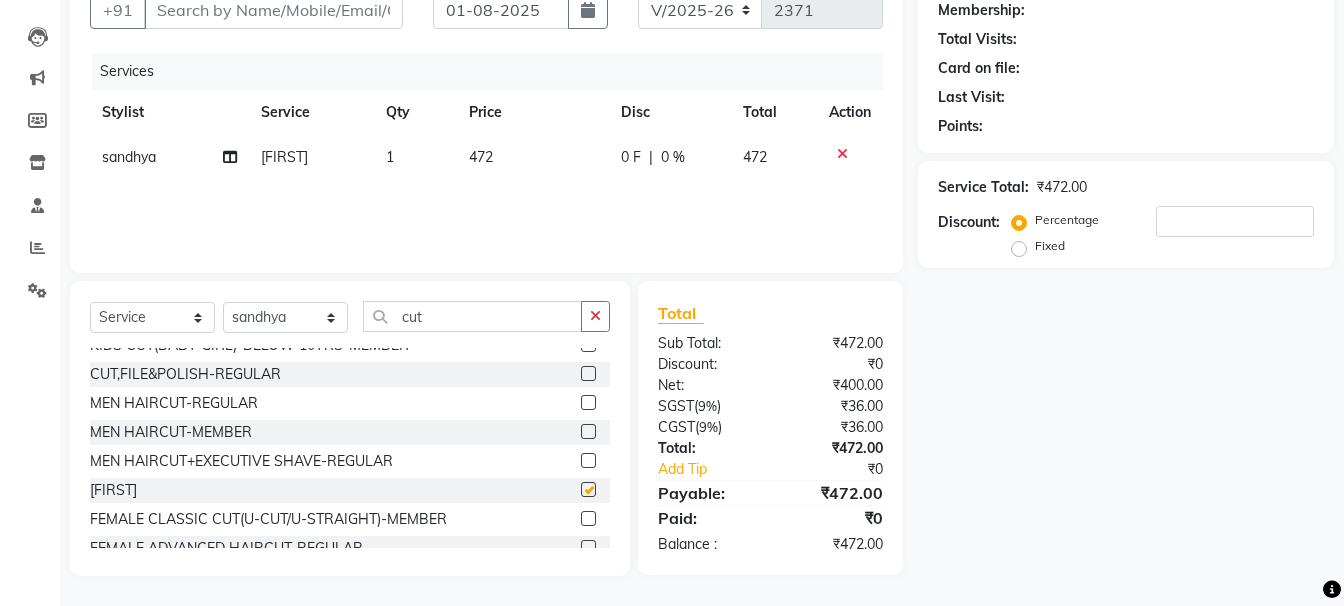checkbox on "false" 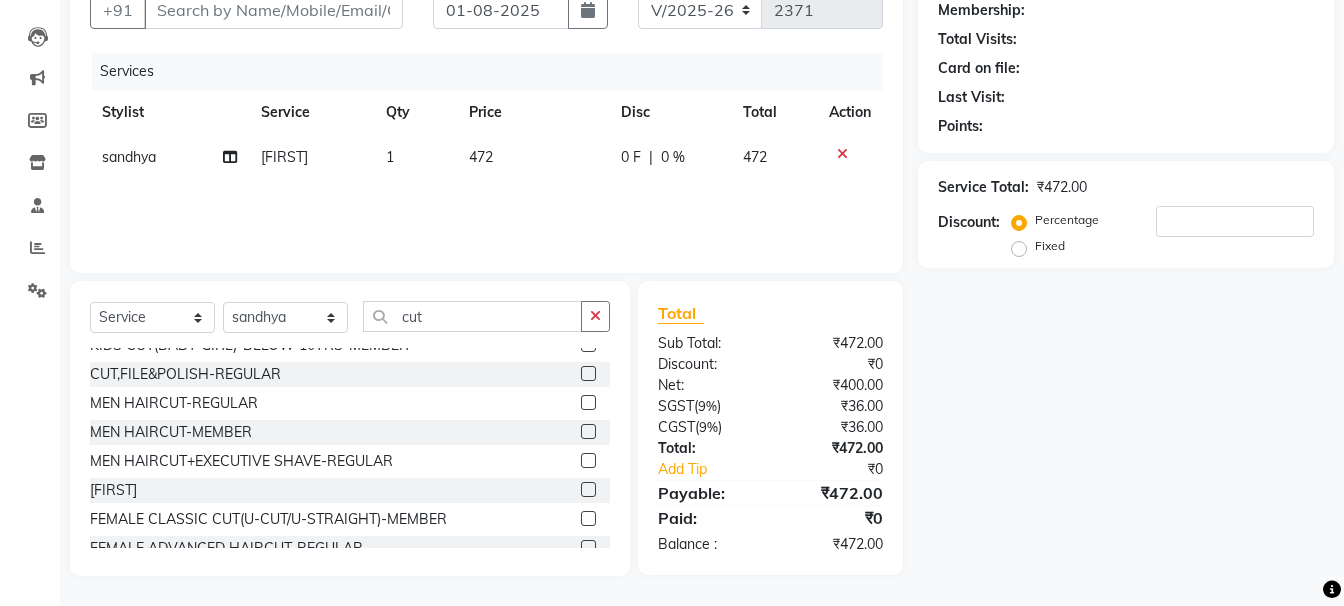 click on "472" 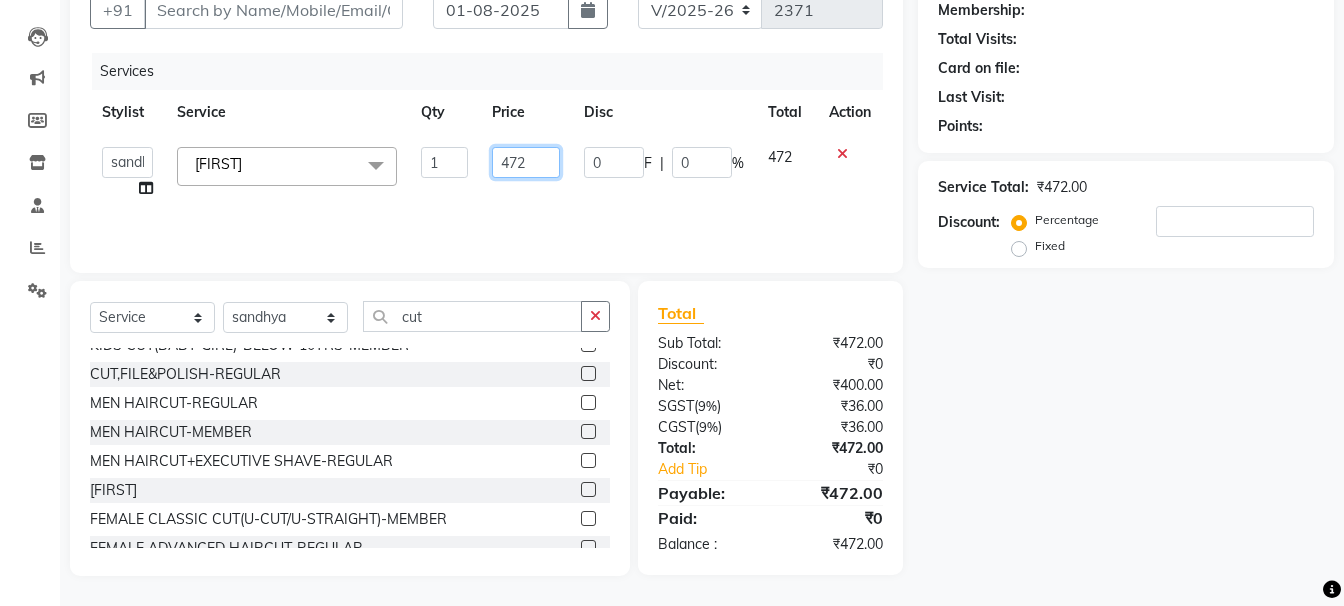 click on "472" 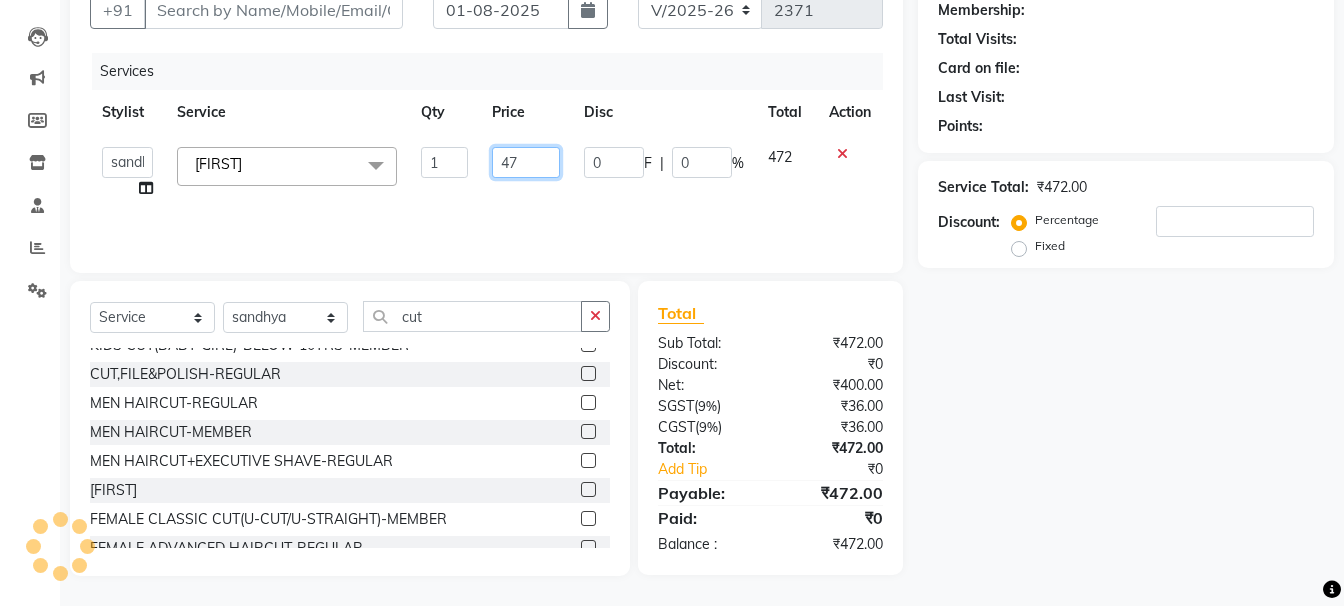 type on "4" 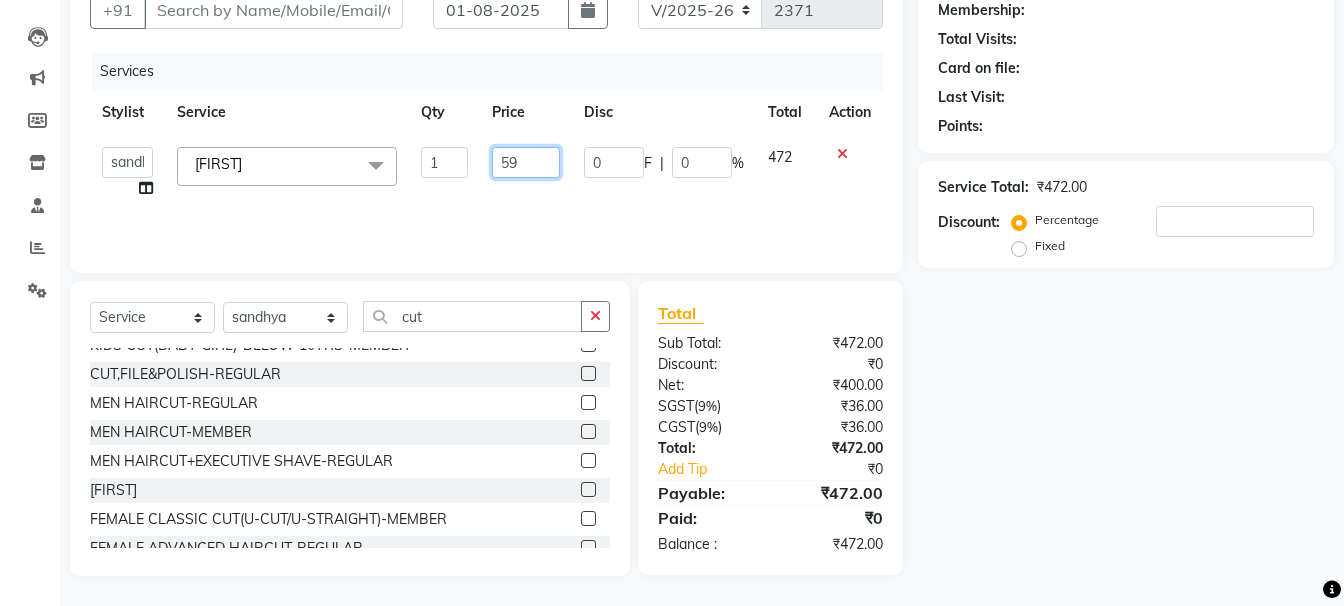 type on "590" 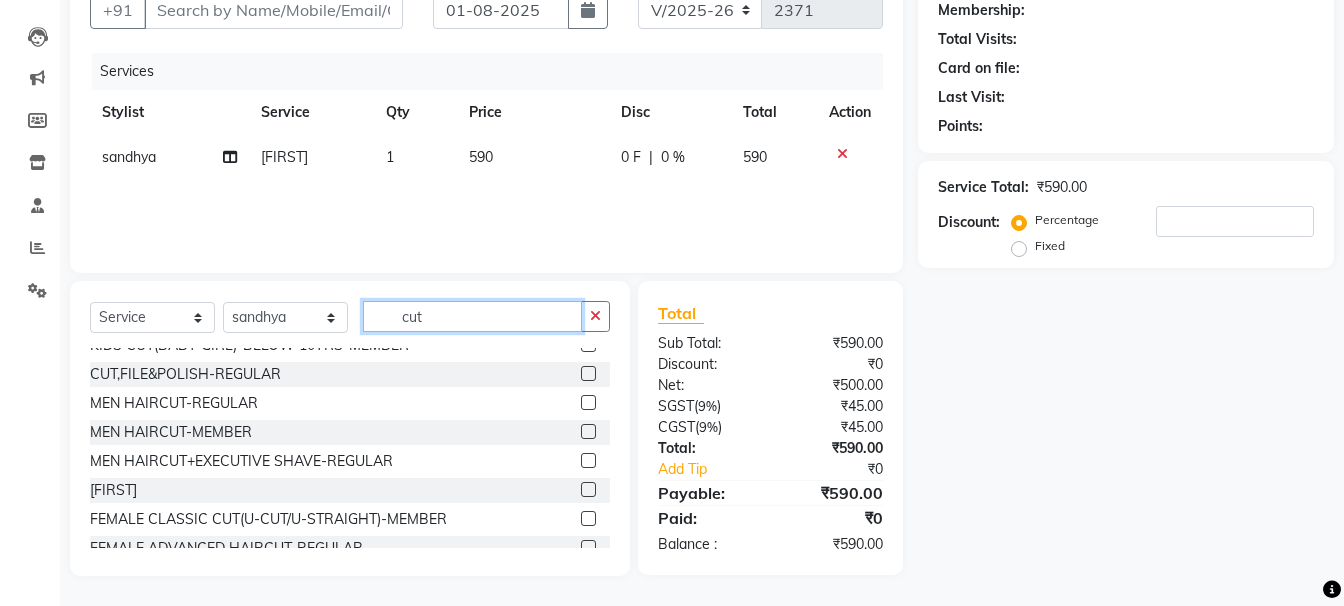 click on "cut" 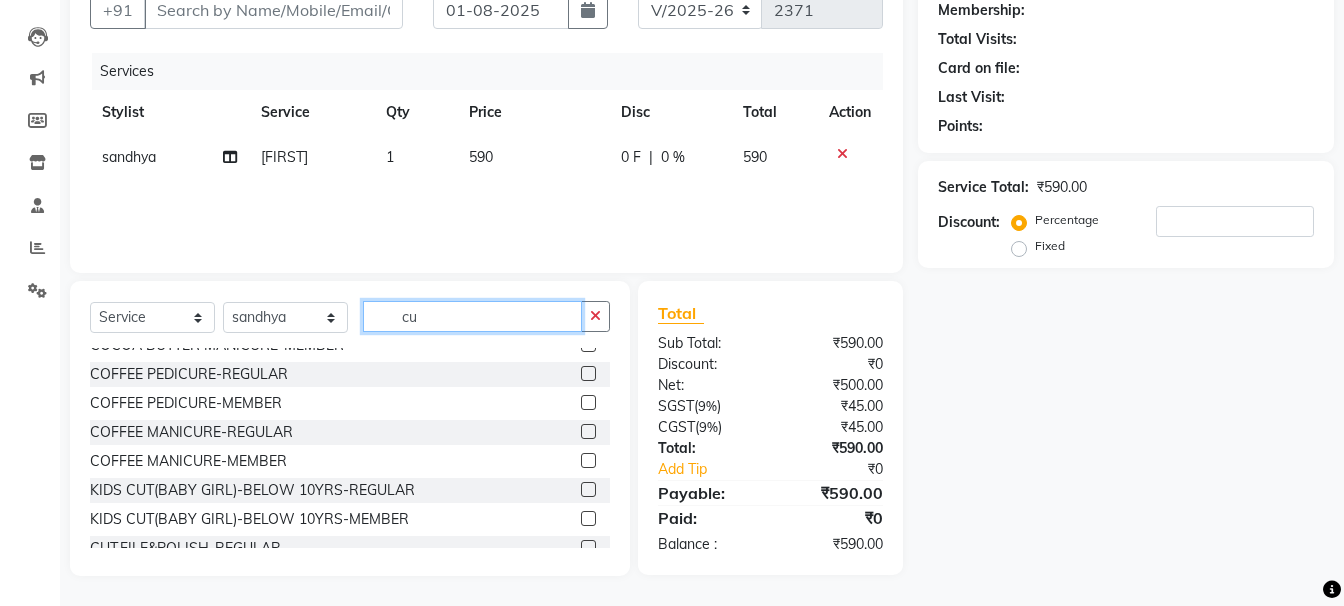 type on "c" 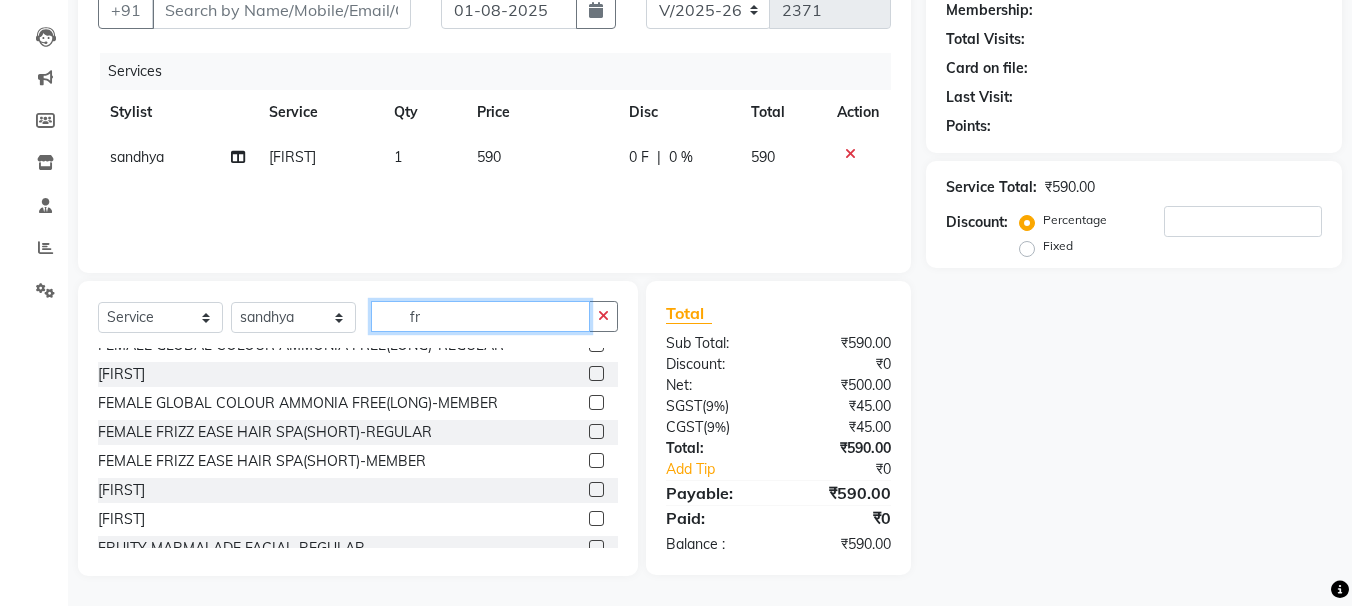 scroll, scrollTop: 0, scrollLeft: 0, axis: both 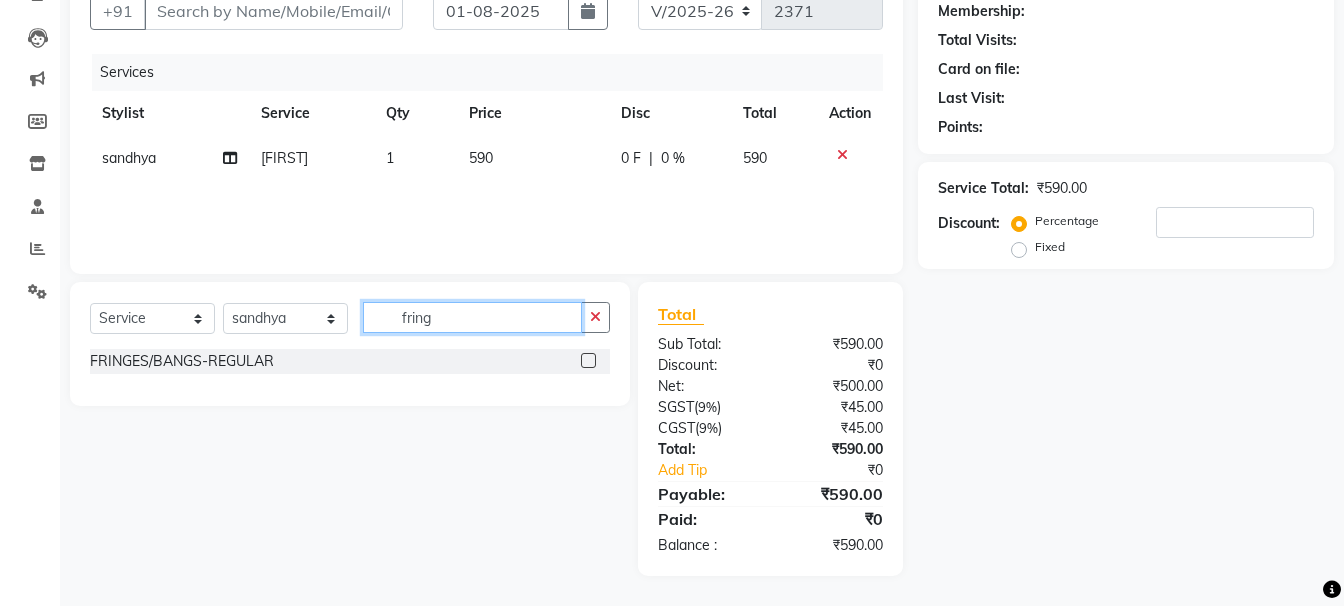 type on "fring" 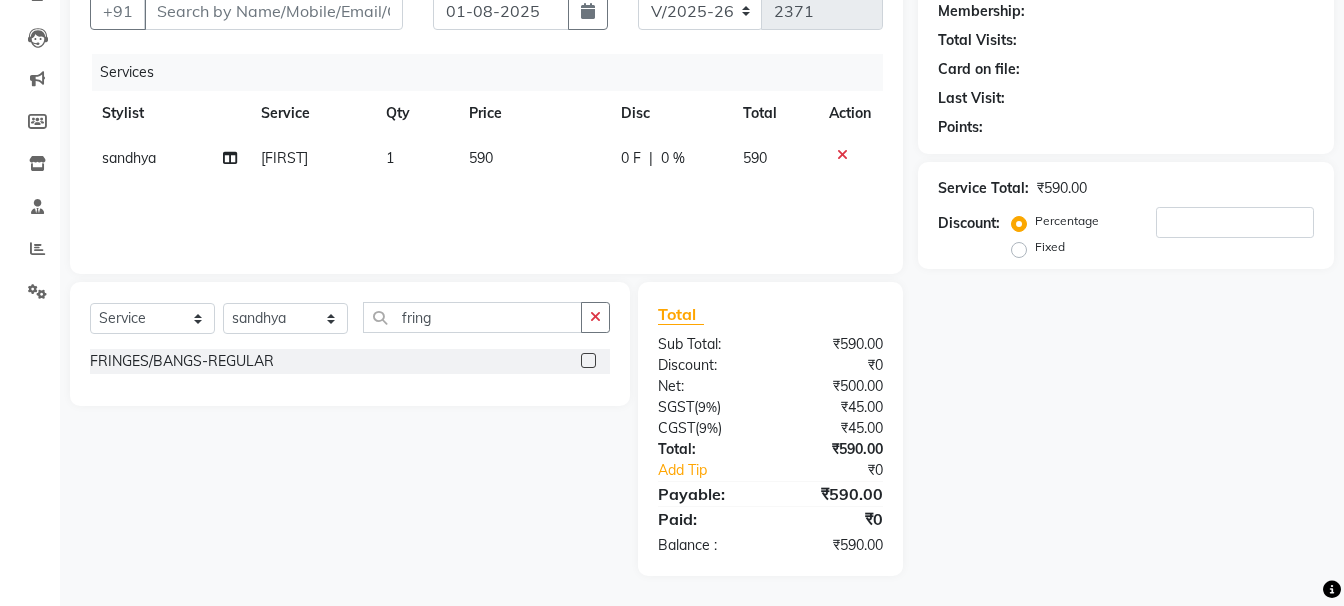 click 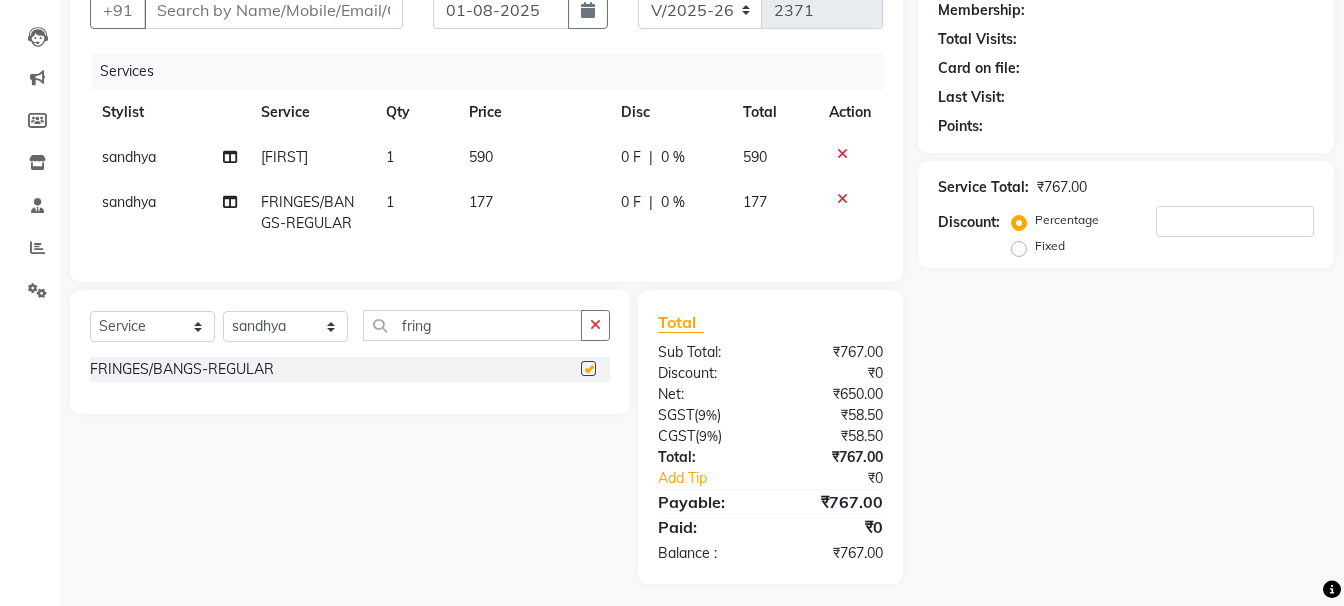 click on "177" 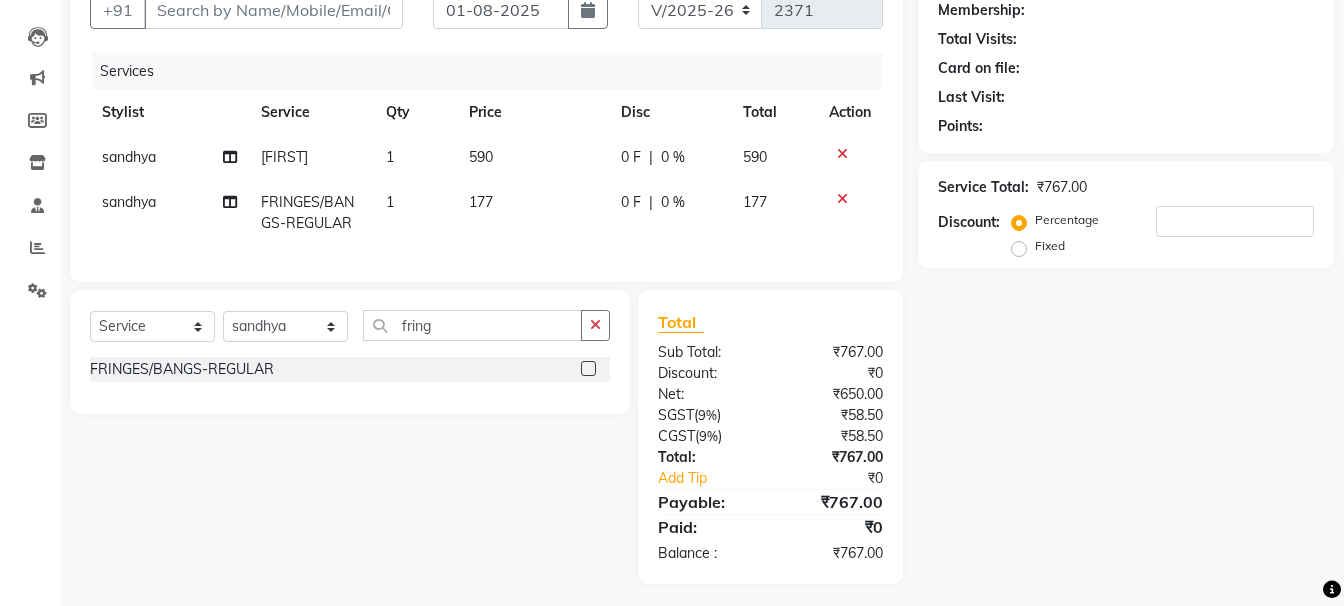 checkbox on "false" 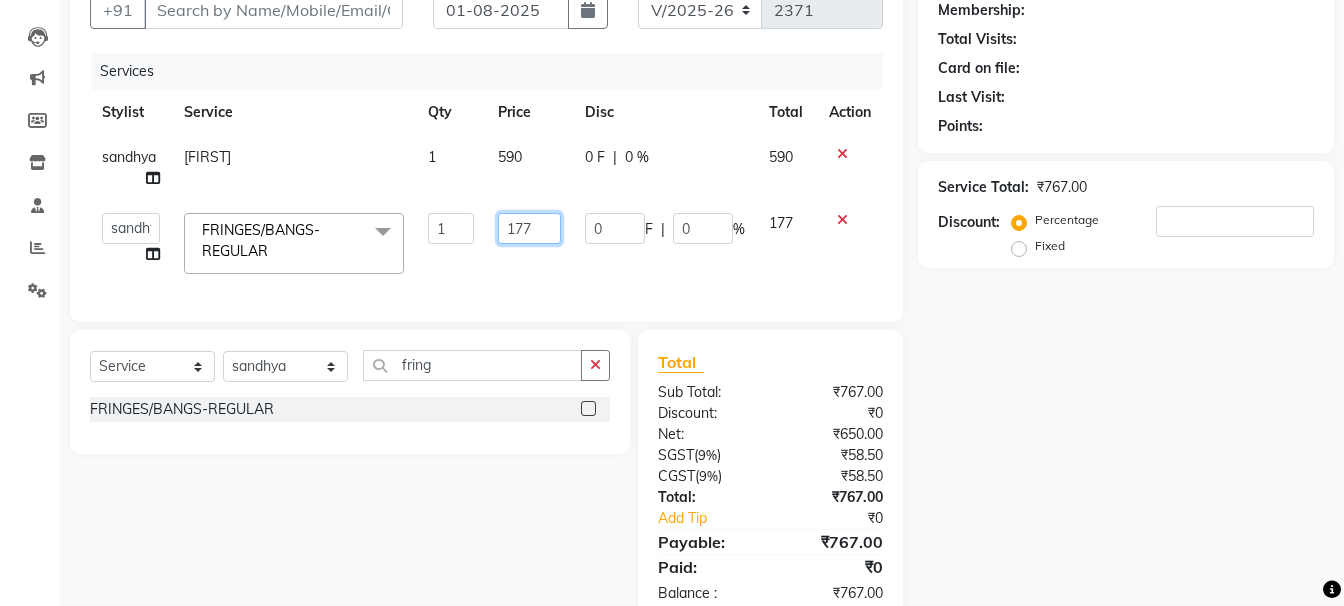 click on "177" 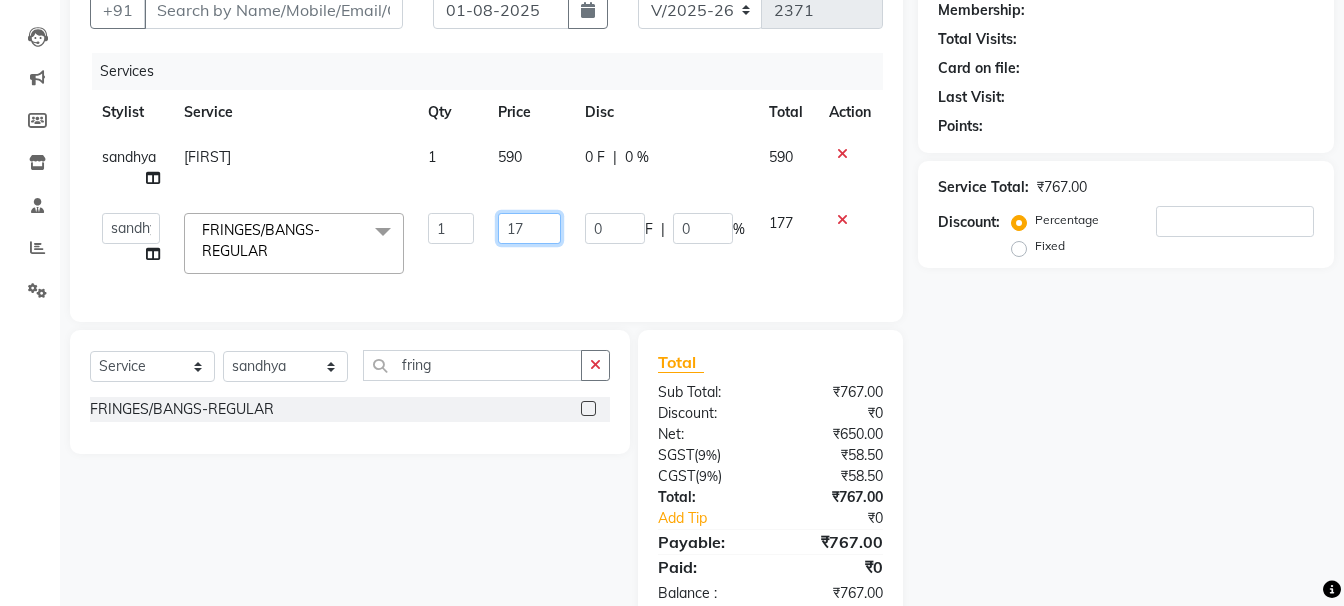 type on "1" 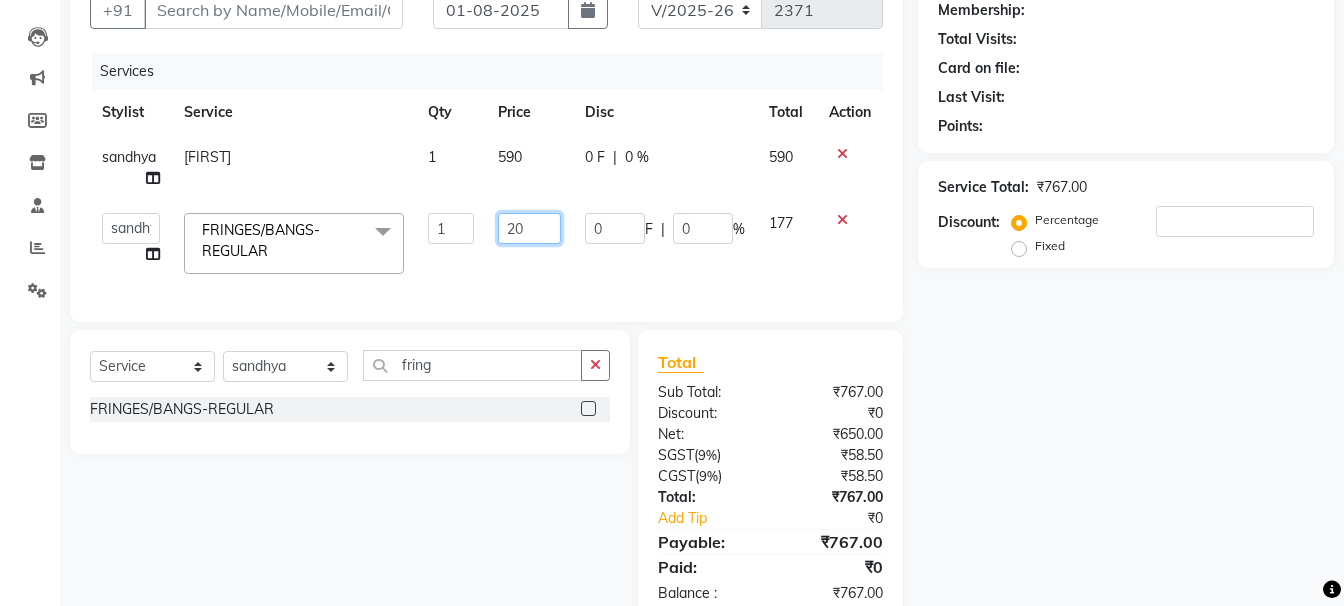 type on "200" 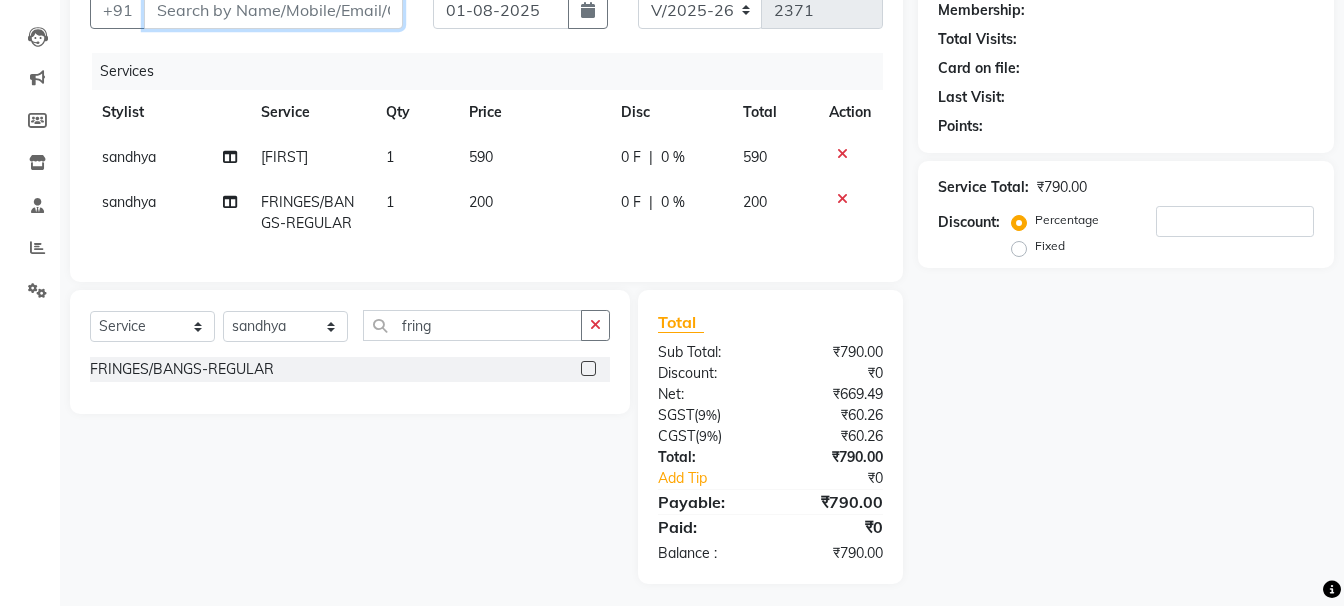click on "Client" at bounding box center [273, 10] 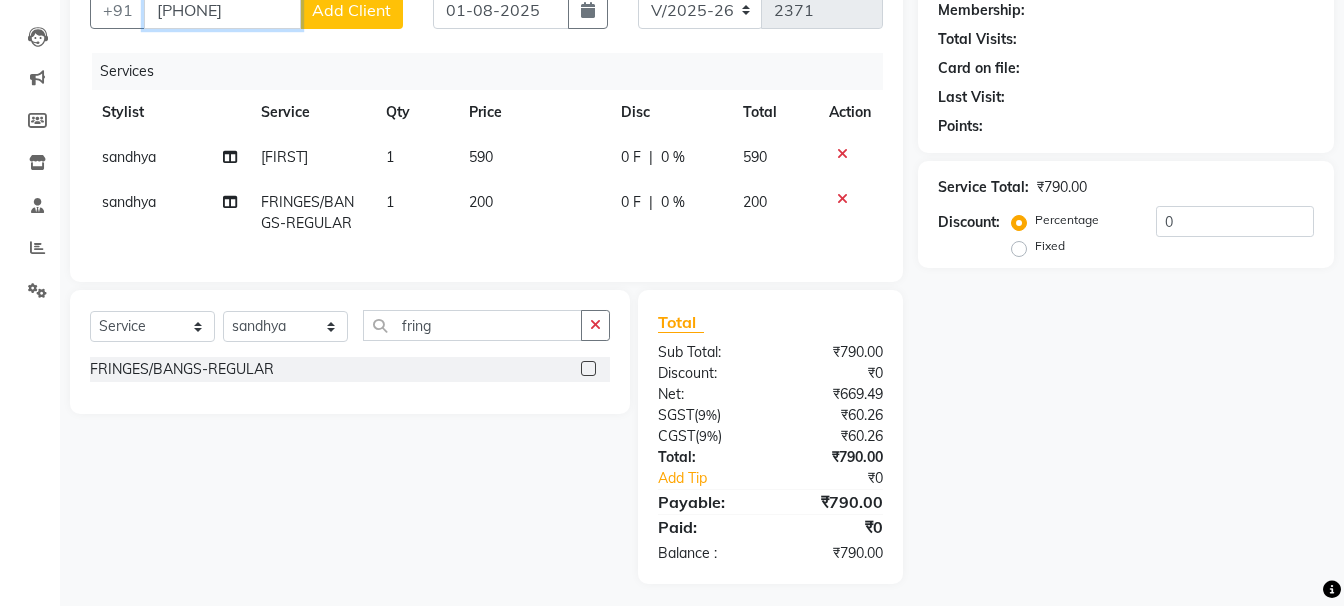 type on "[PHONE]" 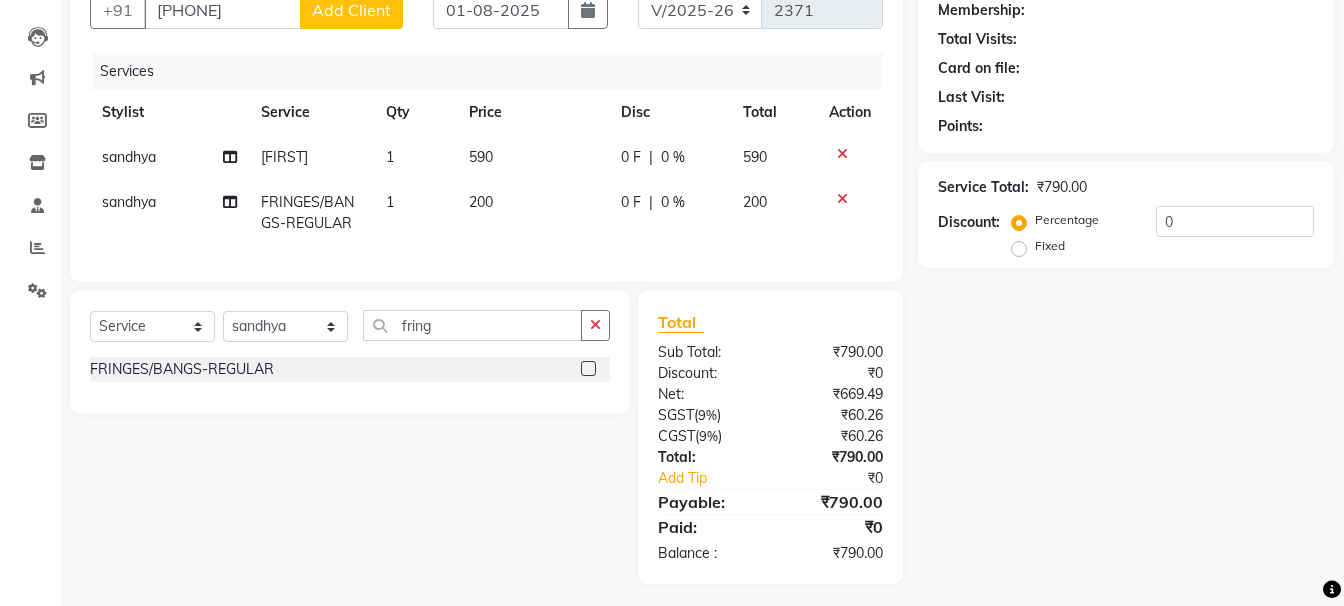 click on "Add Client" 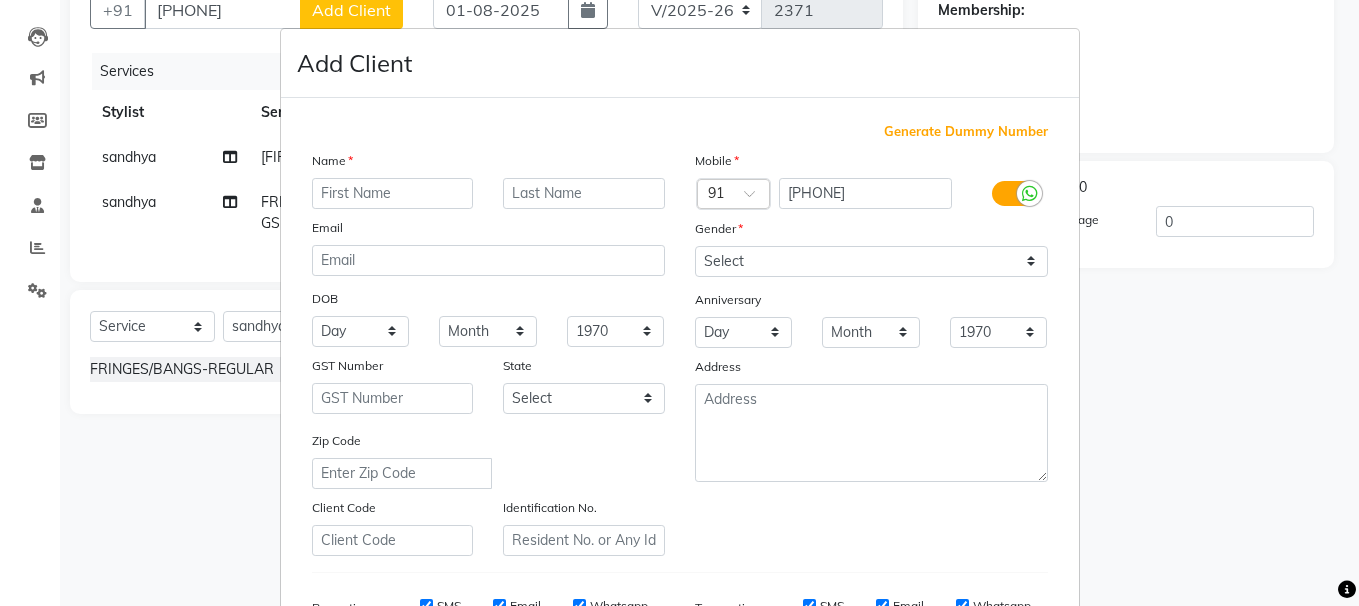 click at bounding box center (393, 193) 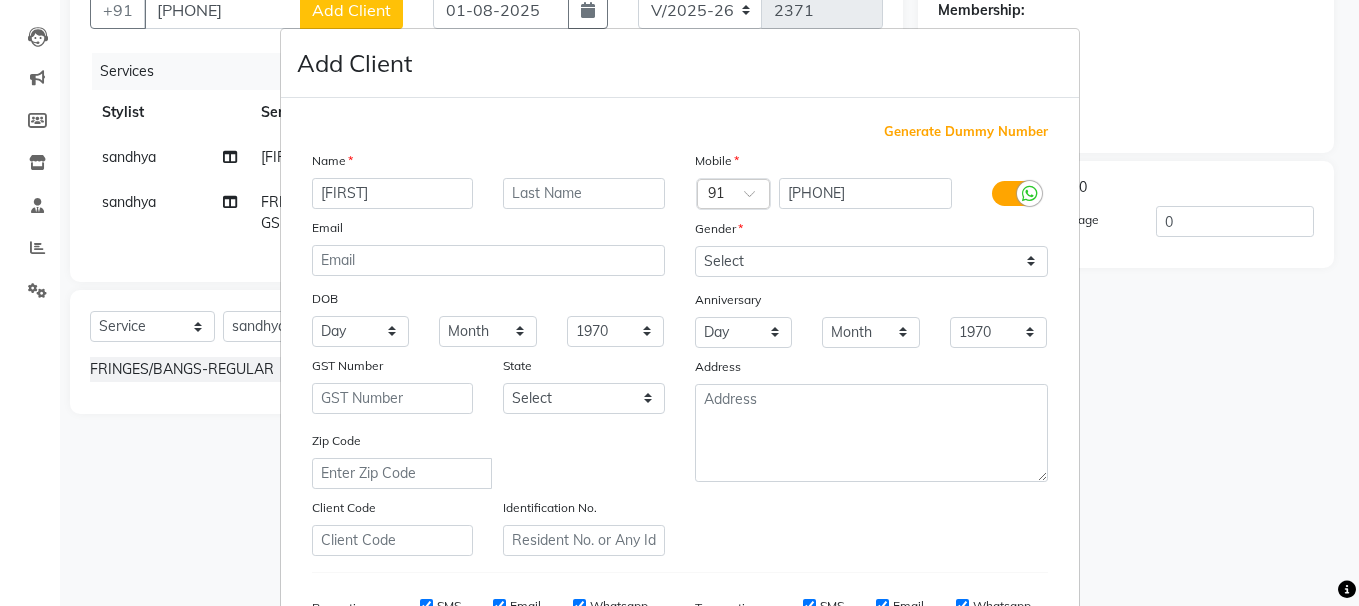 type on "[FIRST]" 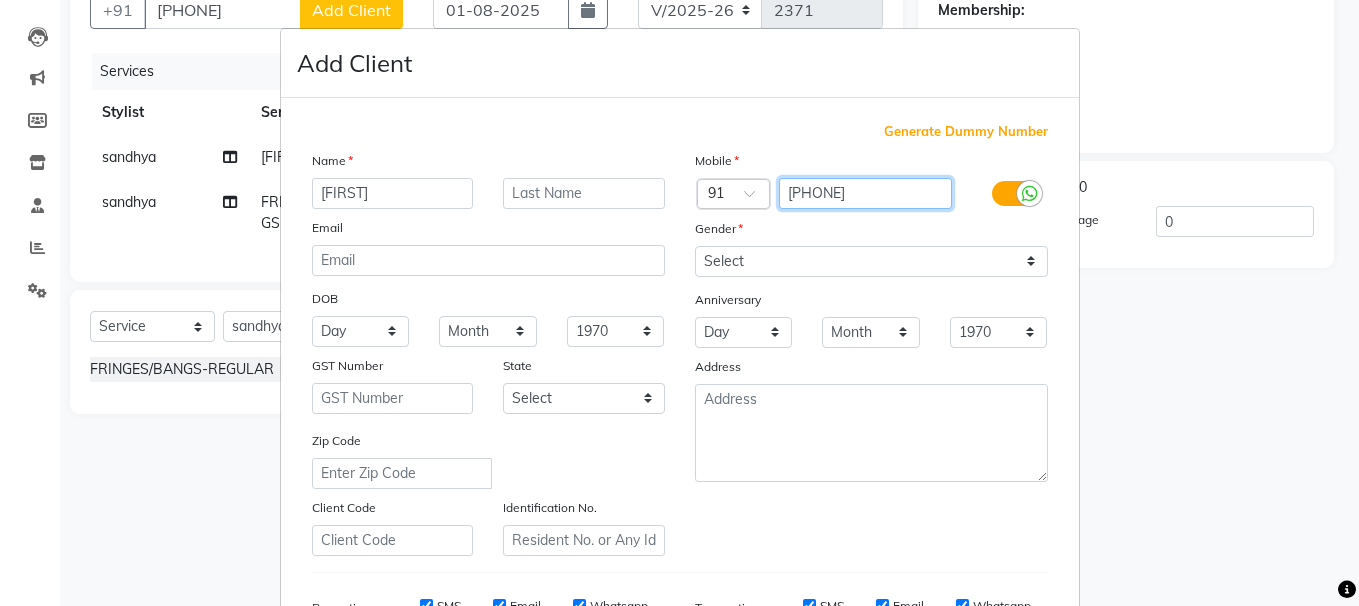 click on "[PHONE]" at bounding box center (865, 193) 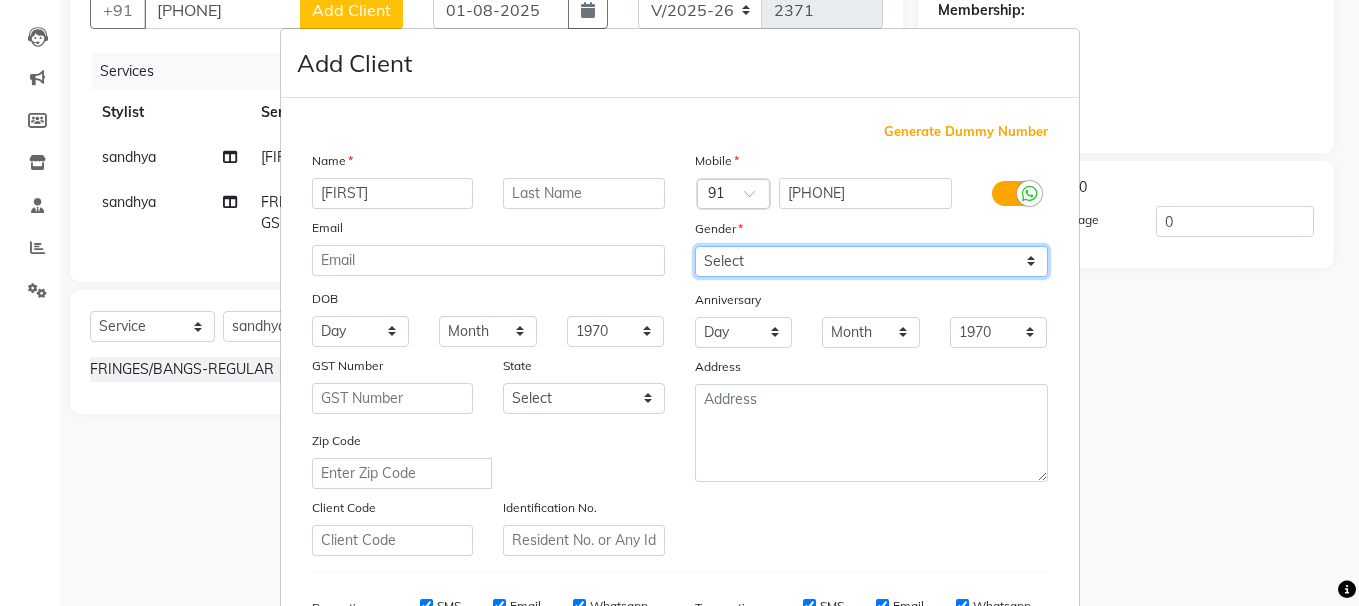 drag, startPoint x: 755, startPoint y: 257, endPoint x: 754, endPoint y: 274, distance: 17.029387 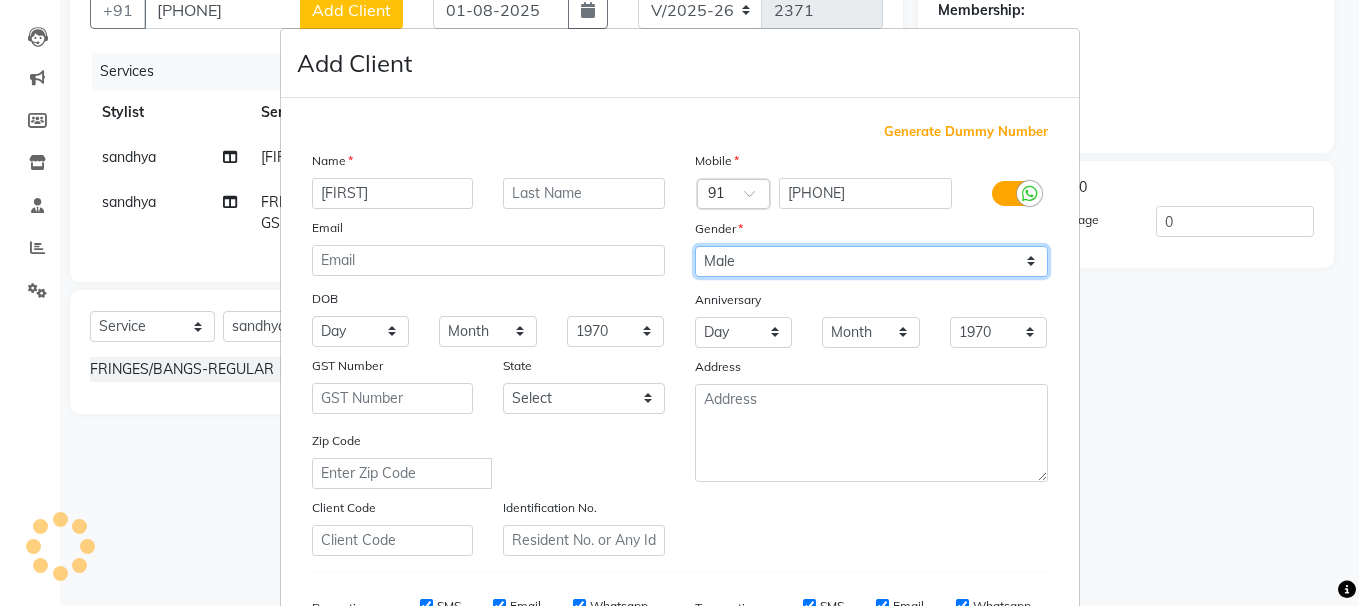 click on "Select Male Female Other Prefer Not To Say" at bounding box center [871, 261] 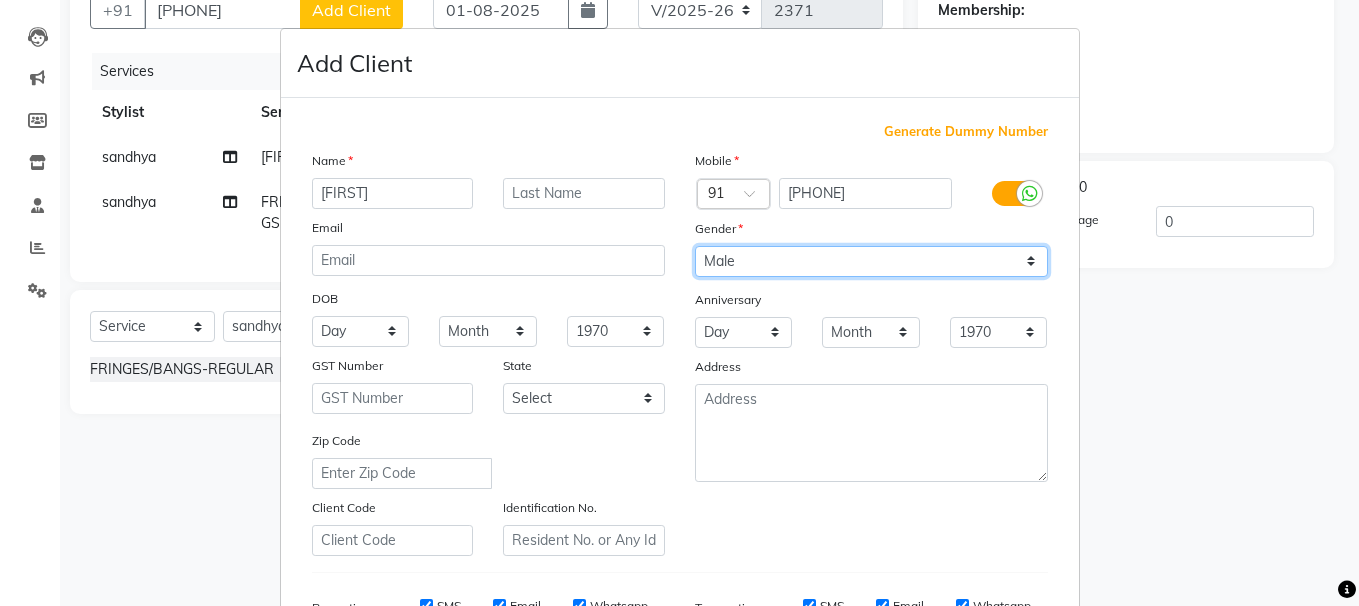 click on "Select Male Female Other Prefer Not To Say" at bounding box center [871, 261] 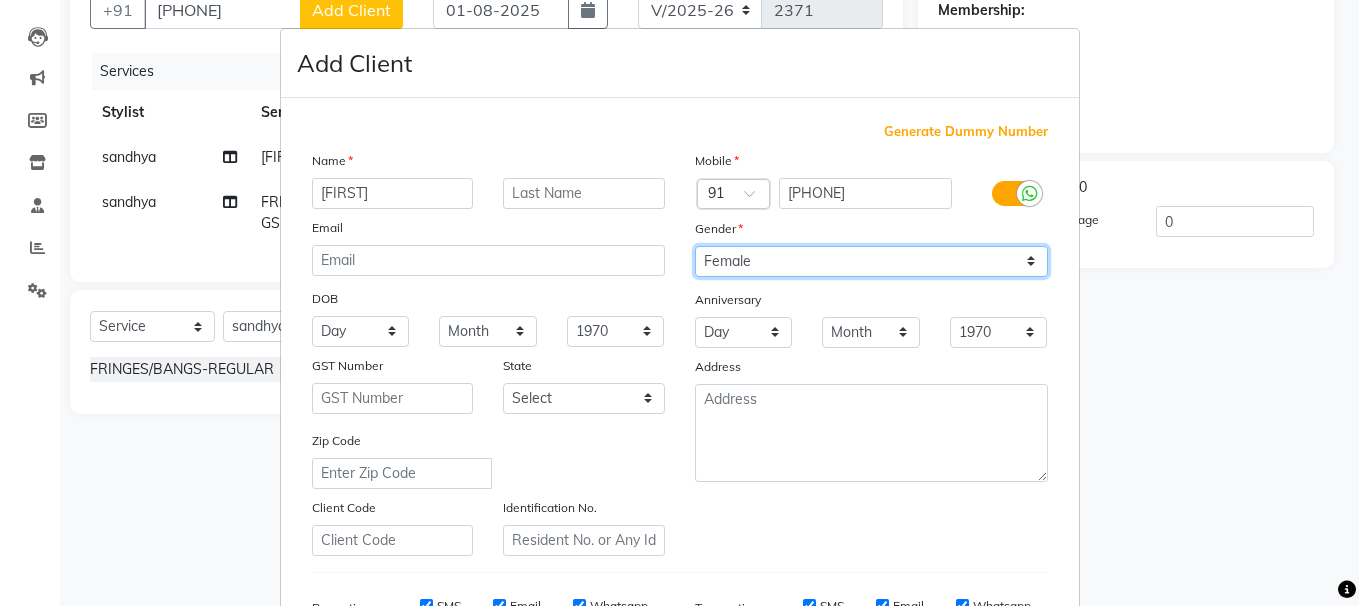 click on "Select Male Female Other Prefer Not To Say" at bounding box center (871, 261) 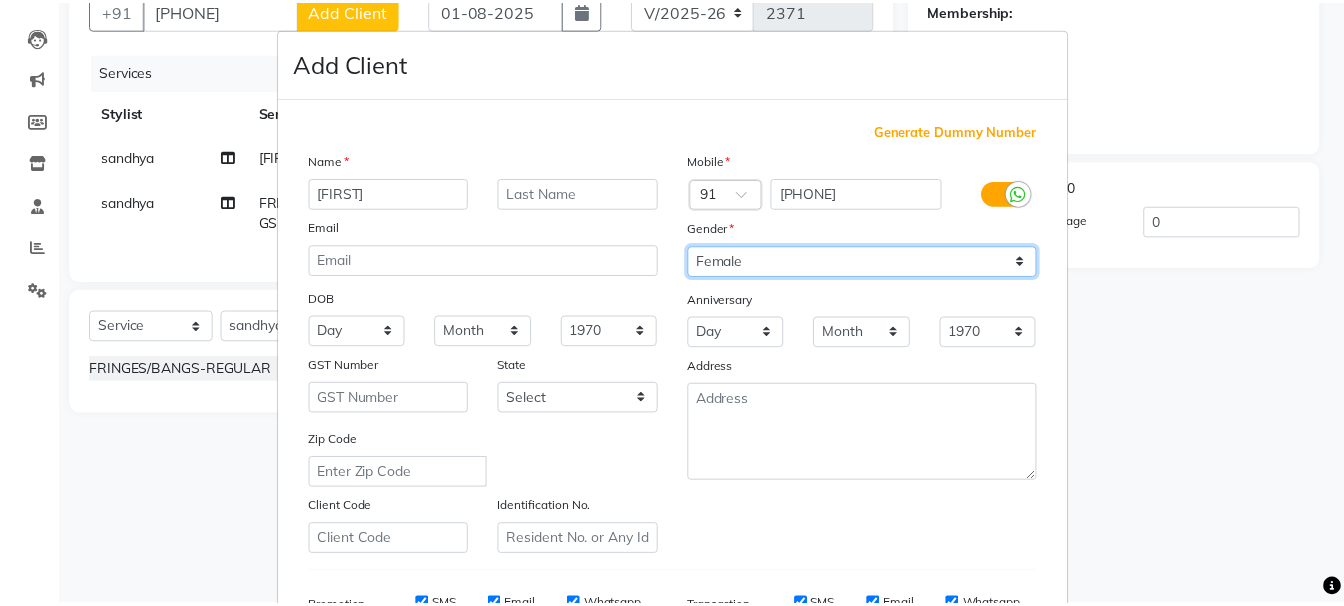 scroll, scrollTop: 317, scrollLeft: 0, axis: vertical 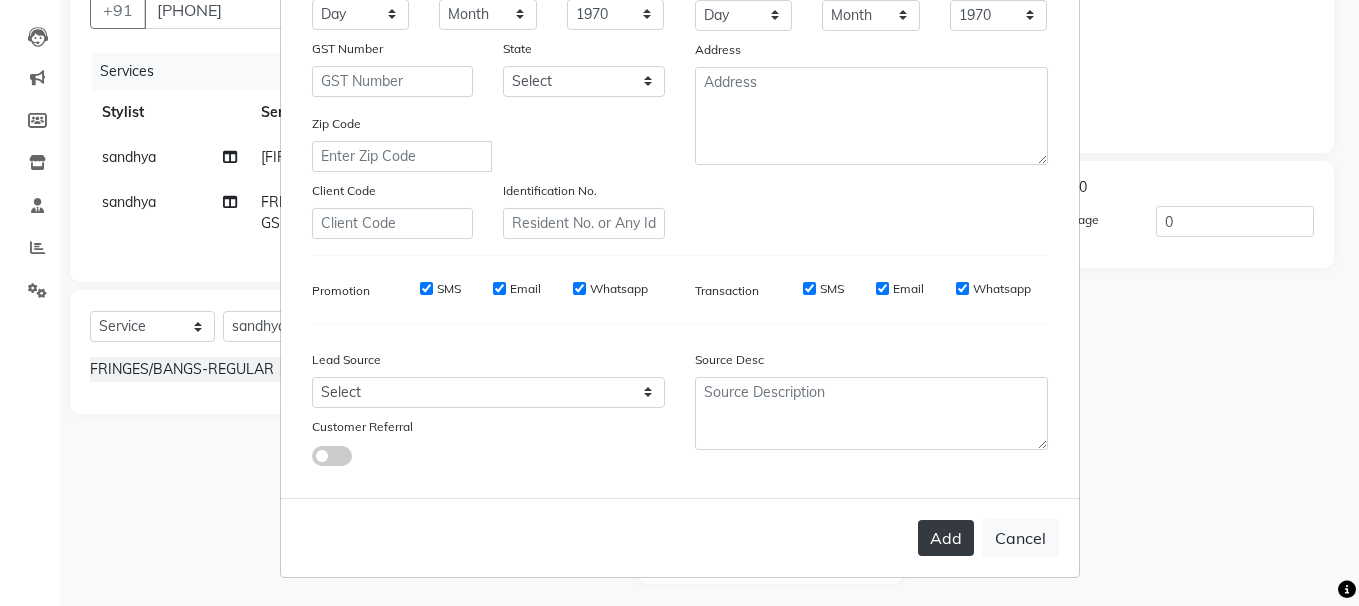 click on "Add" at bounding box center (946, 538) 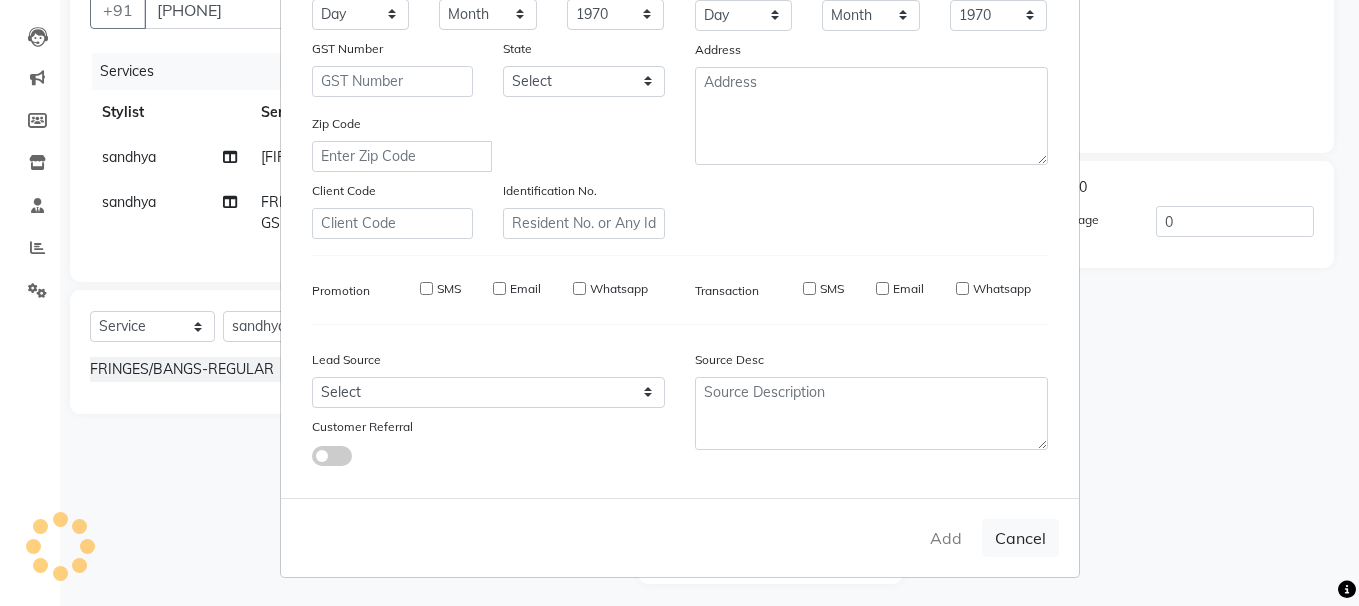 type 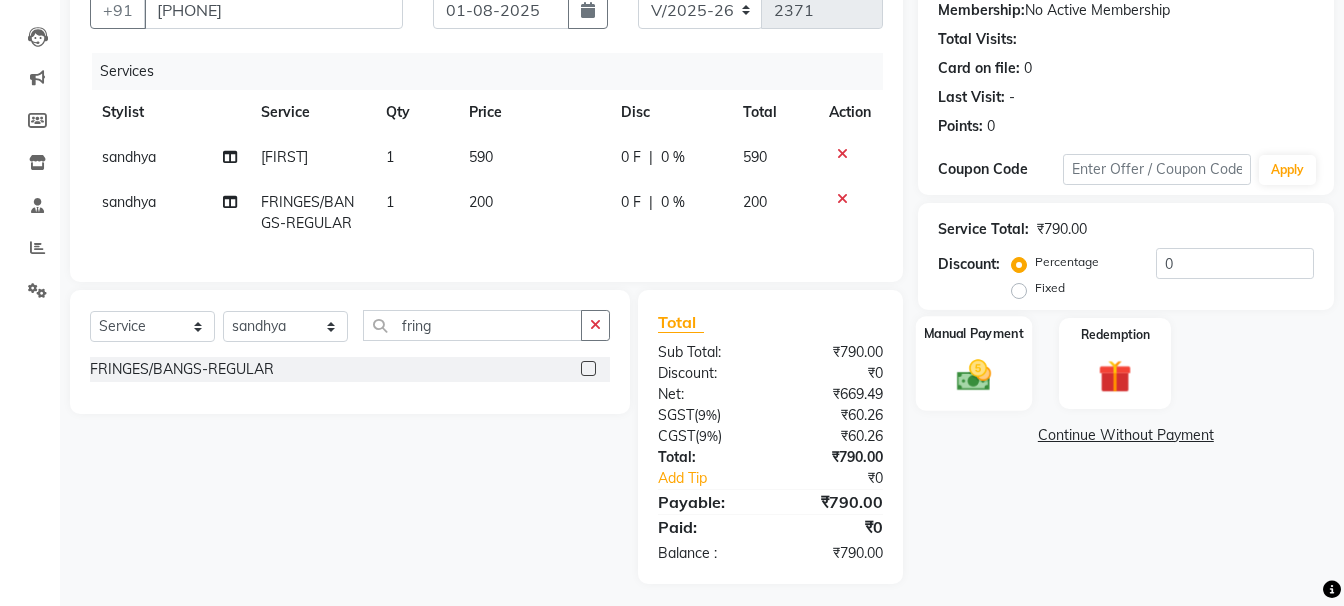 click 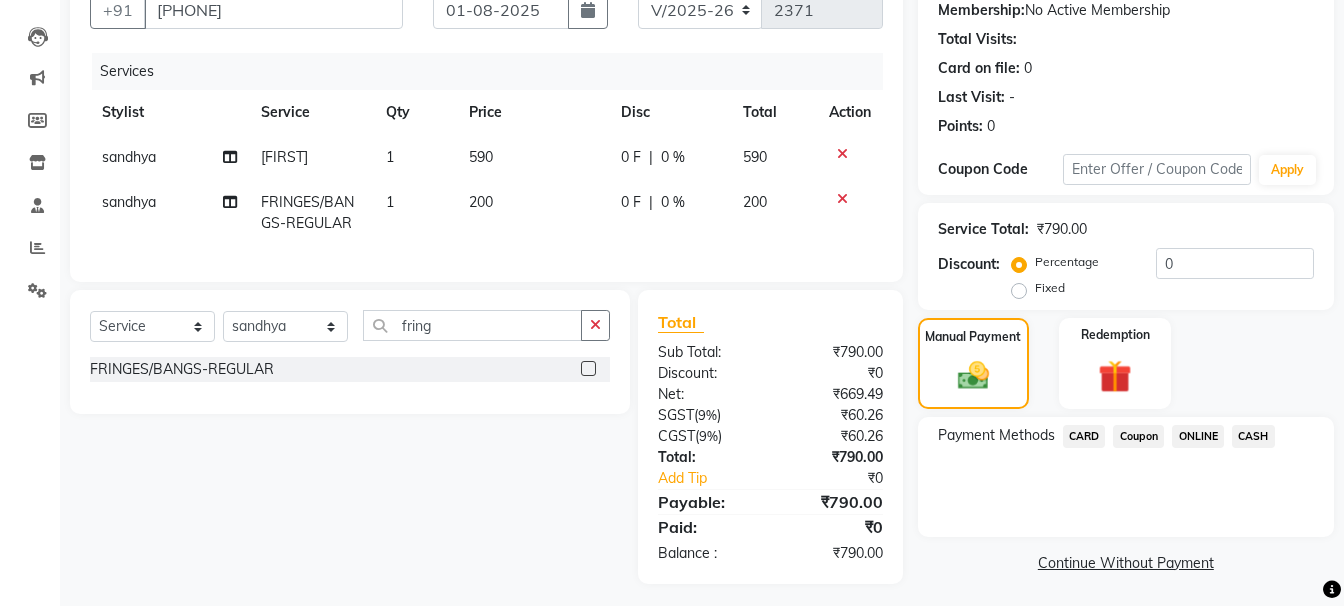 click on "CASH" 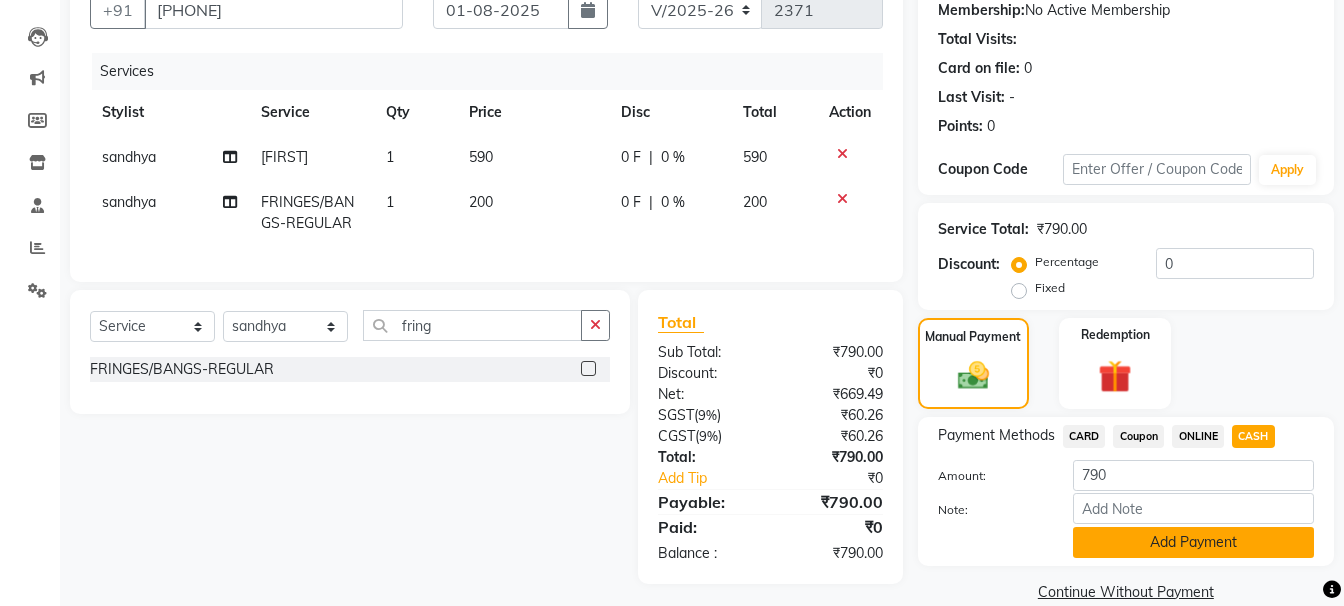click on "Add Payment" 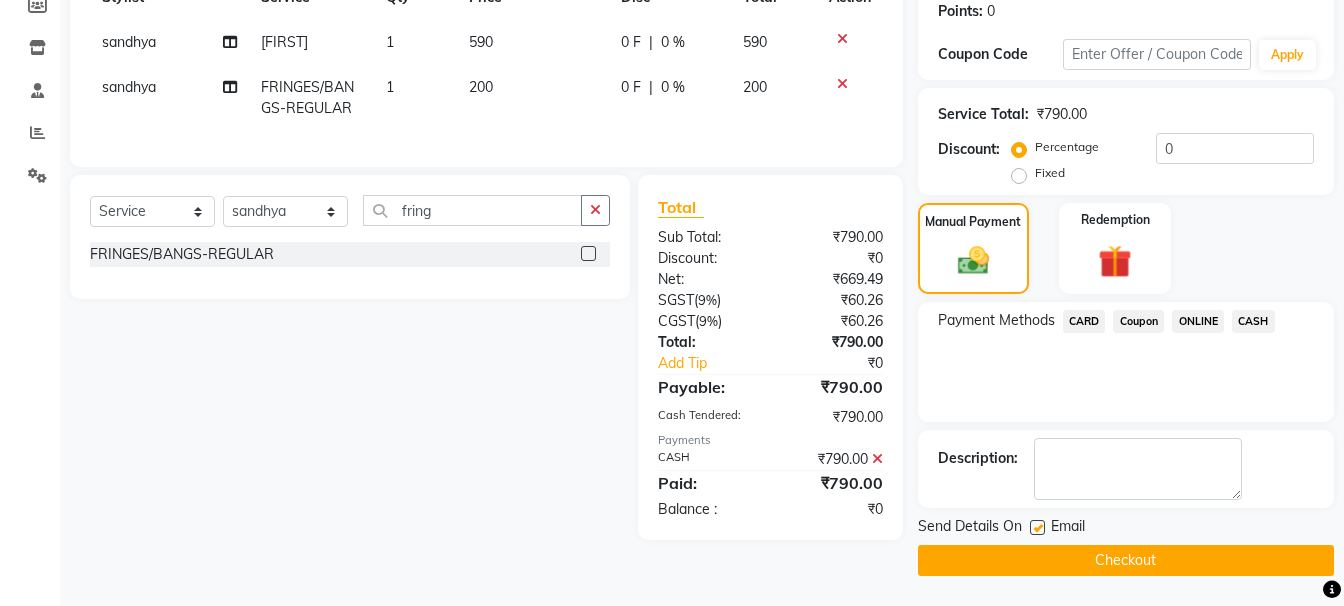 scroll, scrollTop: 352, scrollLeft: 0, axis: vertical 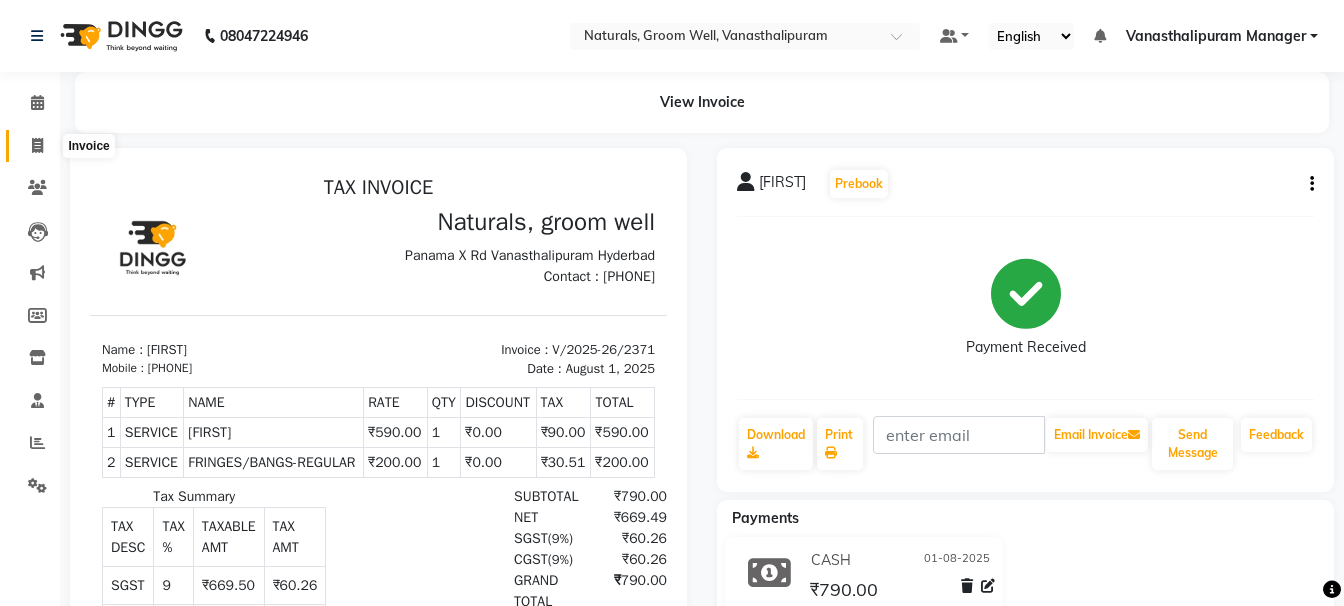 click 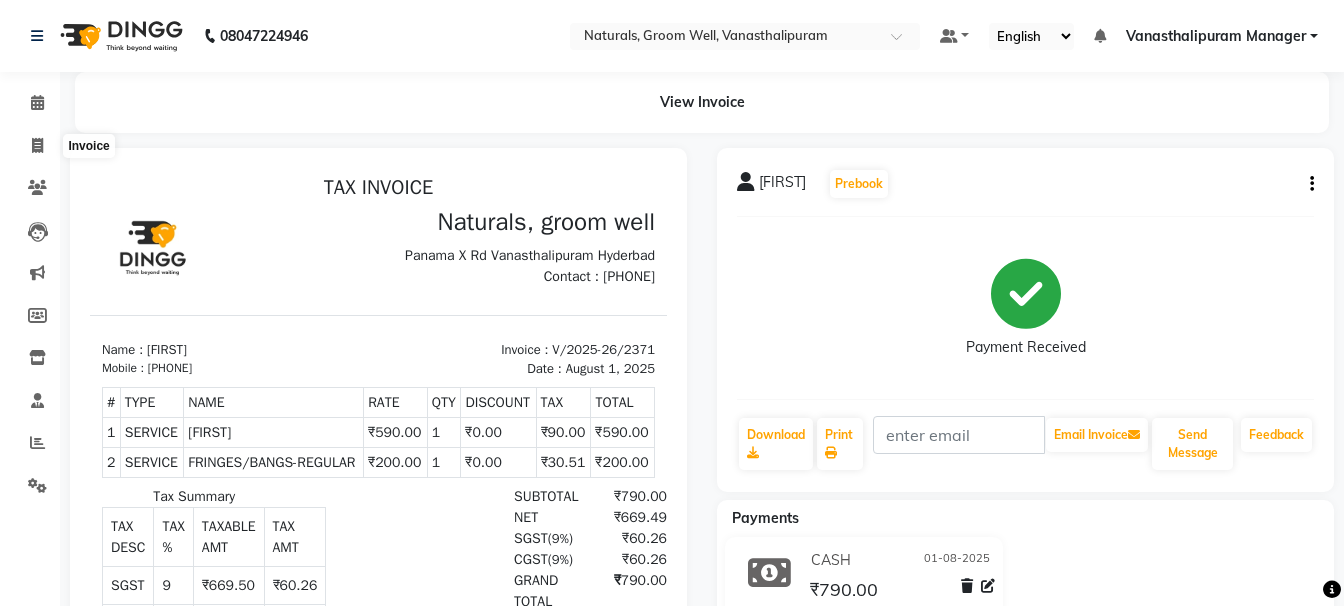 select on "service" 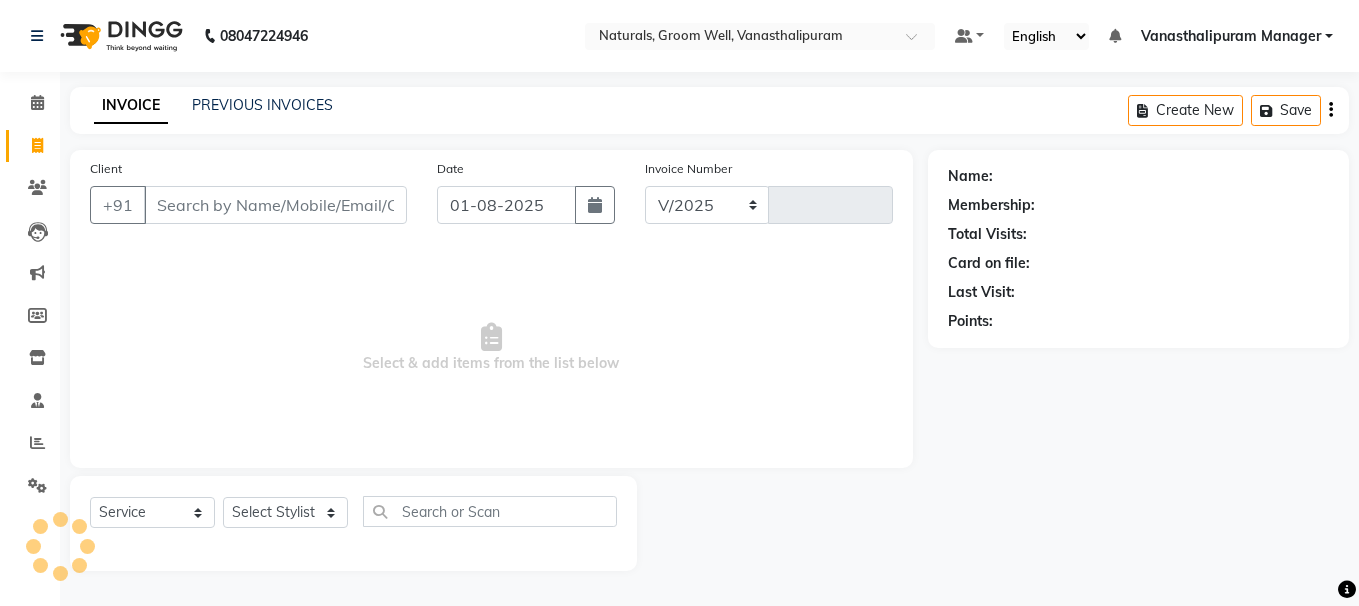 select on "5859" 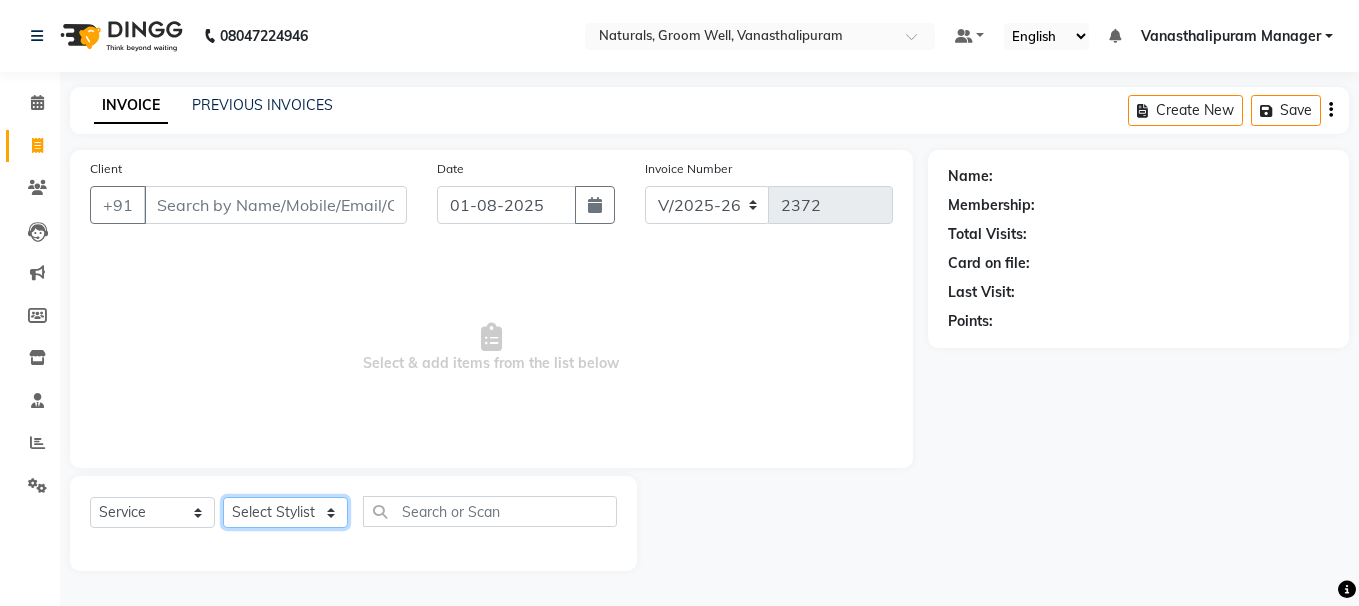 click on "Select Stylist" 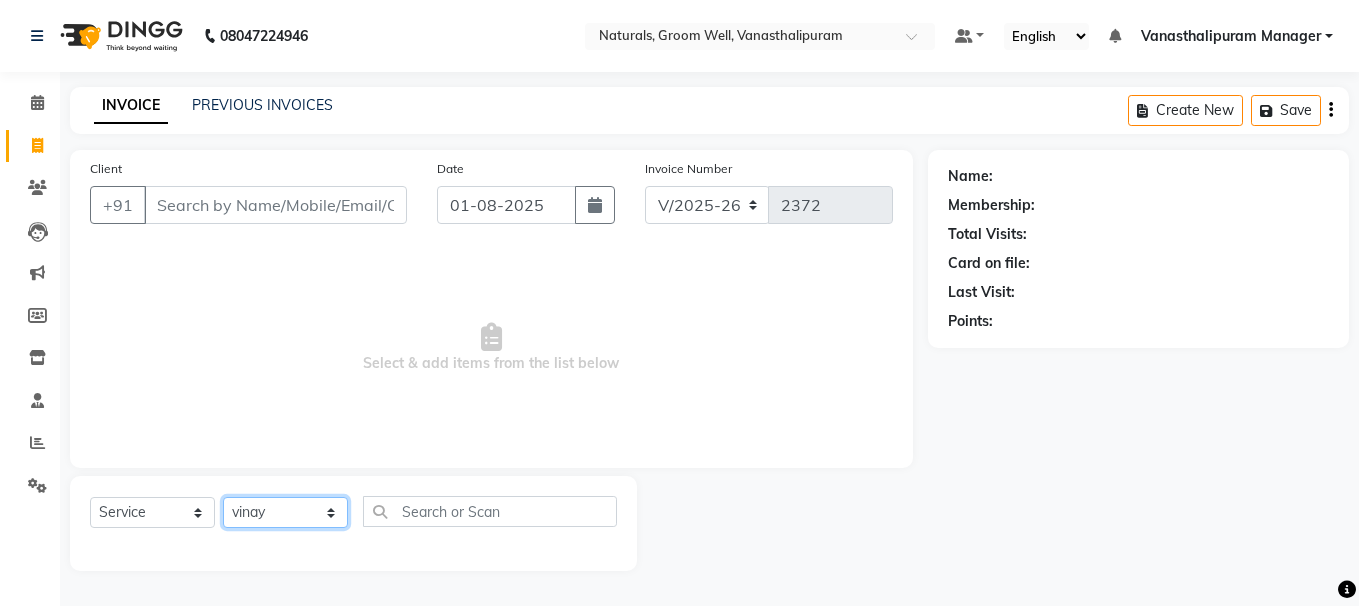 click on "Select Stylist [FIRST] [FIRST] [FIRST] [FIRST] [FIRST] [FIRST] [FIRST] [FIRST] Vanasthalipuram Manager [FIRST]" 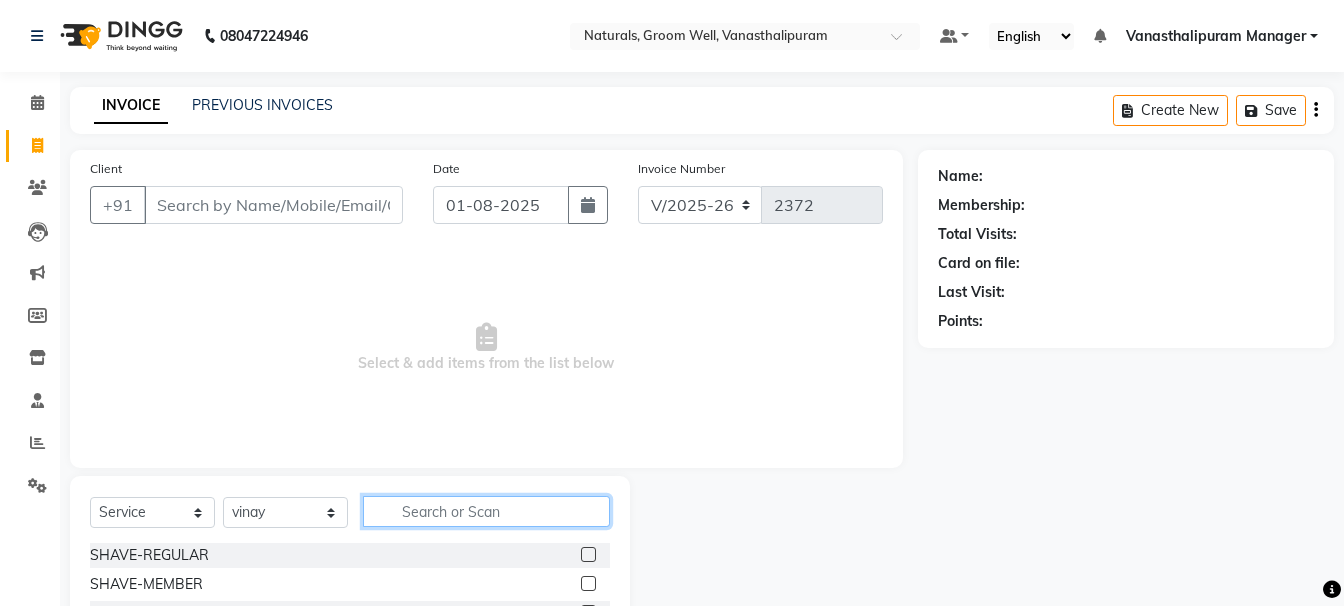 click 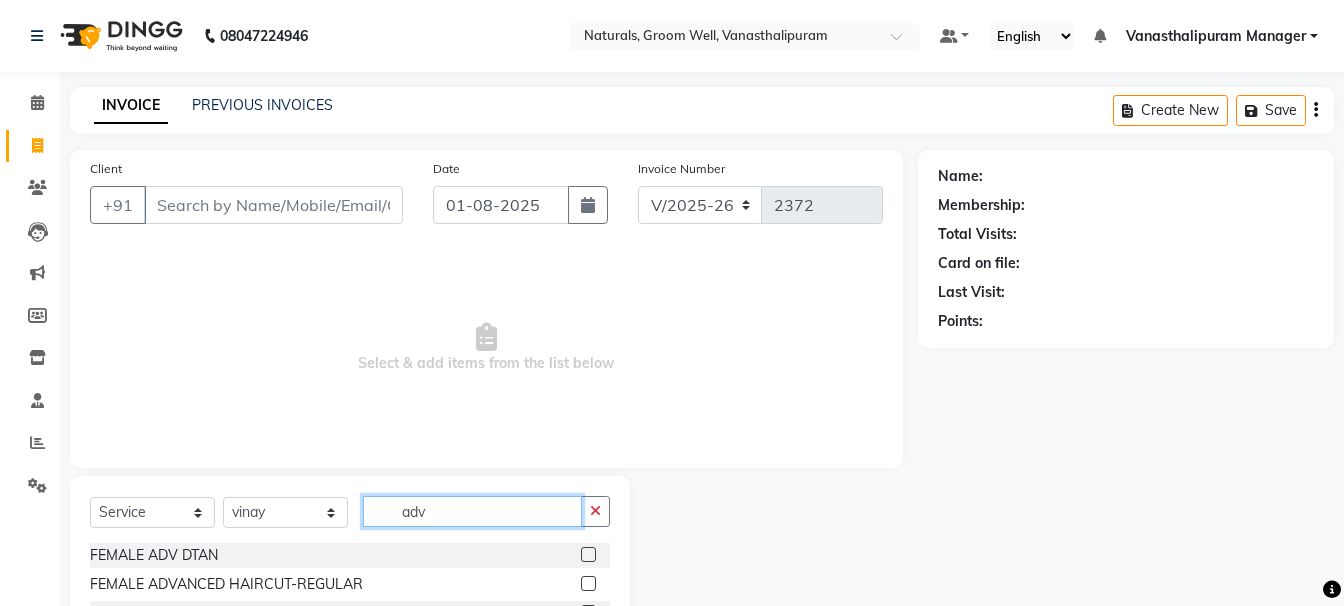 type on "adv" 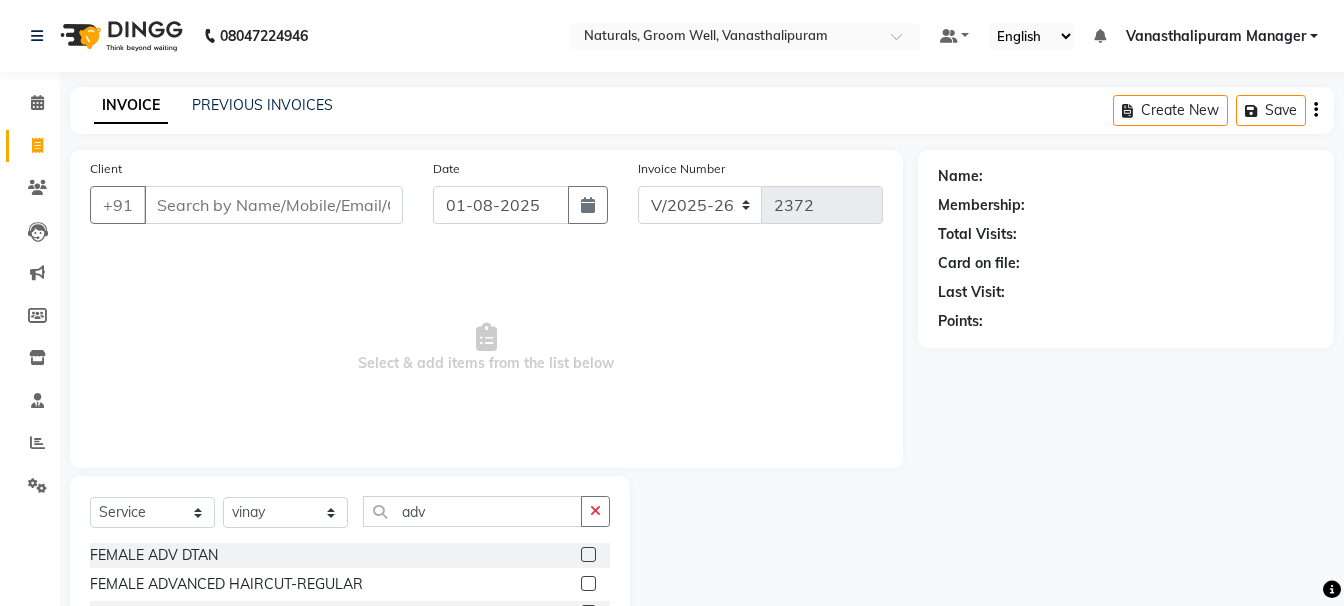 click 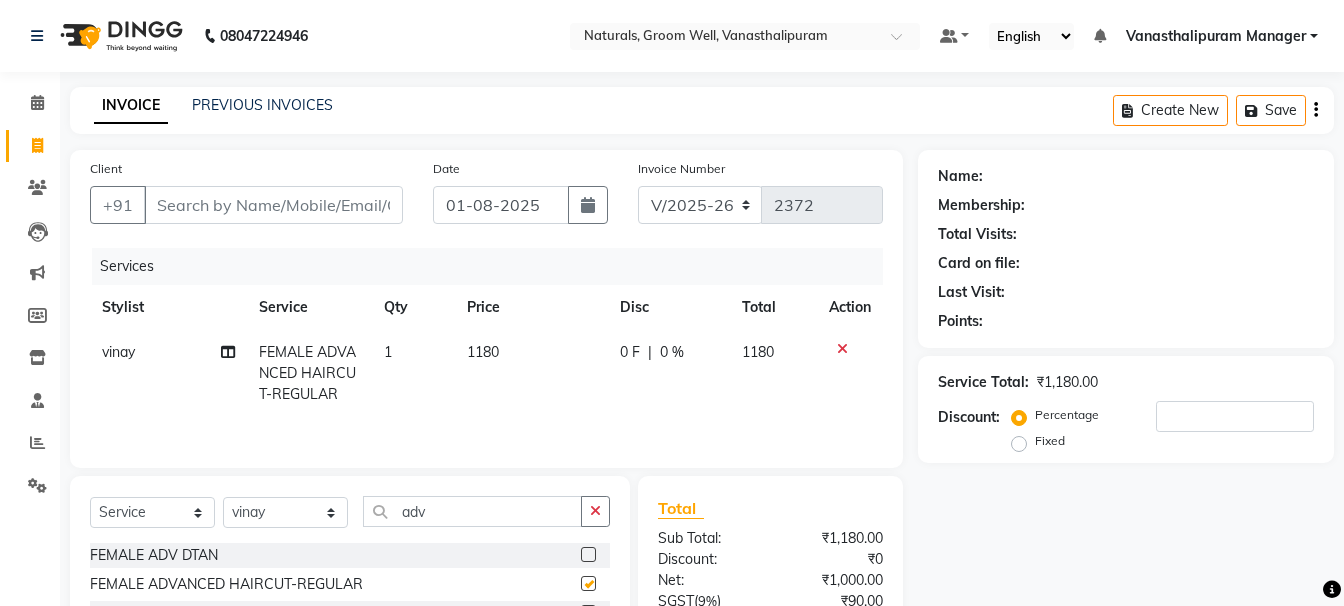 checkbox on "false" 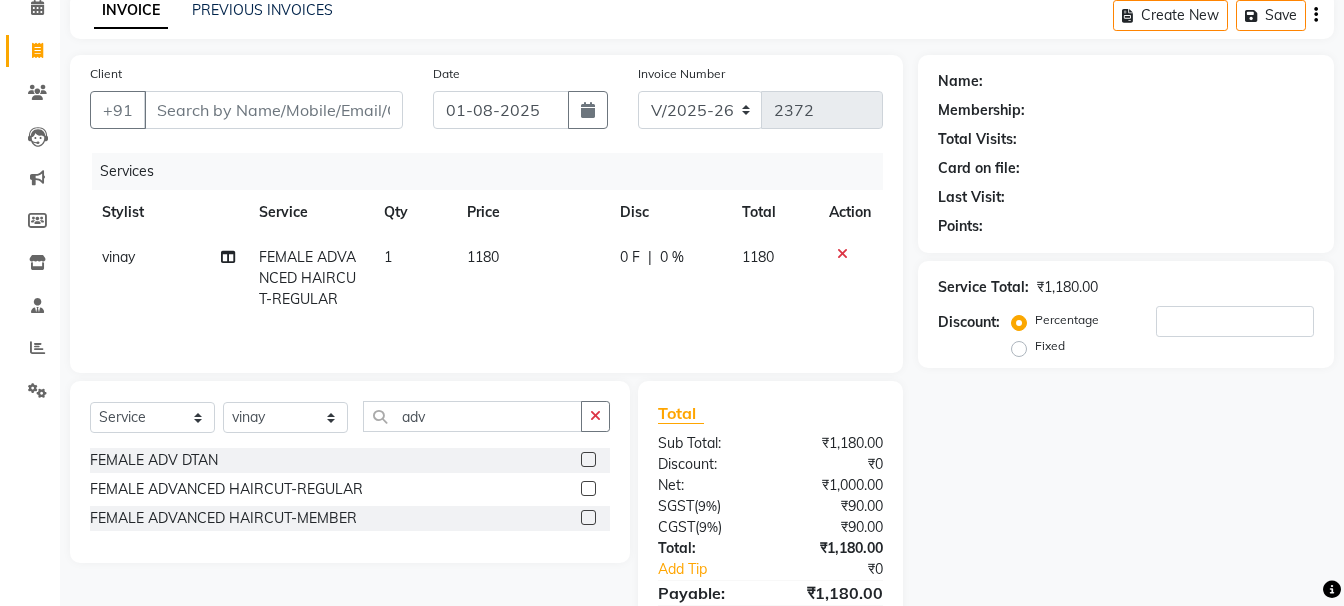 scroll, scrollTop: 100, scrollLeft: 0, axis: vertical 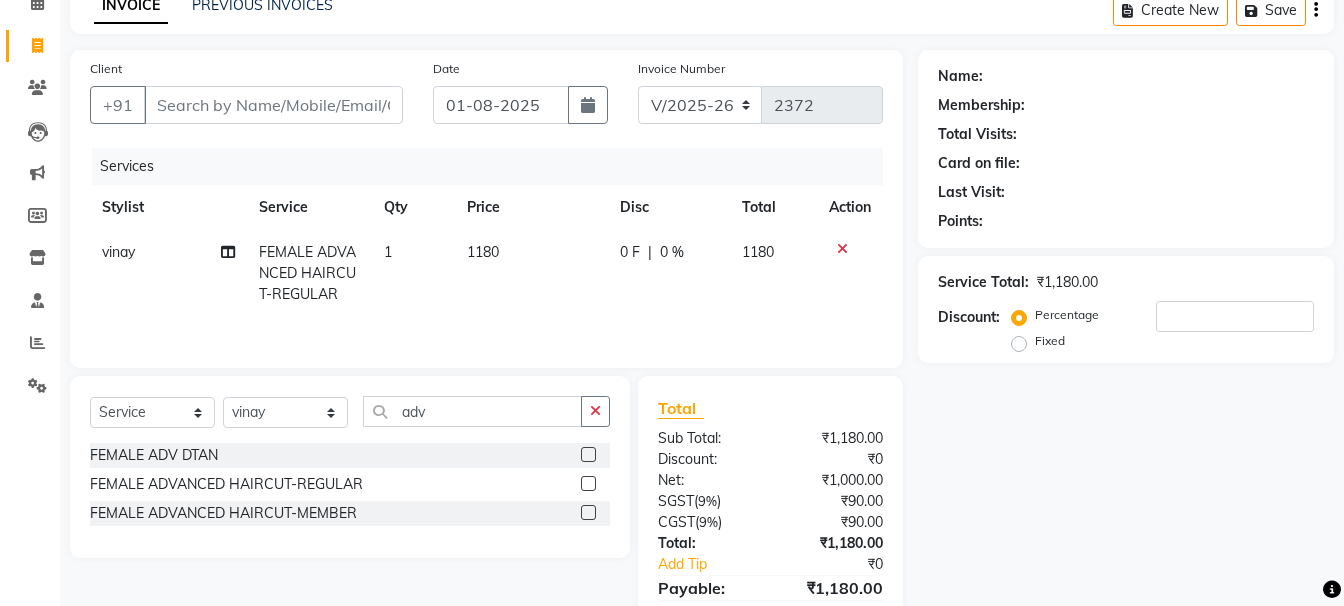 click 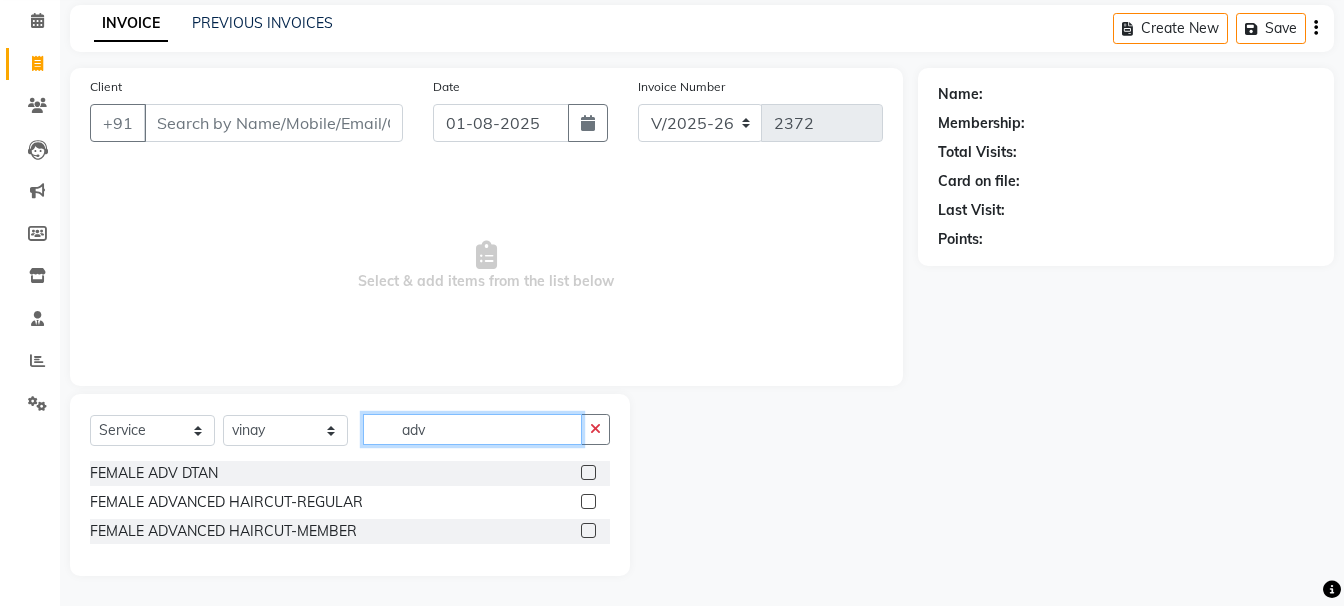 click on "adv" 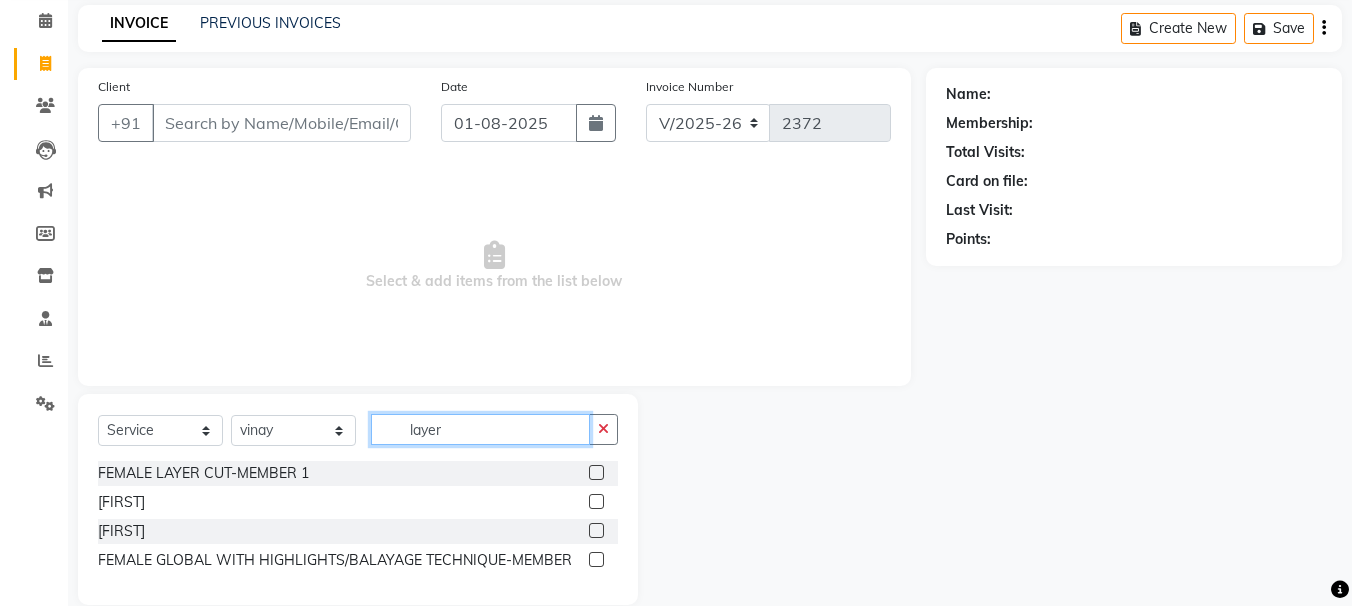scroll, scrollTop: 53, scrollLeft: 0, axis: vertical 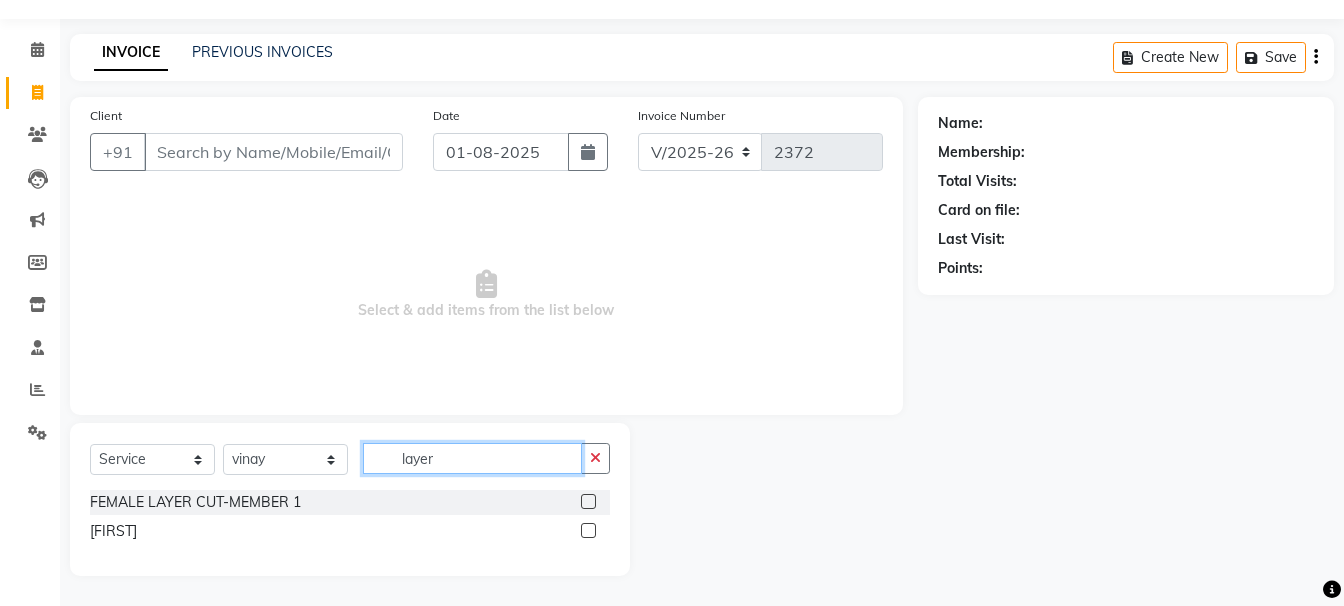 type on "layer" 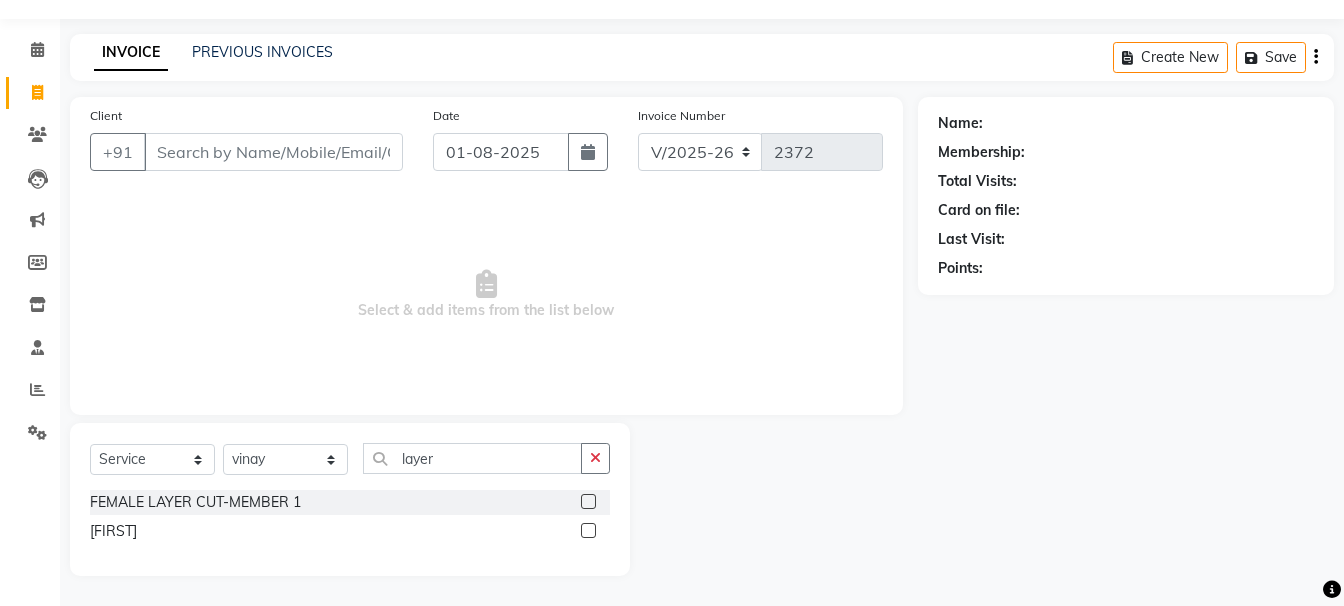 click 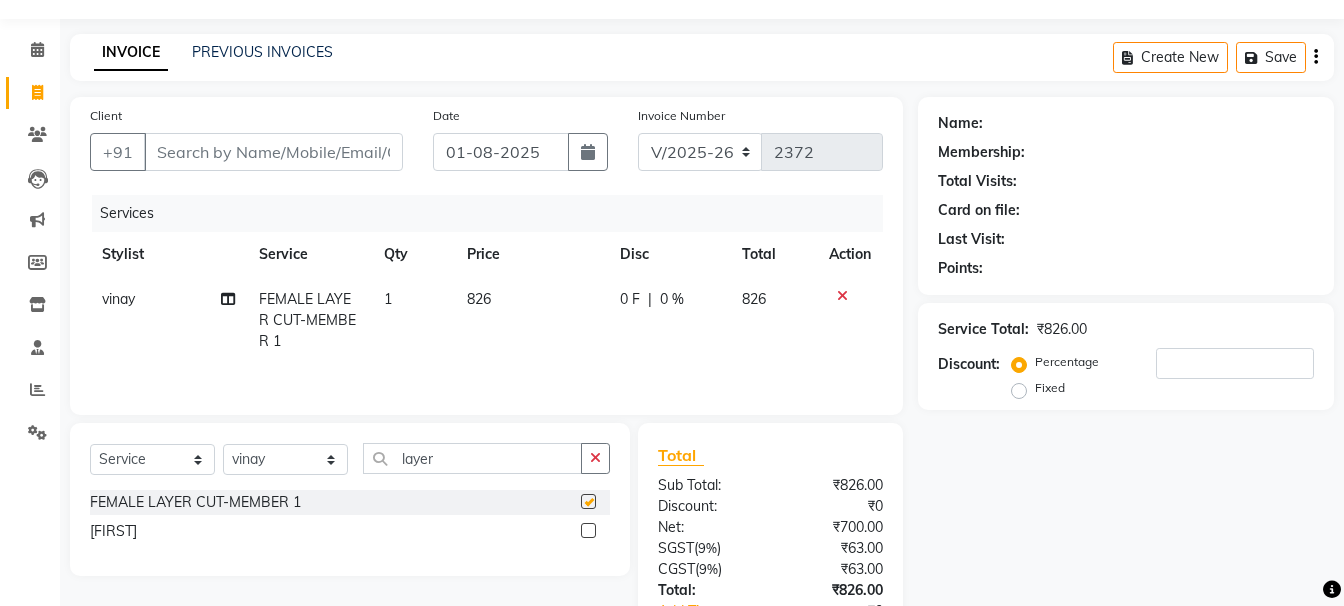 checkbox on "false" 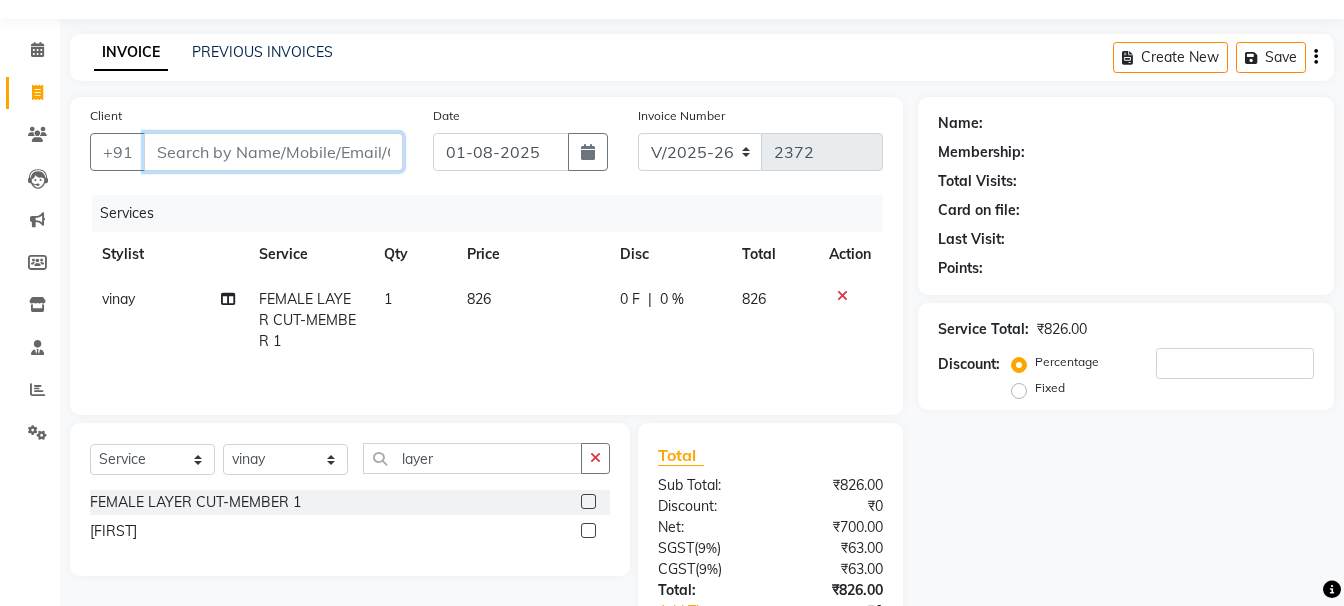 click on "Client" at bounding box center [273, 152] 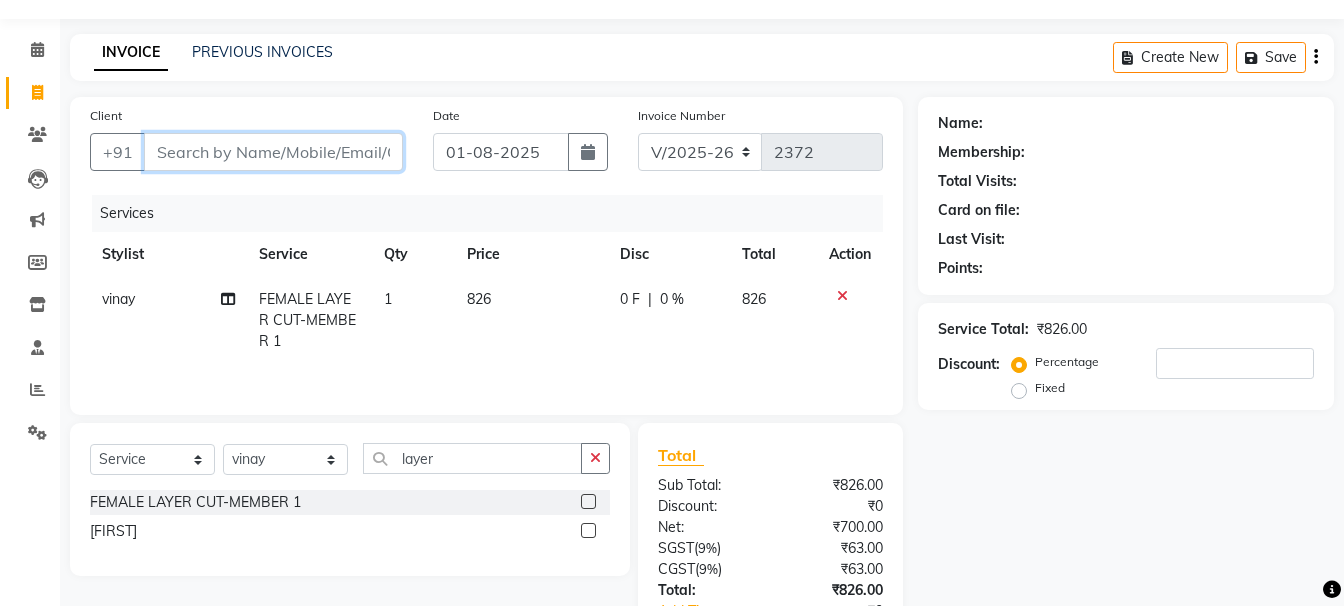 type on "9" 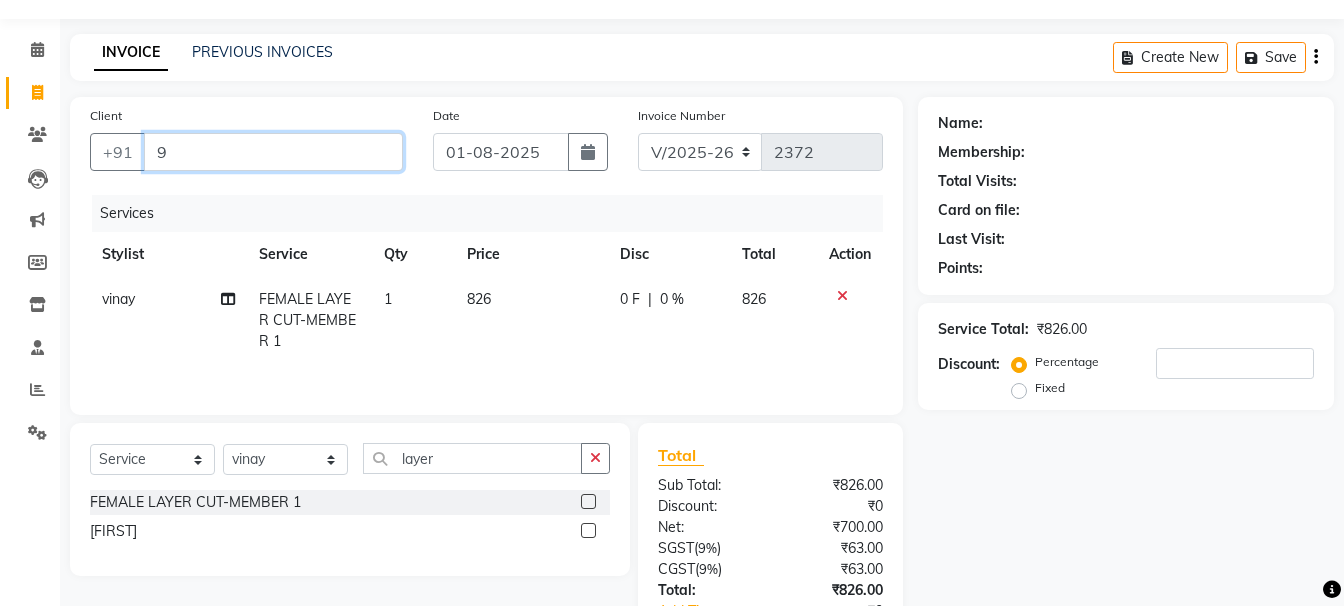 type on "0" 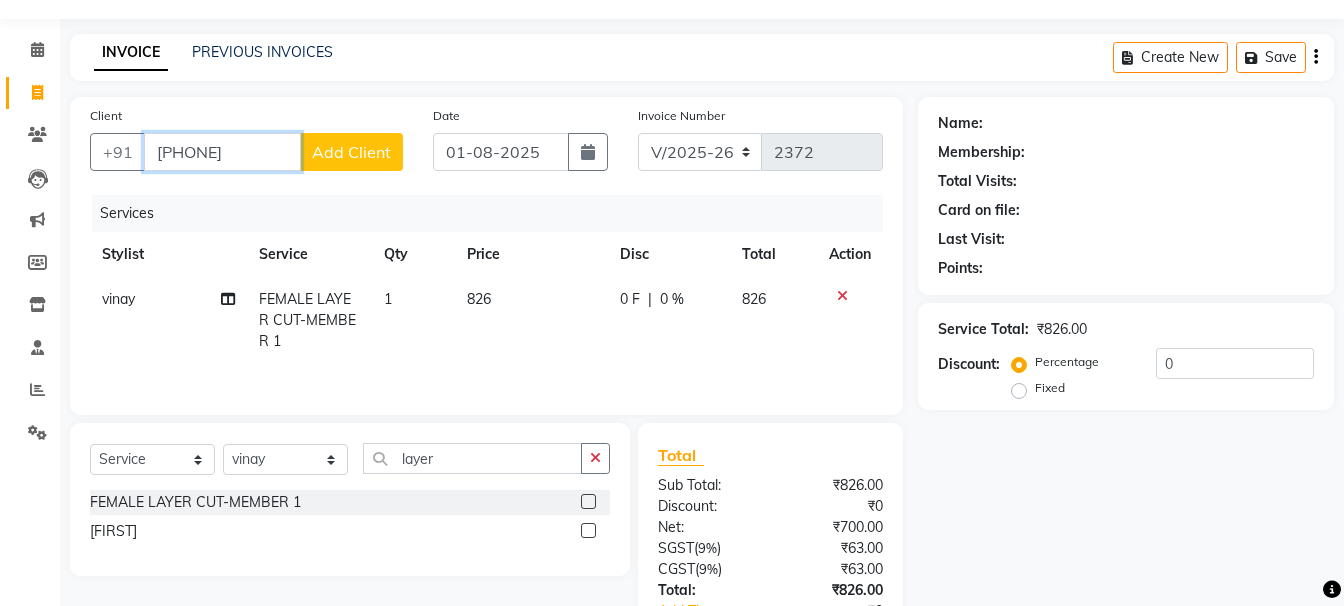 type on "[PHONE]" 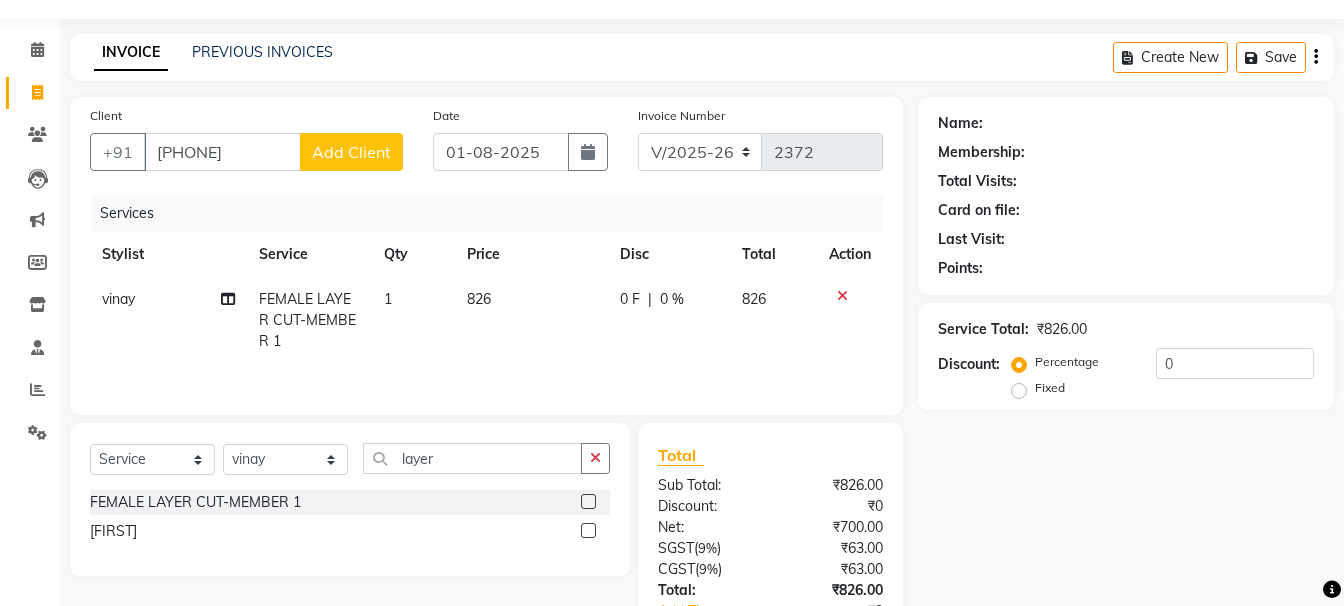 click on "Add Client" 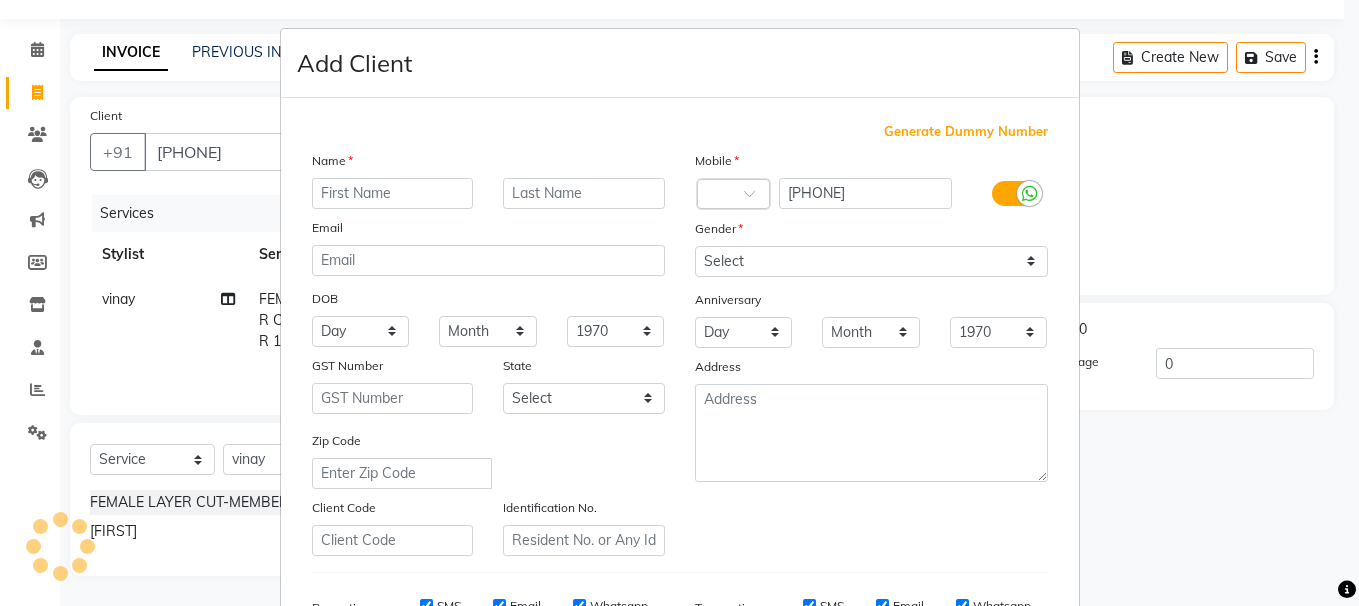click on "Name Email DOB Day 01 02 03 04 05 06 07 08 09 10 11 12 13 14 15 16 17 18 19 20 21 22 23 24 25 26 27 28 29 30 31 Month January February March April May June July August September October November December 1940 1941 1942 1943 1944 1945 1946 1947 1948 1949 1950 1951 1952 1953 1954 1955 1956 1957 1958 1959 1960 1961 1962 1963 1964 1965 1966 1967 1968 1969 1970 1971 1972 1973 1974 1975 1976 1977 1978 1979 1980 1981 1982 1983 1984 1985 1986 1987 1988 1989 1990 1991 1992 1993 1994 1995 1996 1997 1998 1999 2000 2001 2002 2003 2004 2005 2006 2007 2008 2009 2010 2011 2012 2013 2014 2015 2016 2017 2018 2019 2020 2021 2022 2023 2024 GST Number State Select Zip Code Client Code Identification No." at bounding box center [488, 353] 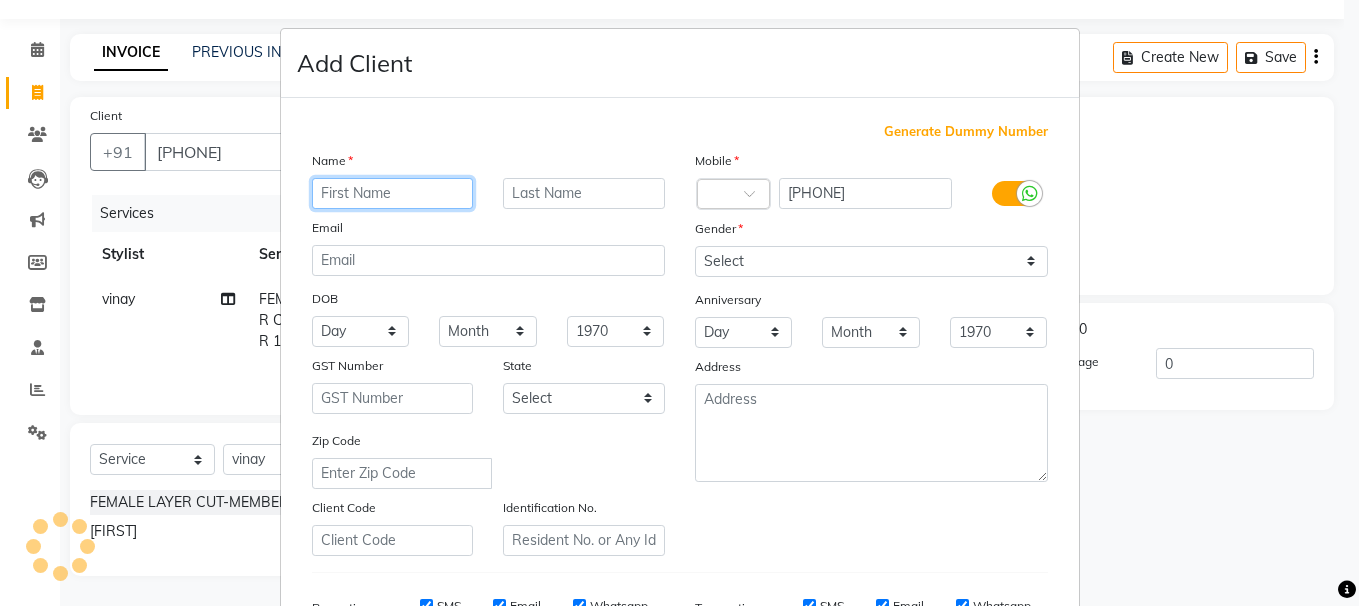 click at bounding box center (393, 193) 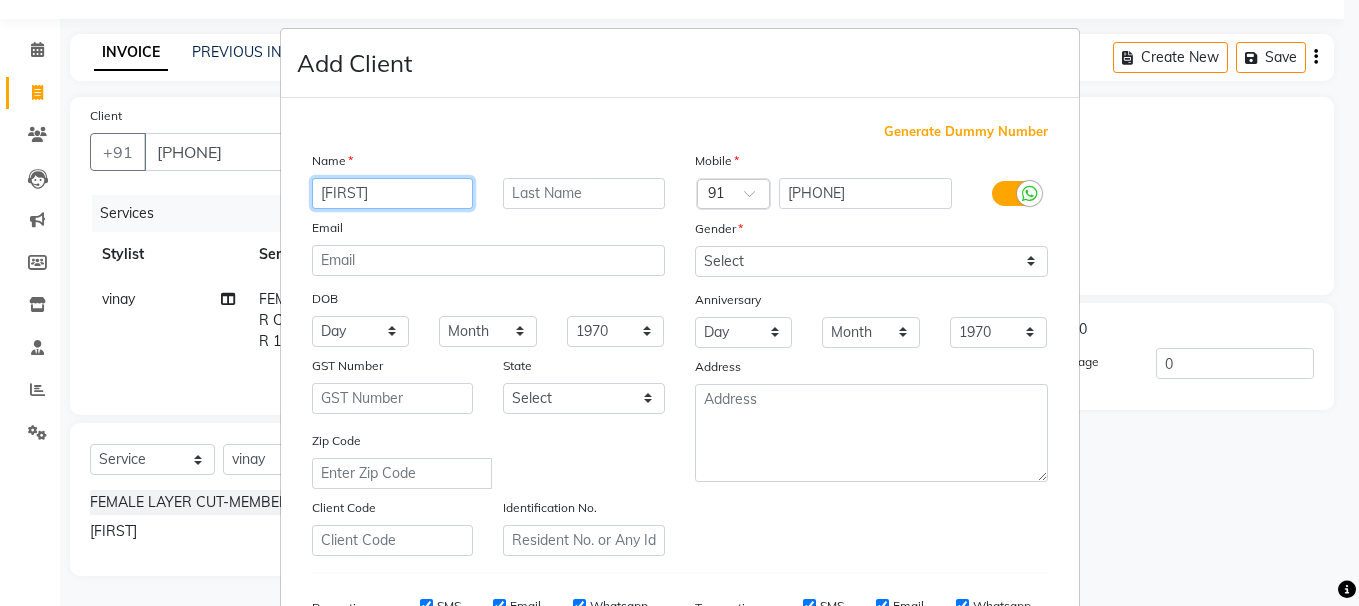 type on "[FIRST]" 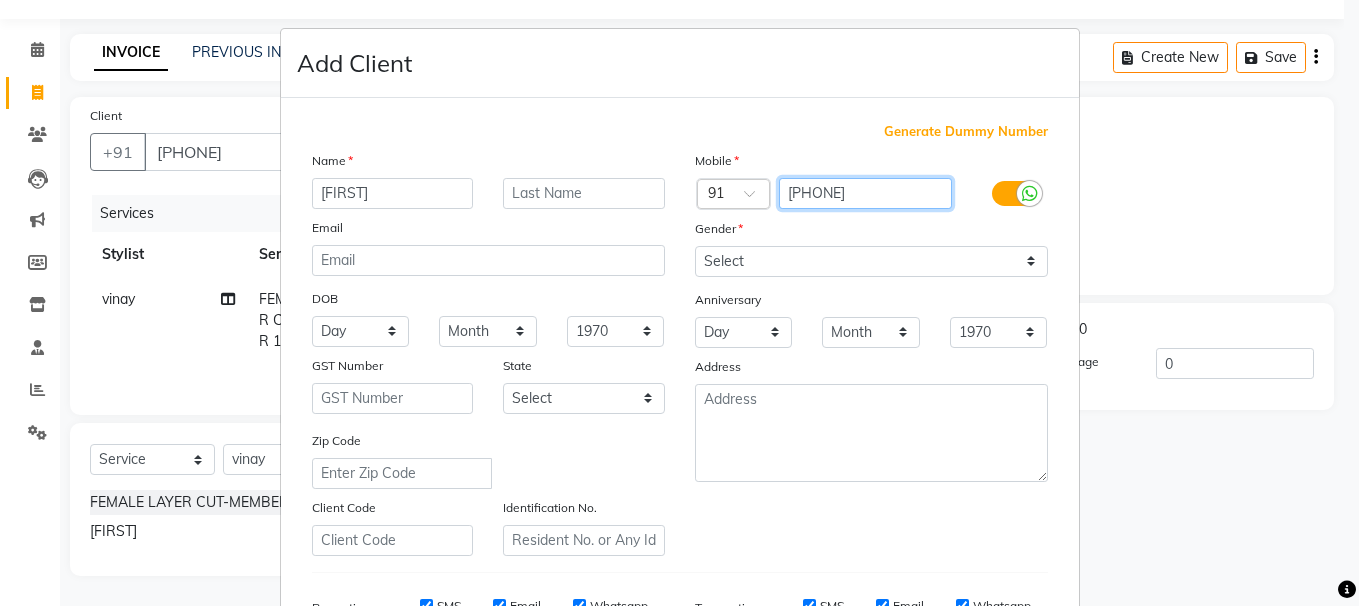 click on "[PHONE]" at bounding box center [865, 193] 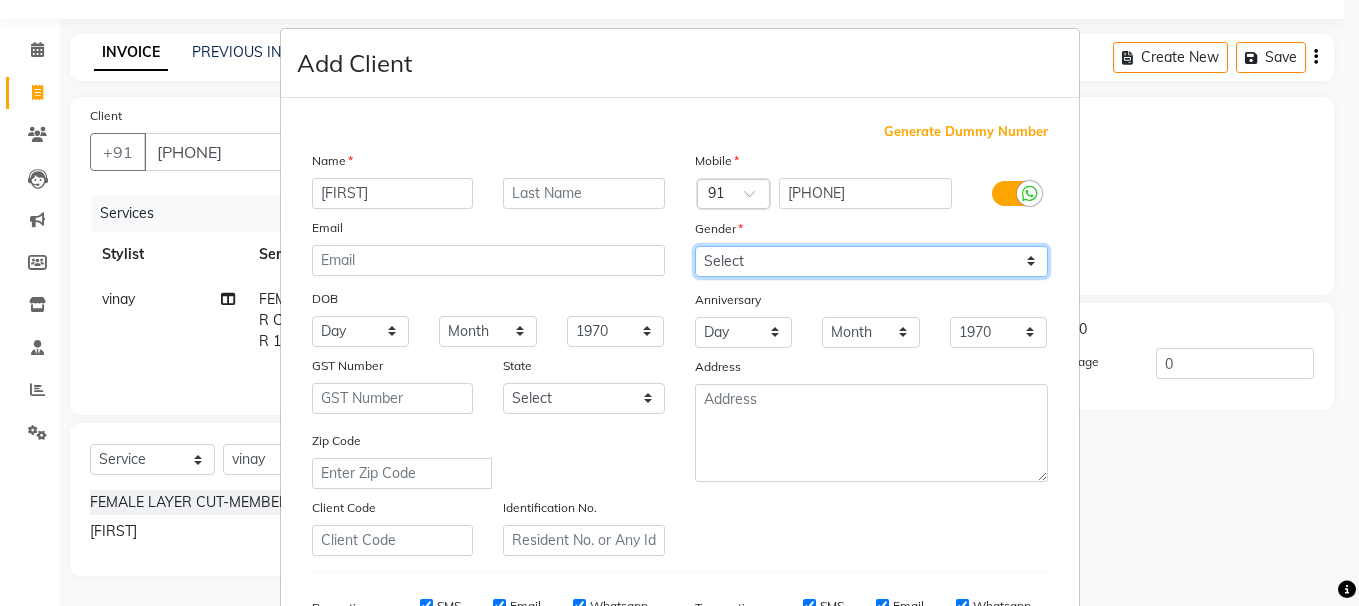 click on "Select Male Female Other Prefer Not To Say" at bounding box center [871, 261] 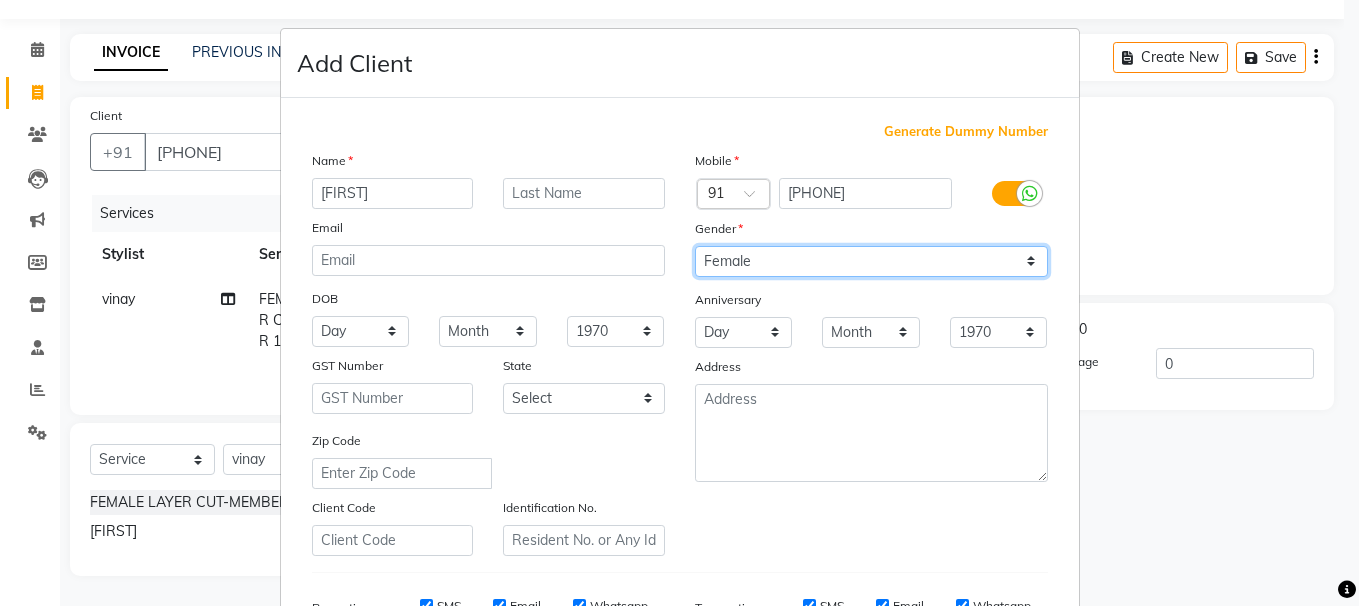 click on "Select Male Female Other Prefer Not To Say" at bounding box center (871, 261) 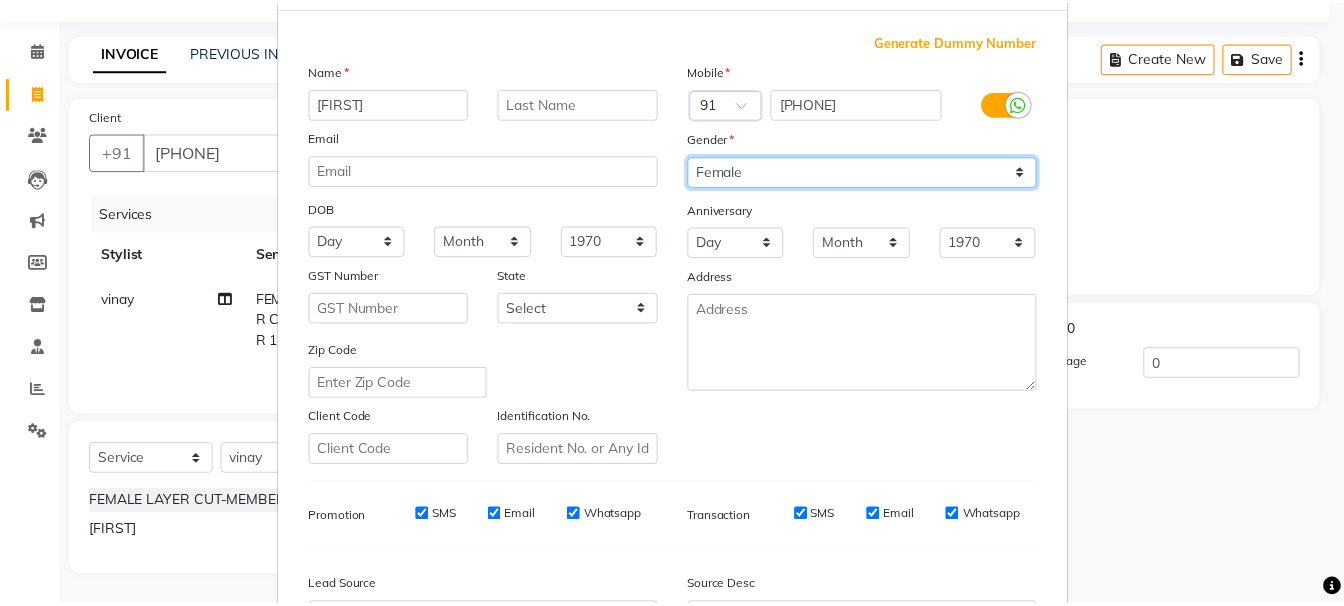 scroll, scrollTop: 317, scrollLeft: 0, axis: vertical 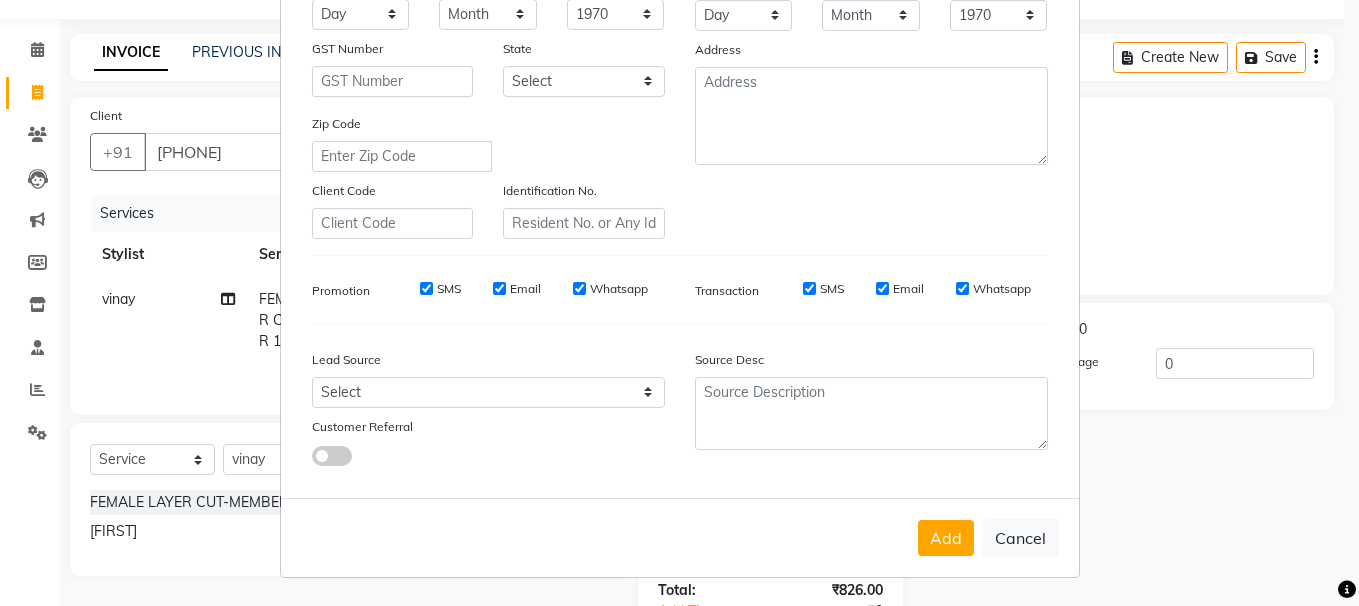 click on "Add" at bounding box center [946, 538] 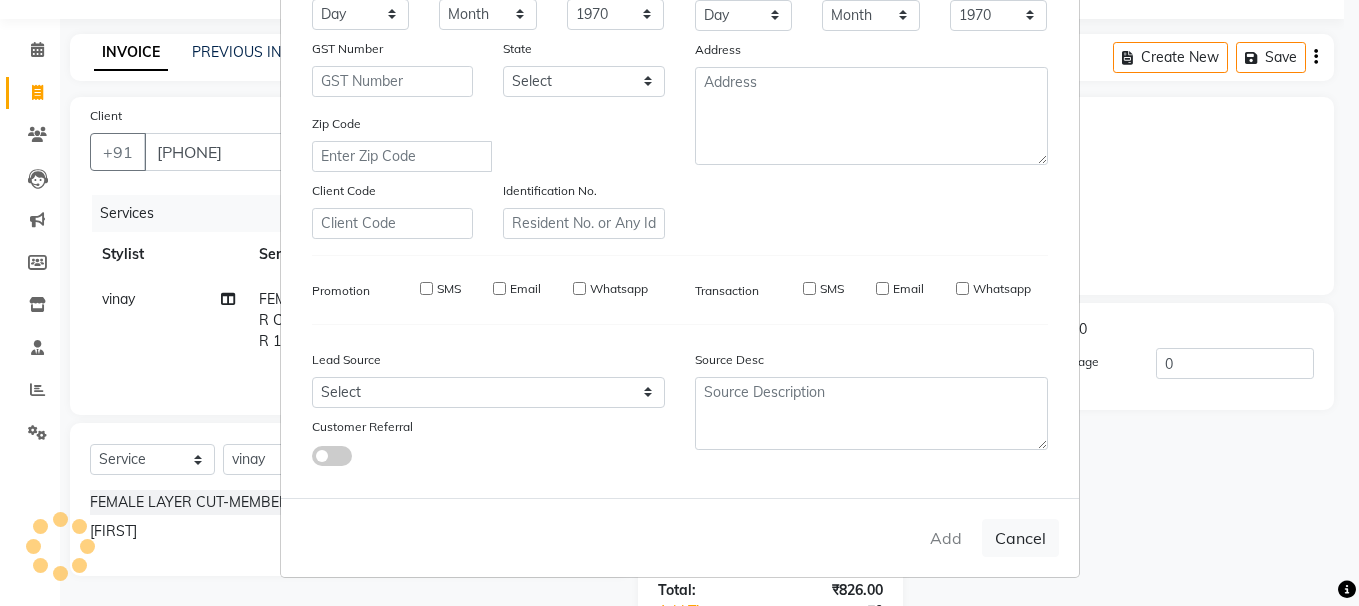 type 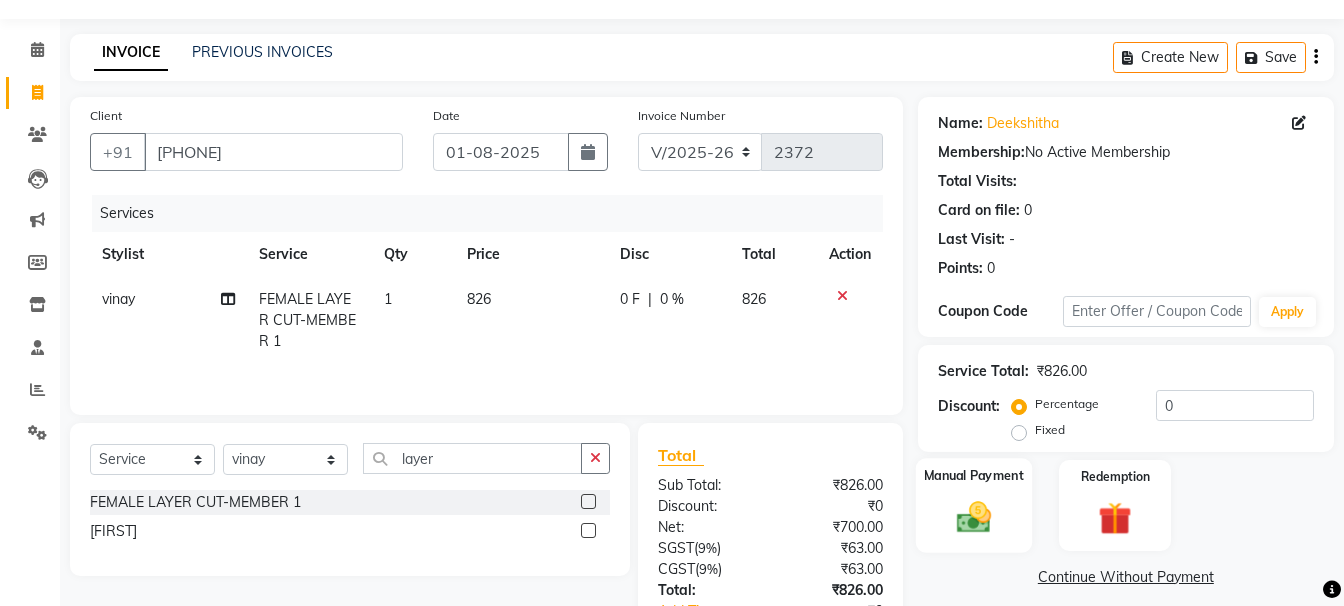 click 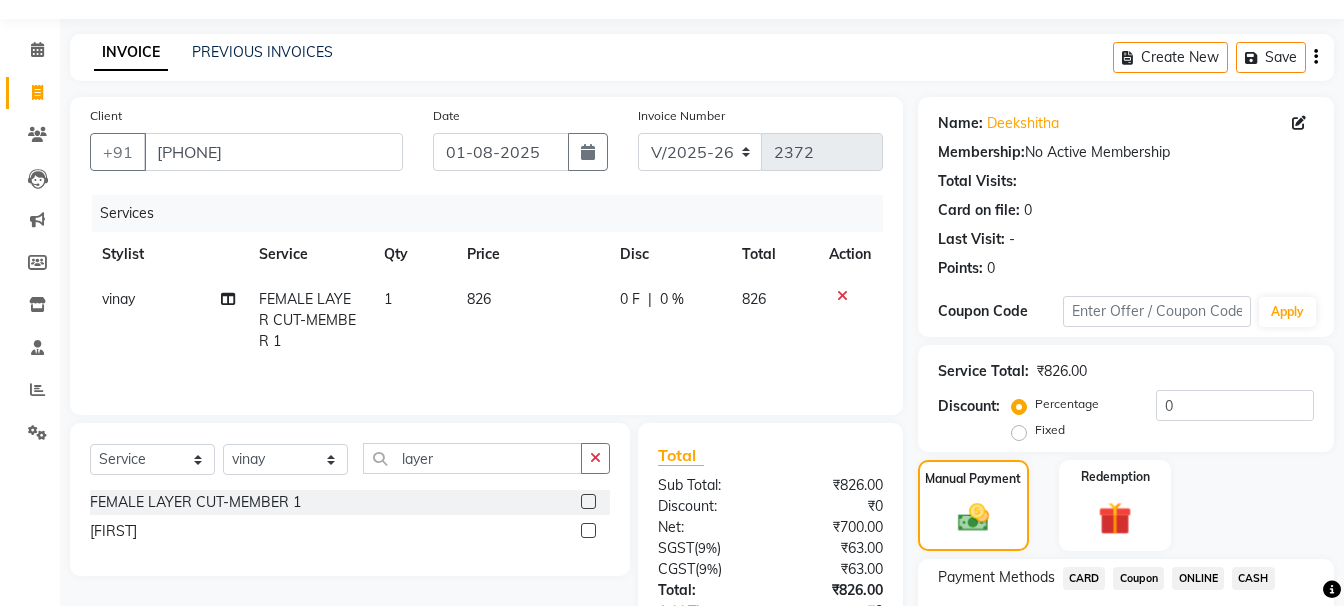 click on "CASH" 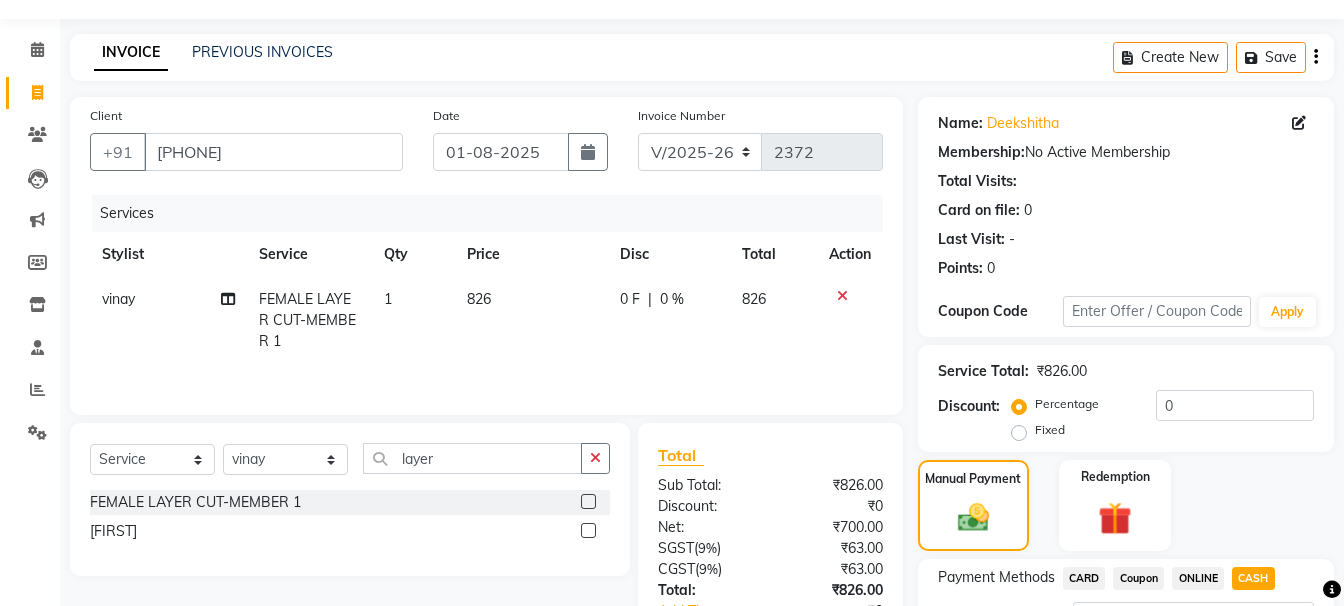 scroll, scrollTop: 226, scrollLeft: 0, axis: vertical 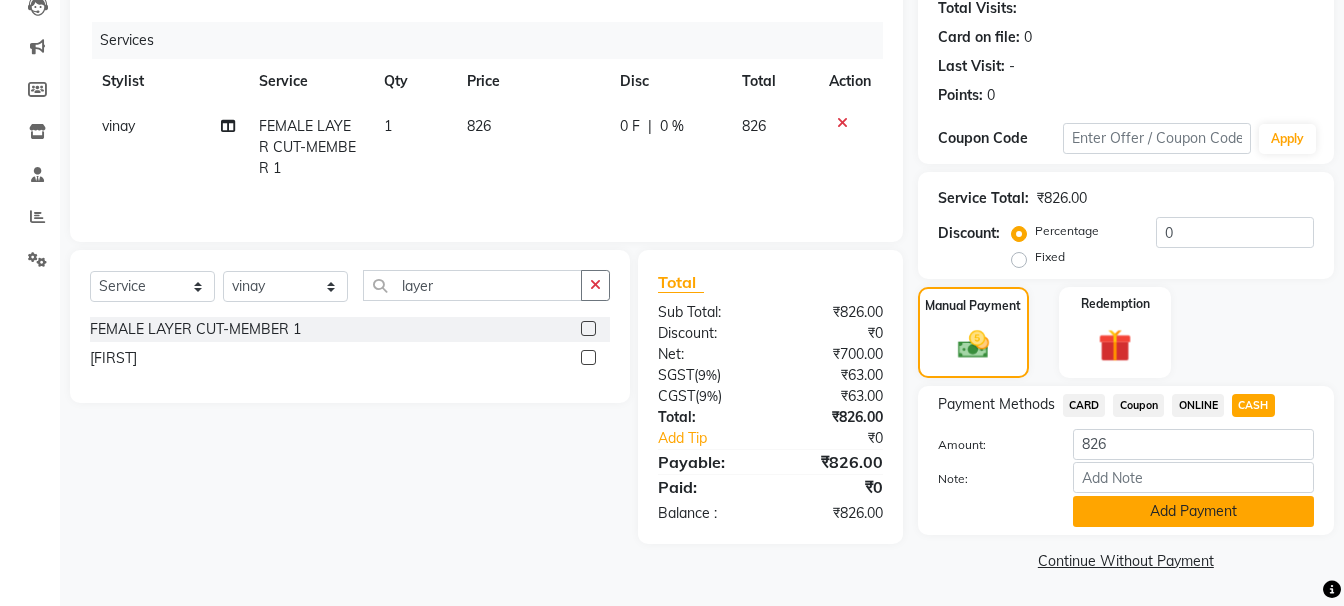 click on "Add Payment" 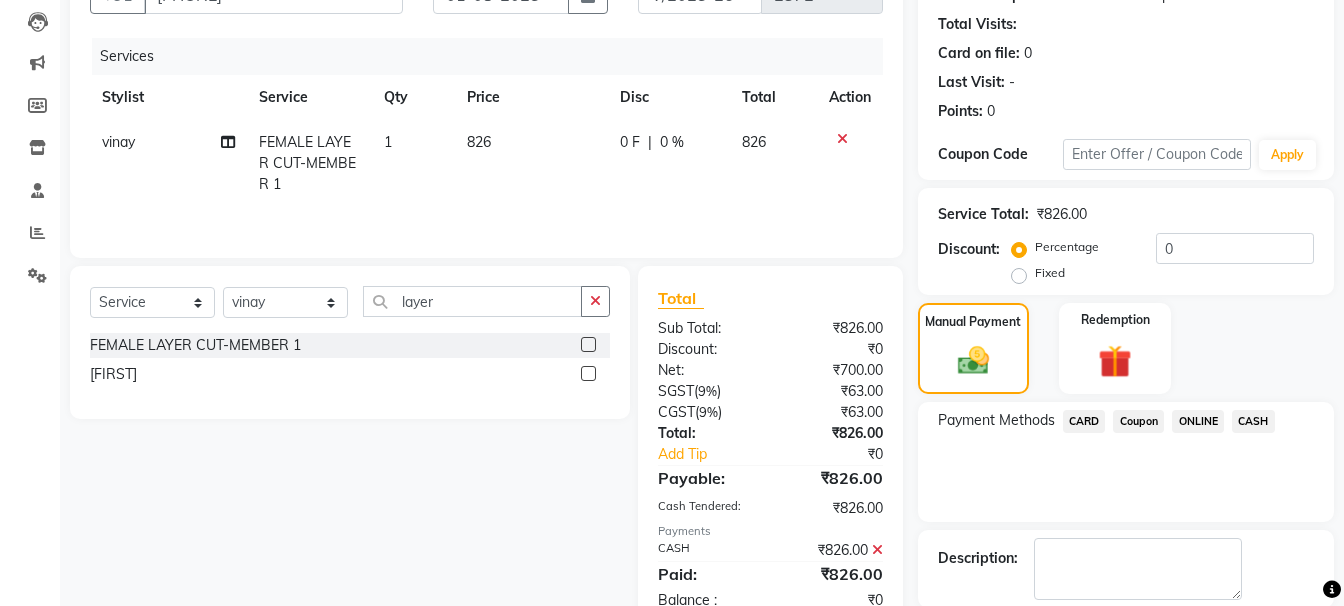scroll, scrollTop: 310, scrollLeft: 0, axis: vertical 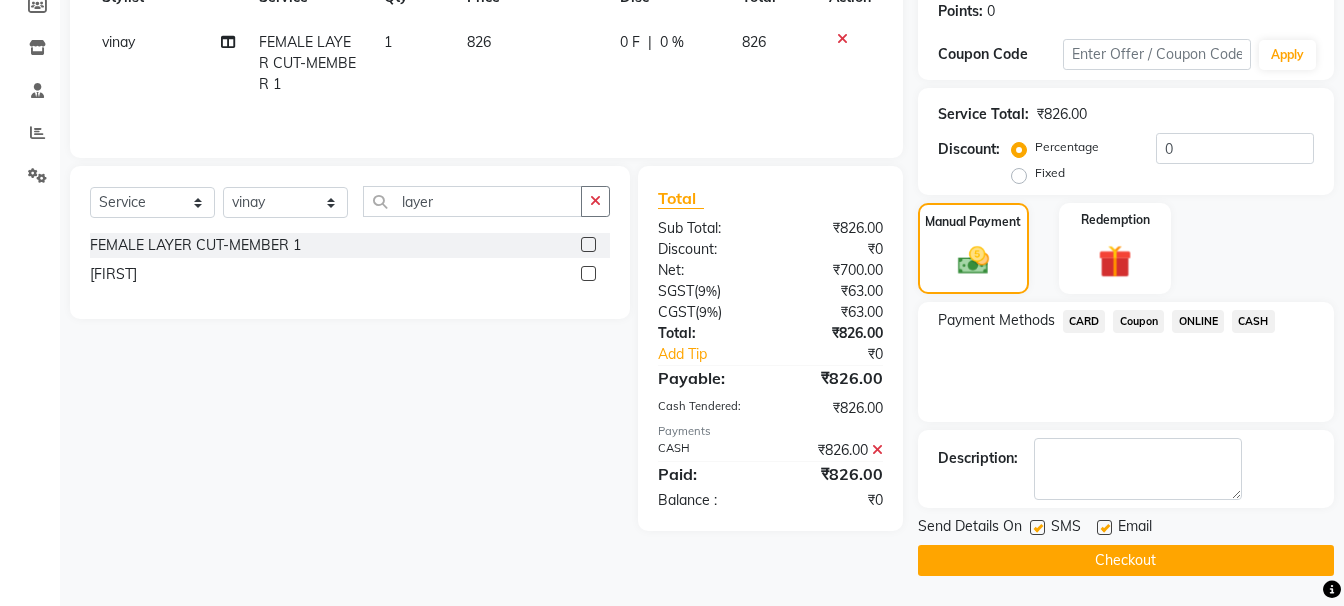 click on "Checkout" 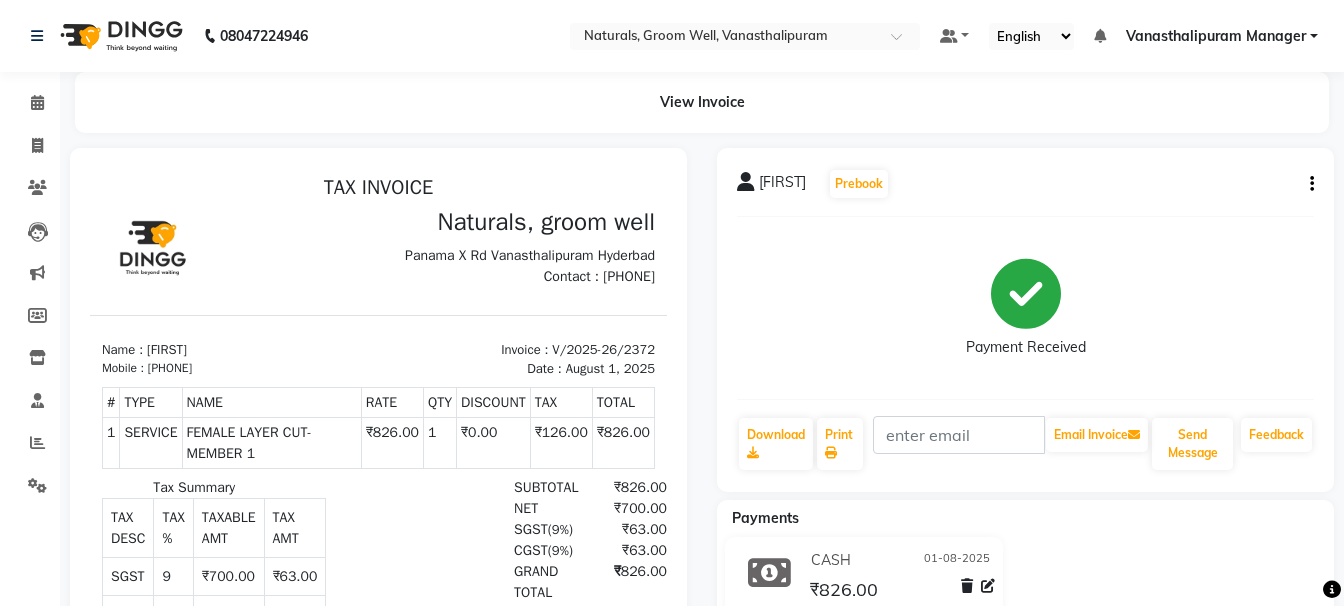 scroll, scrollTop: 0, scrollLeft: 0, axis: both 